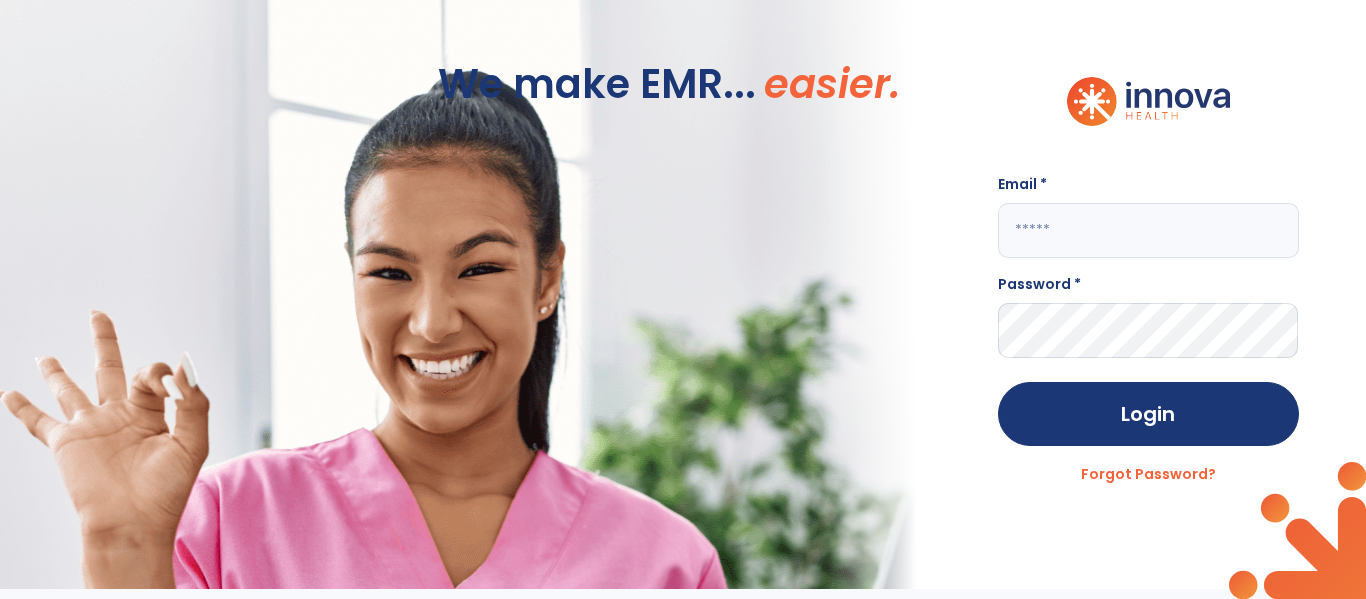 scroll, scrollTop: 0, scrollLeft: 0, axis: both 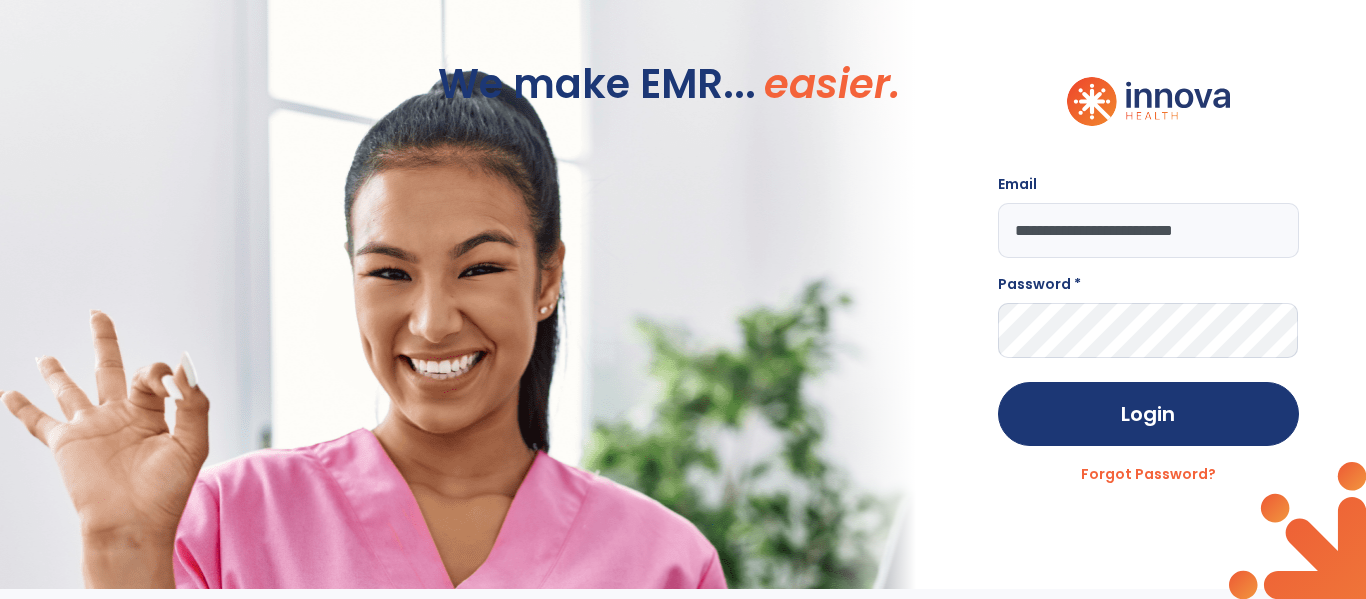 type on "**********" 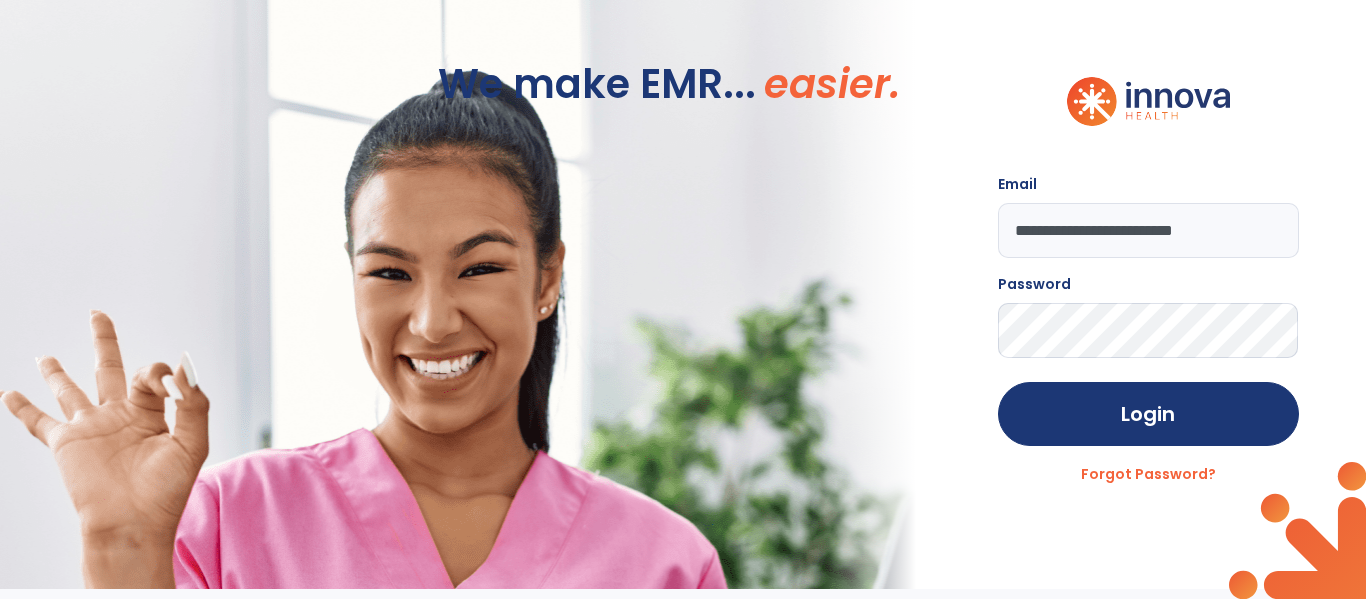 click on "Login" 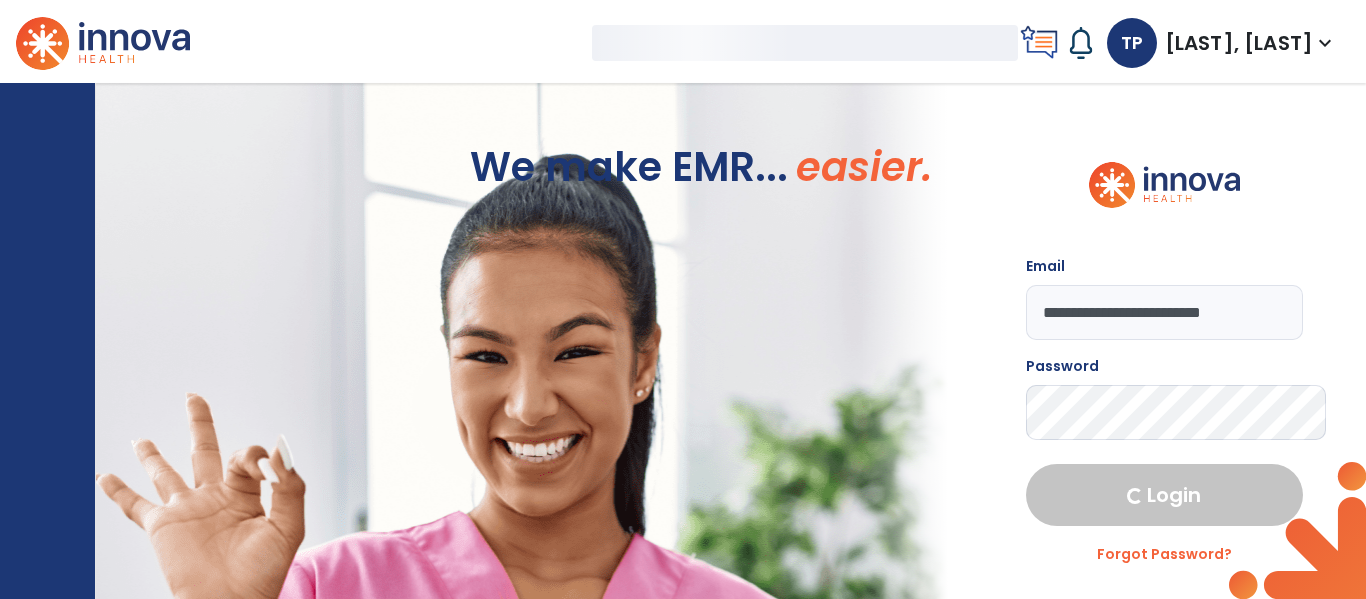 select on "****" 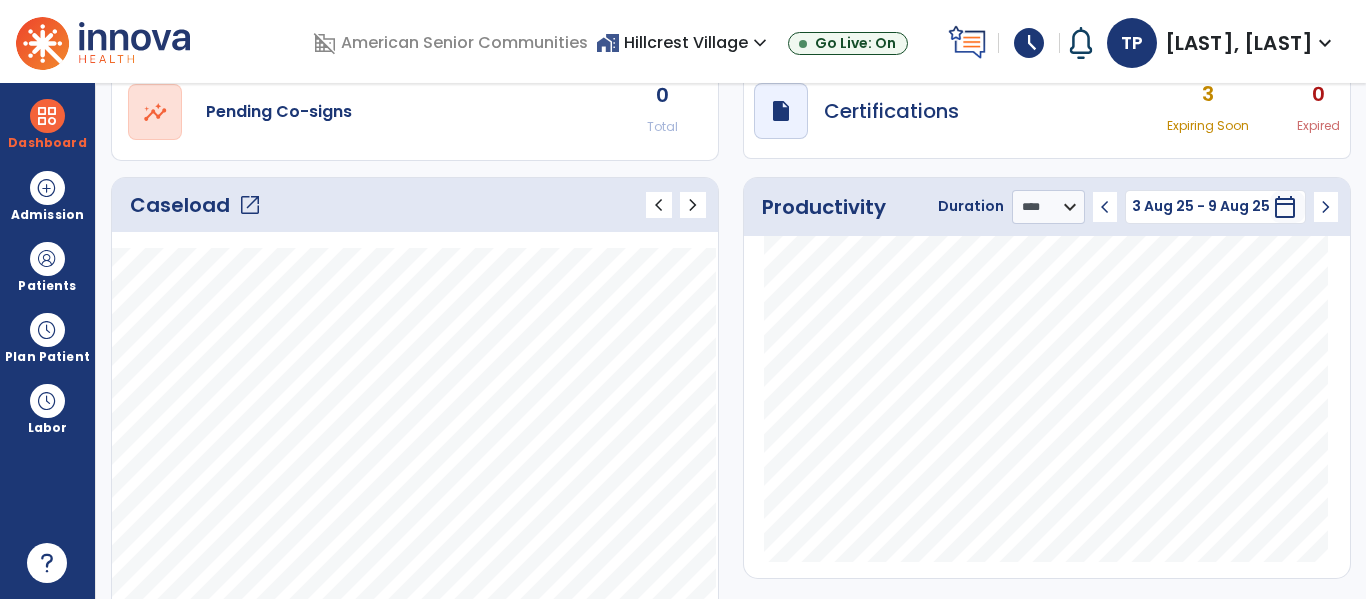 scroll, scrollTop: 182, scrollLeft: 0, axis: vertical 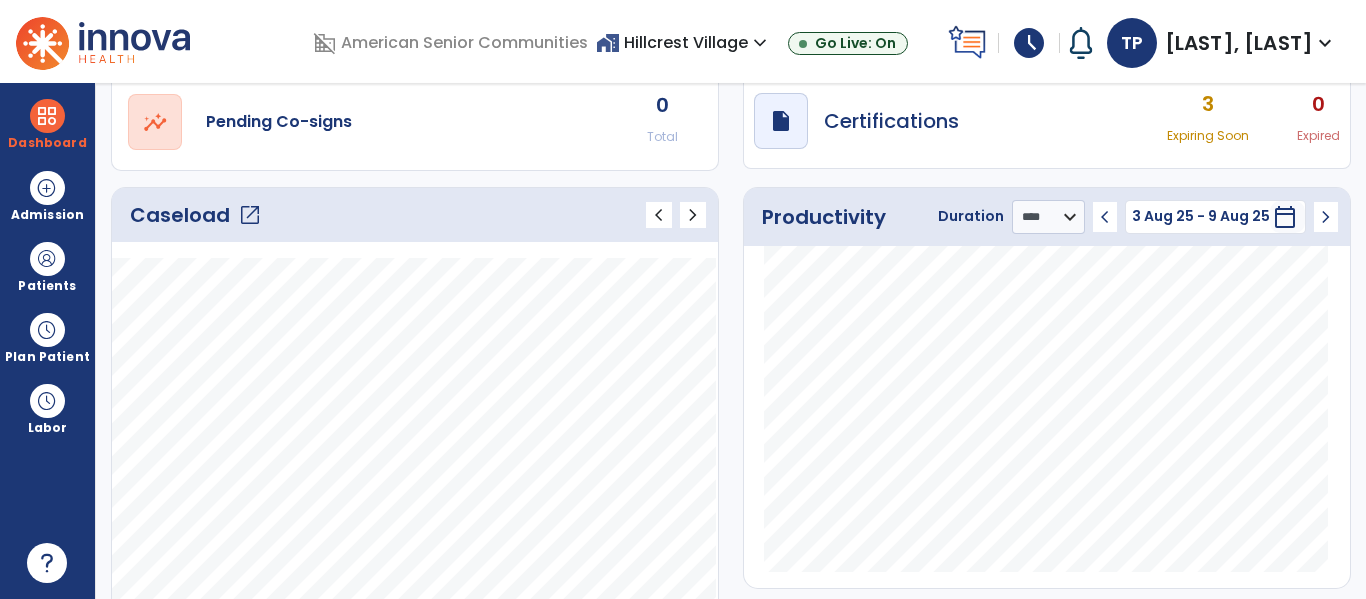 click on "open_in_new" 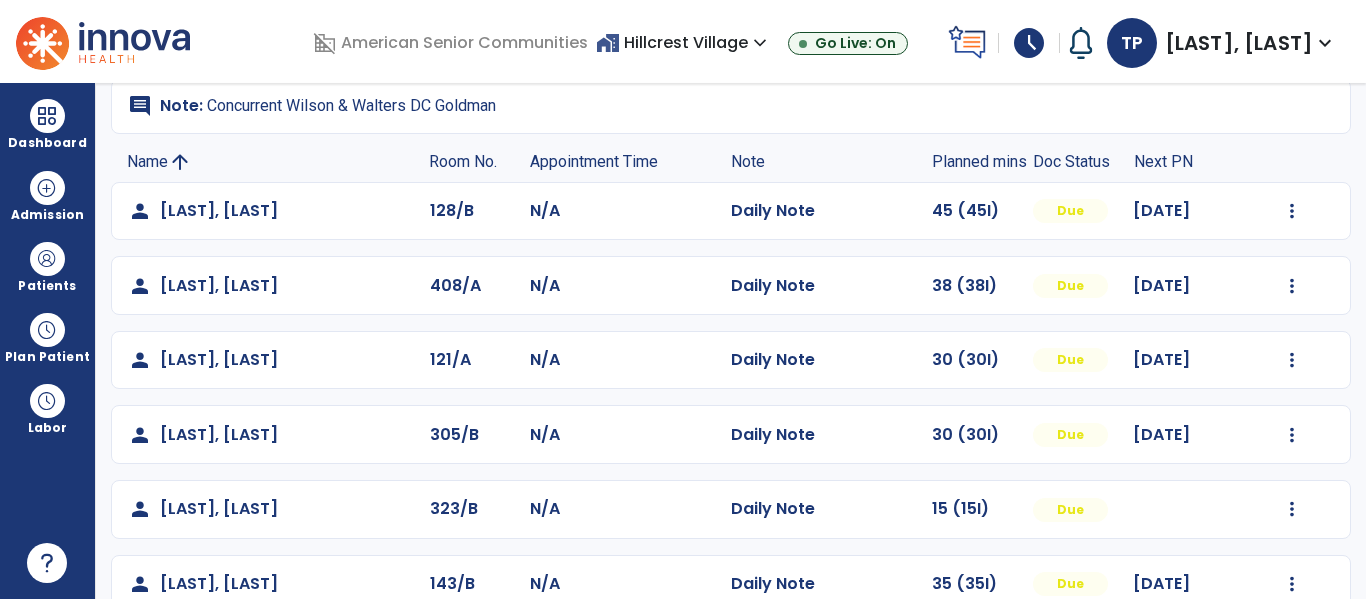 scroll, scrollTop: 150, scrollLeft: 0, axis: vertical 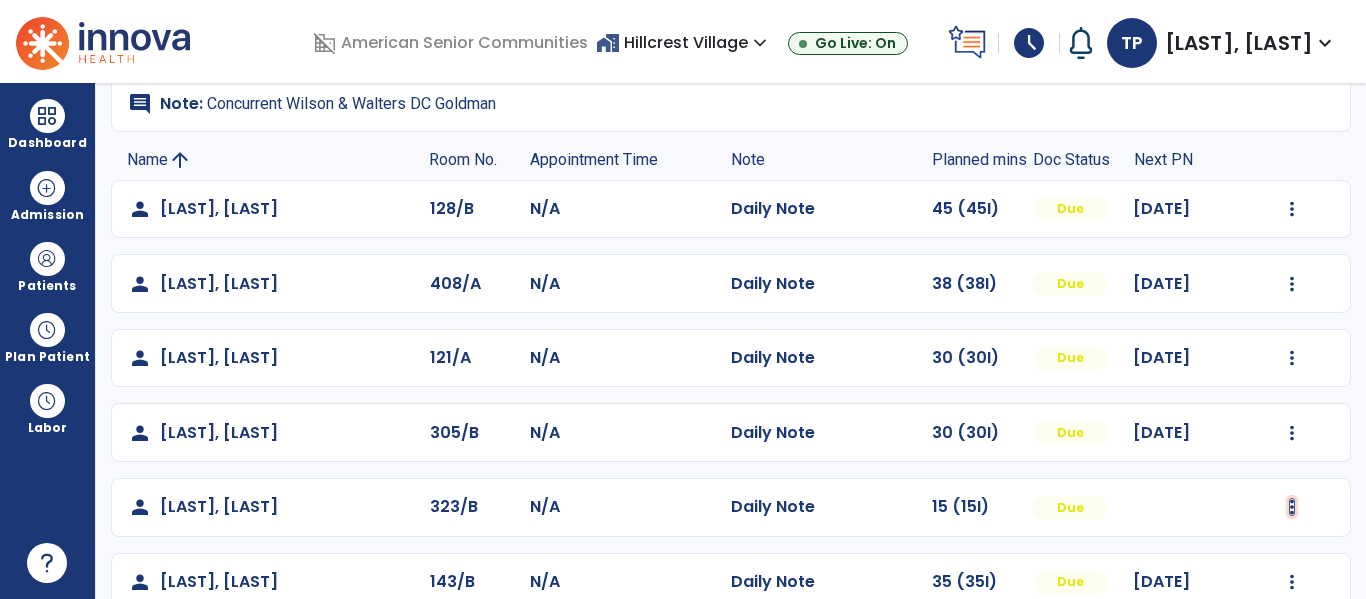 click at bounding box center [1292, 209] 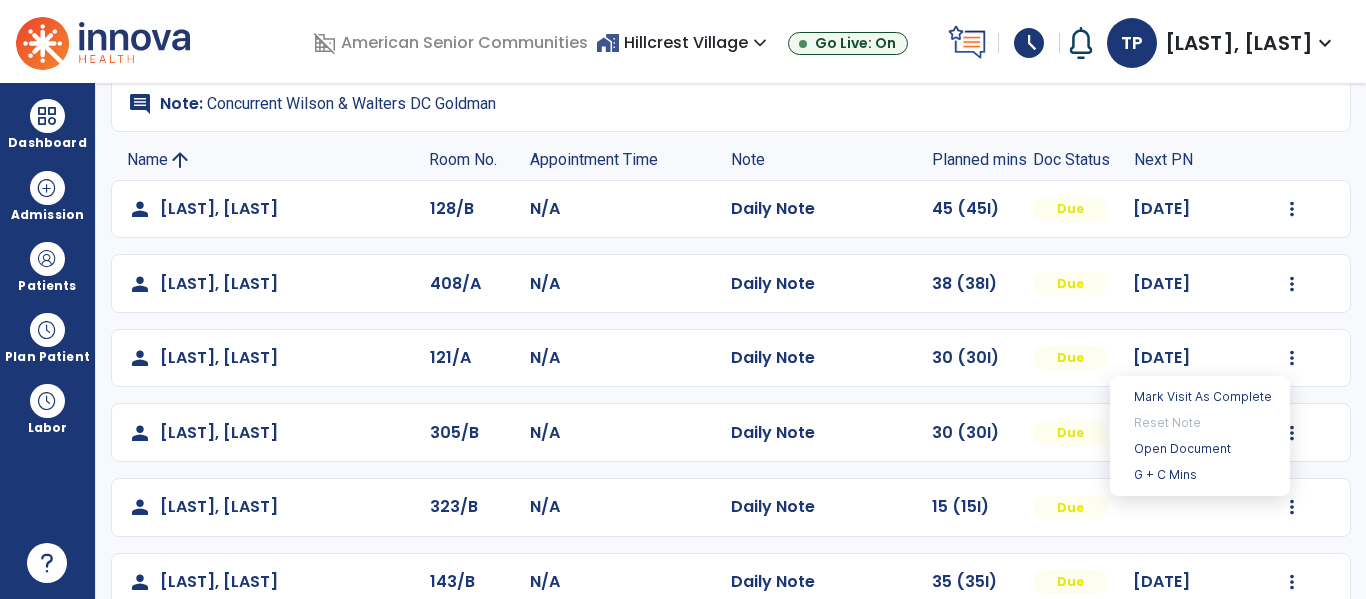 click on "person   [LAST], [LAST] 323/B N/A  Daily Note   15 (15I)  Due" 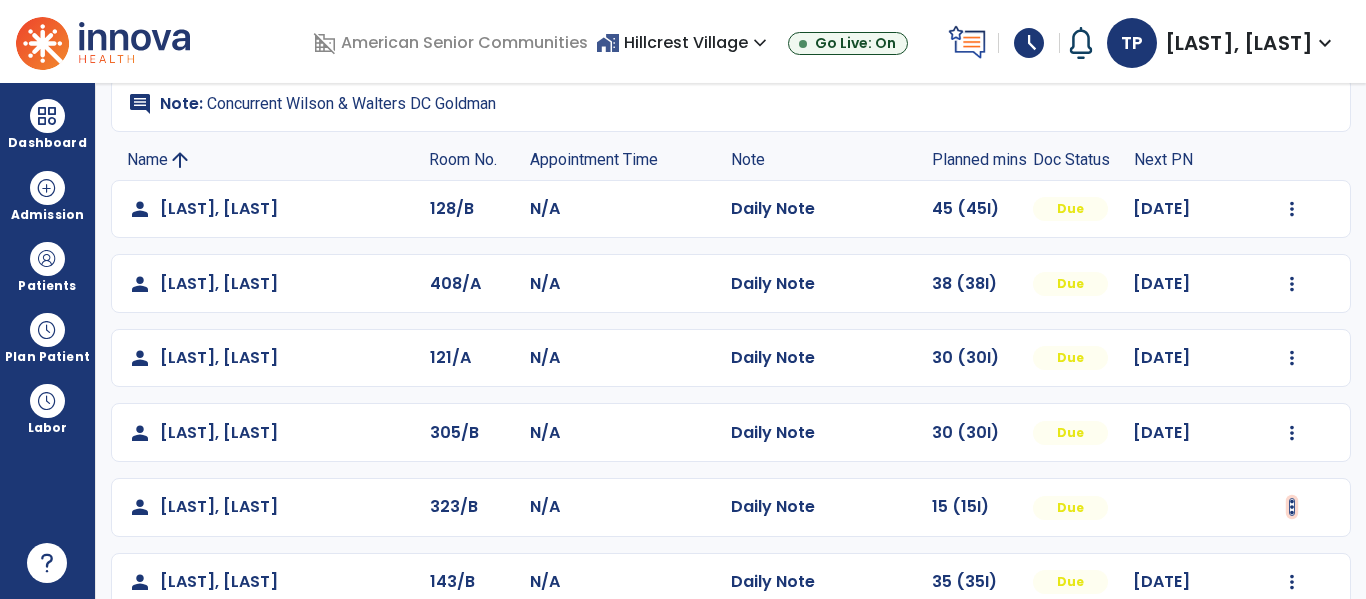 click at bounding box center (1292, 507) 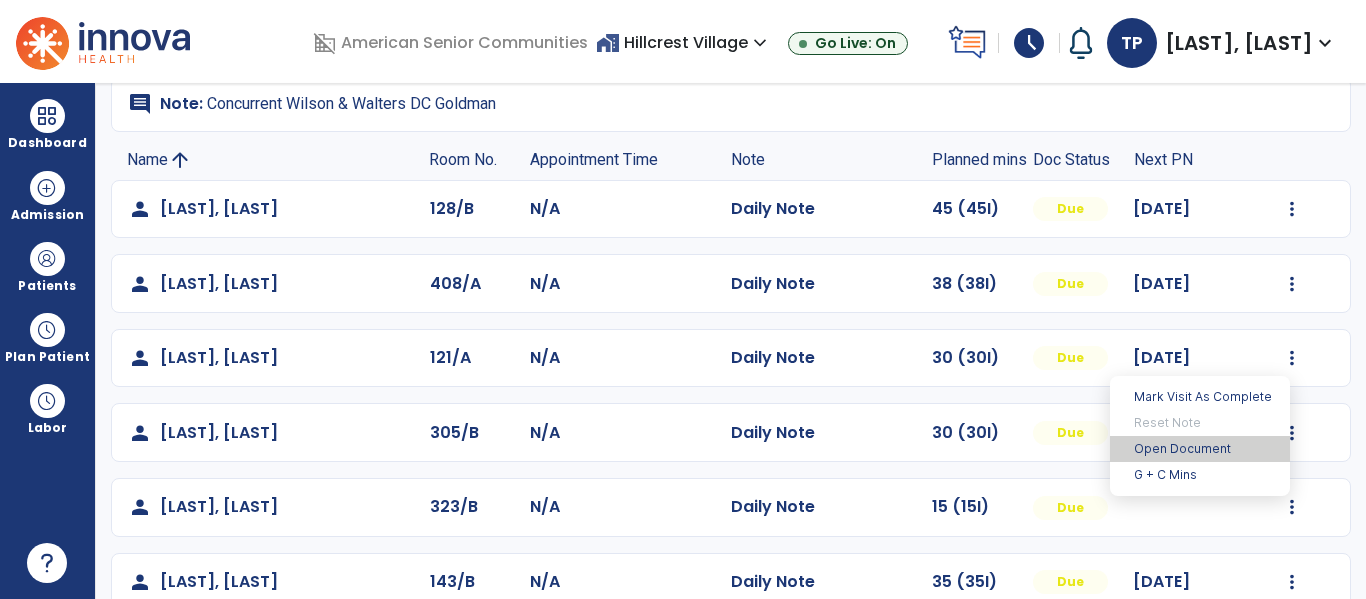 click on "Open Document" at bounding box center [1200, 449] 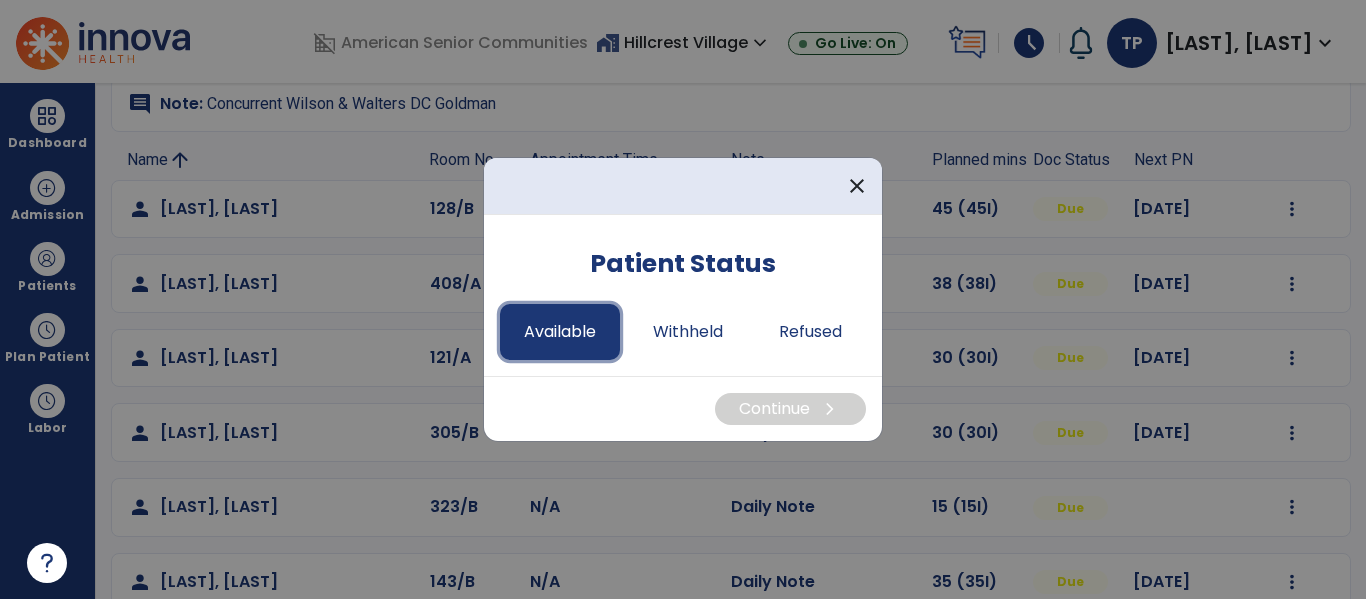 click on "Available" at bounding box center [560, 332] 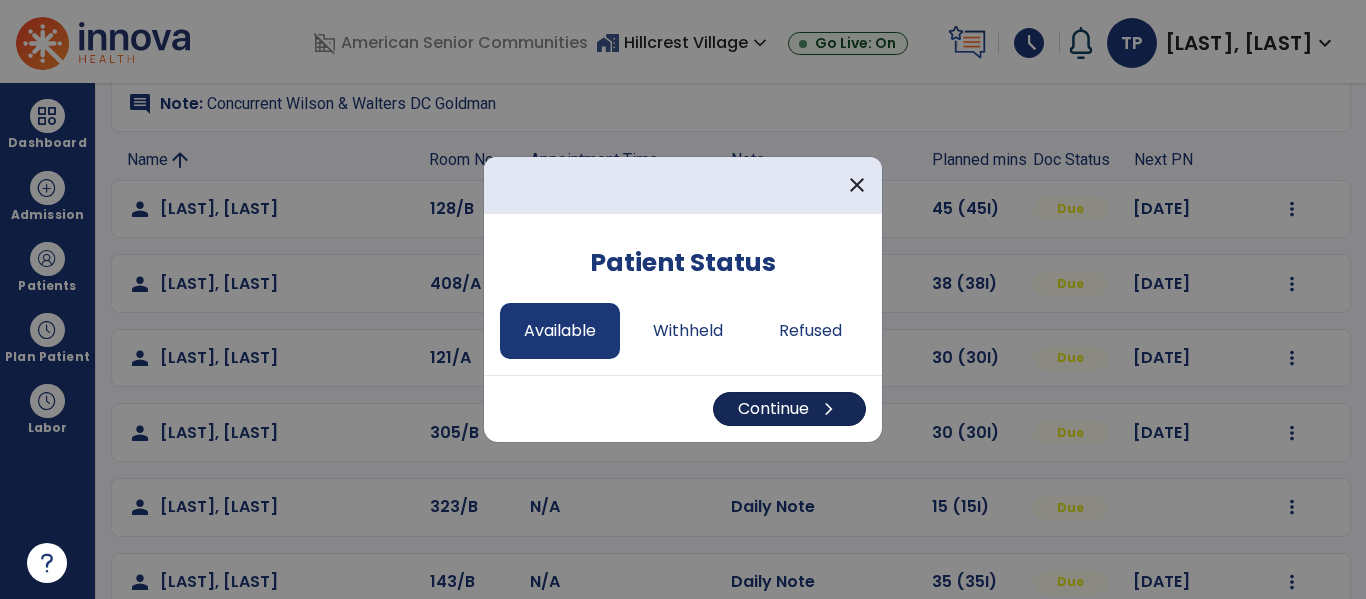 click on "Continue   chevron_right" at bounding box center [789, 409] 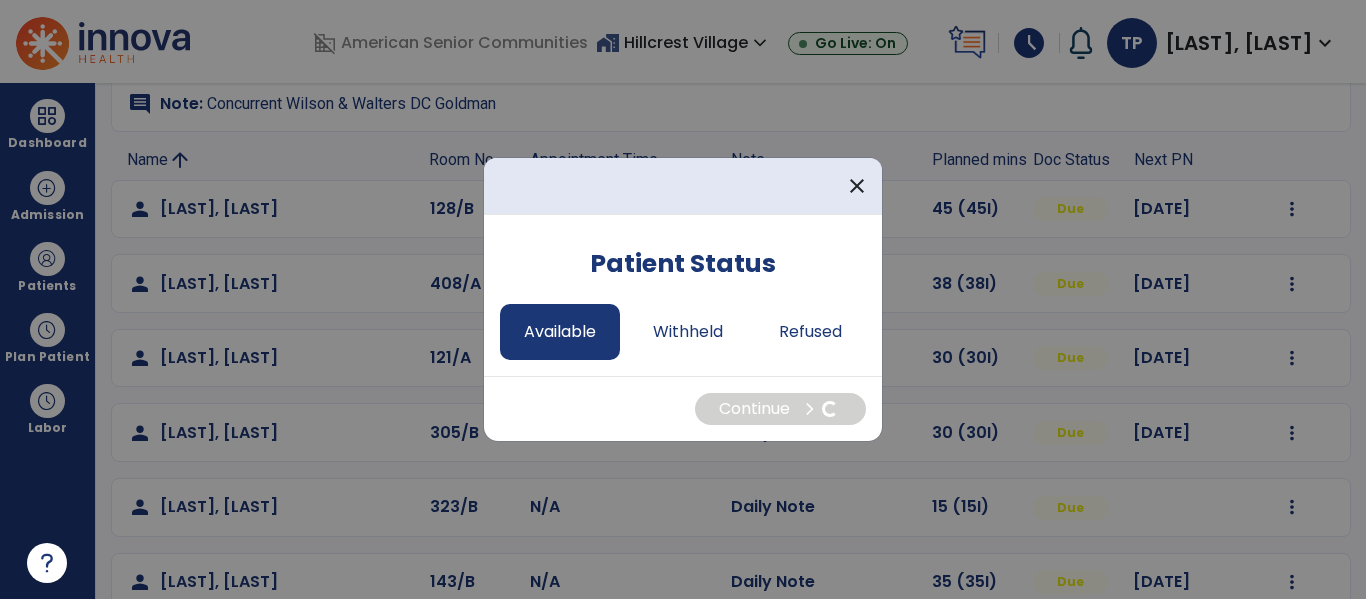 select on "*" 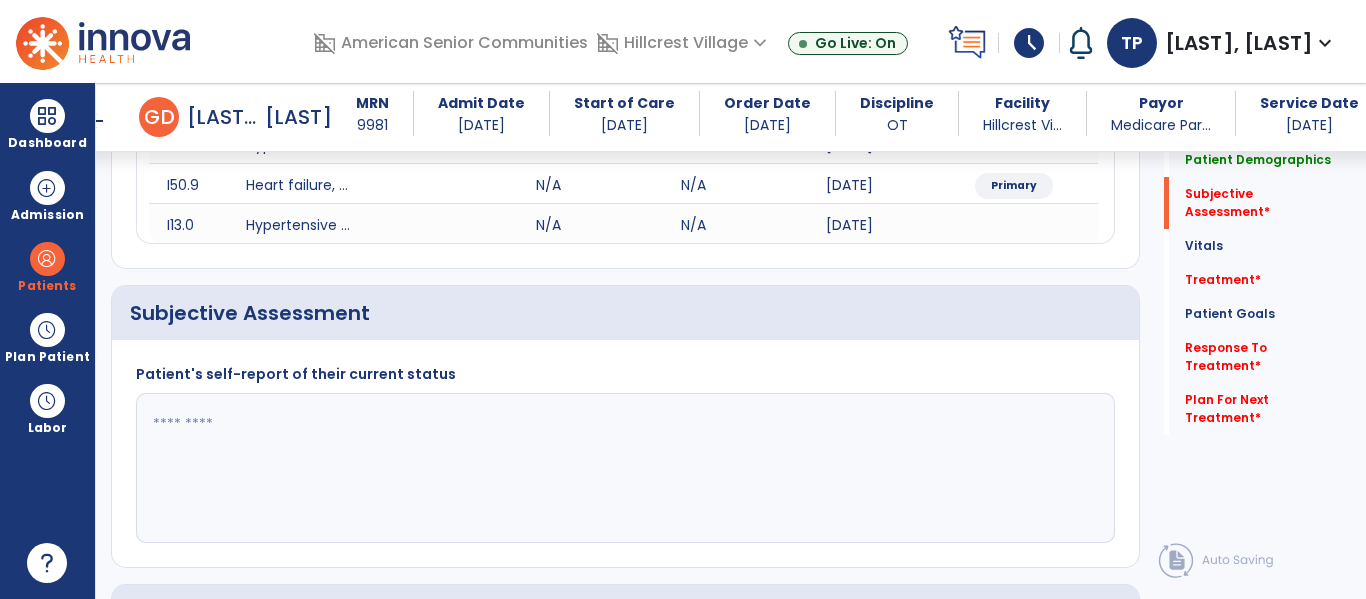 scroll, scrollTop: 380, scrollLeft: 0, axis: vertical 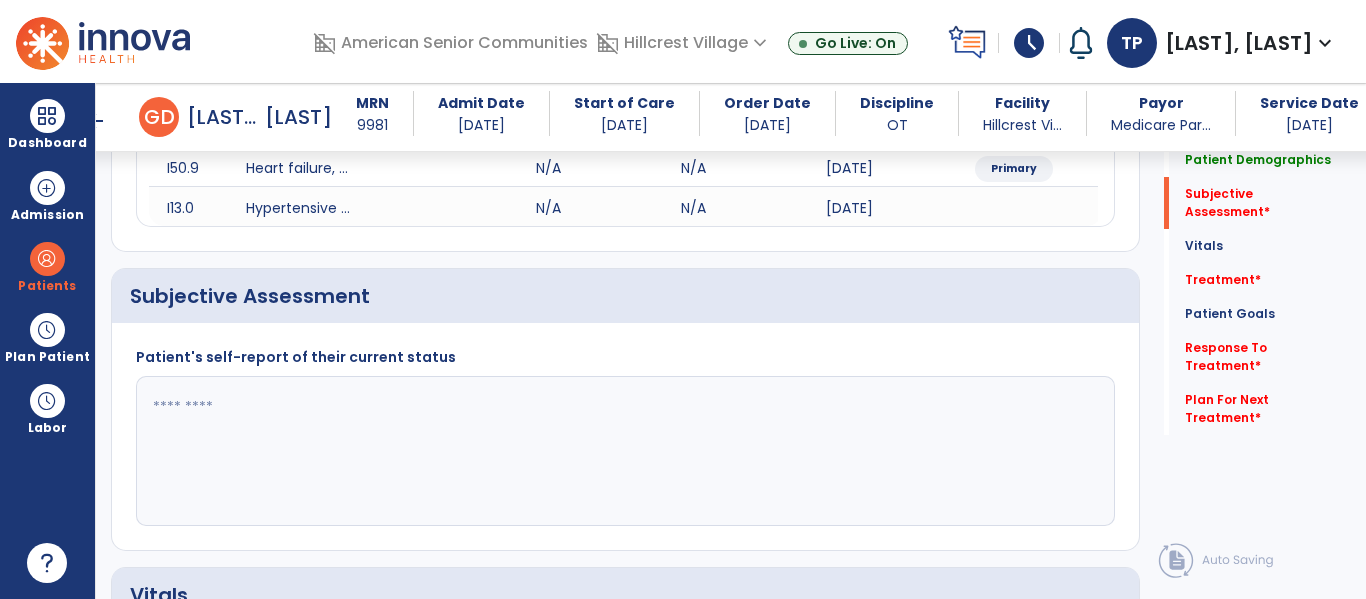 click 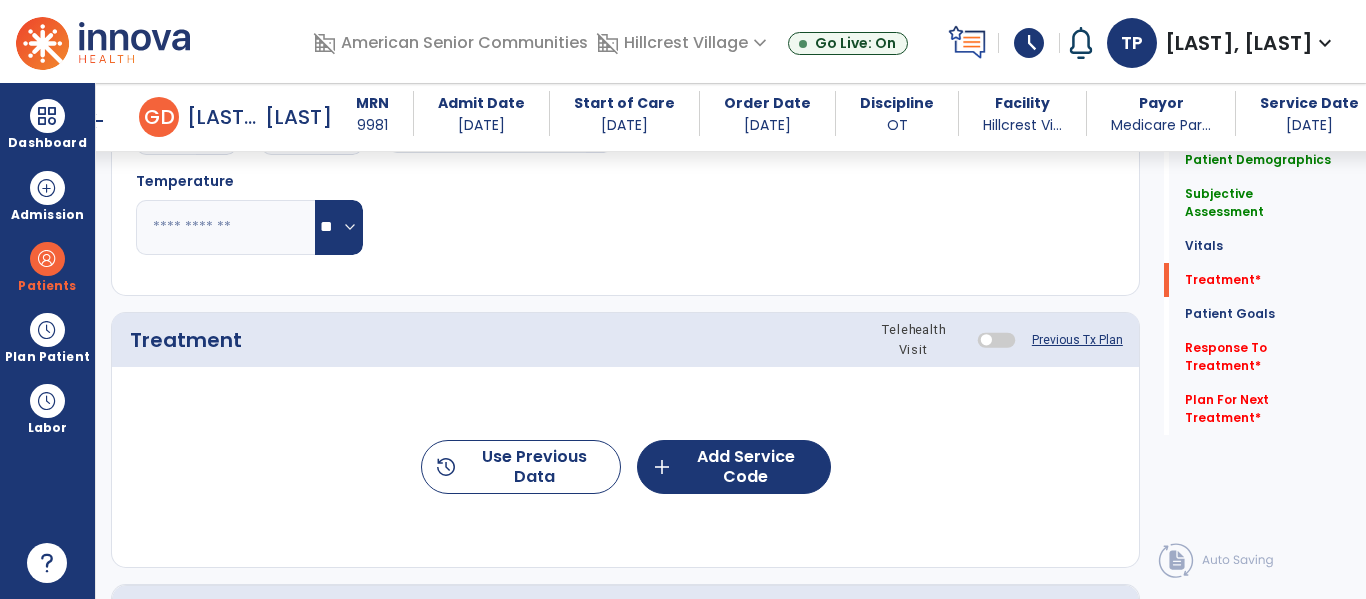 scroll, scrollTop: 1096, scrollLeft: 0, axis: vertical 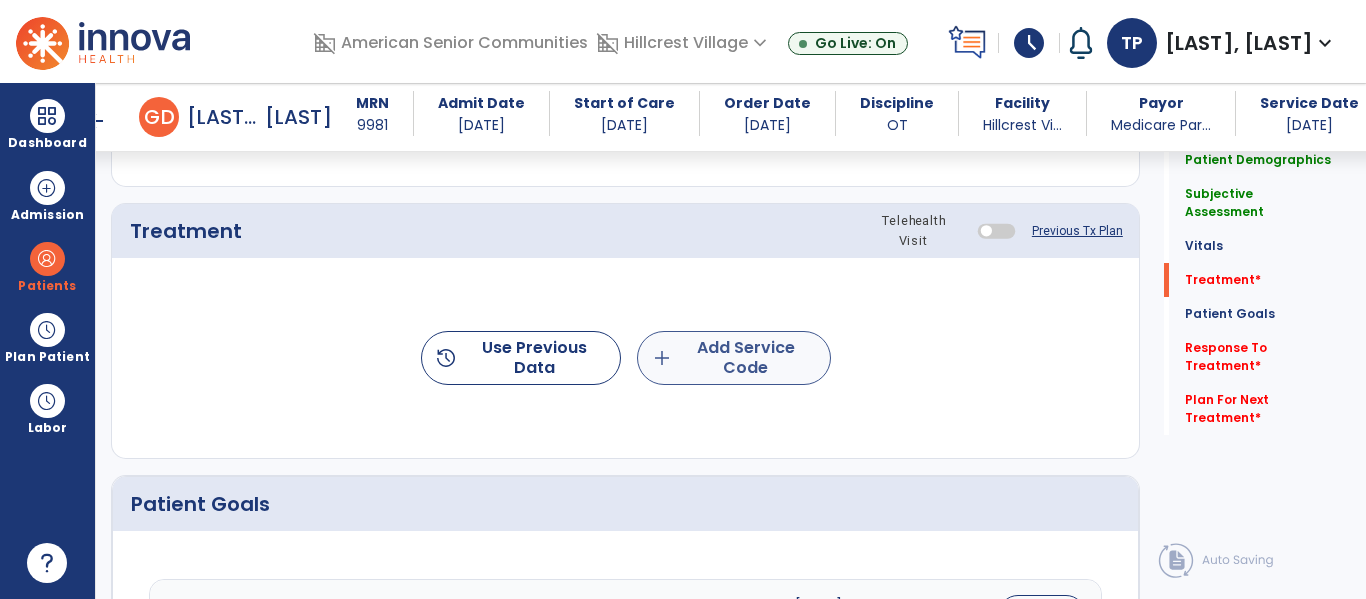 type on "**********" 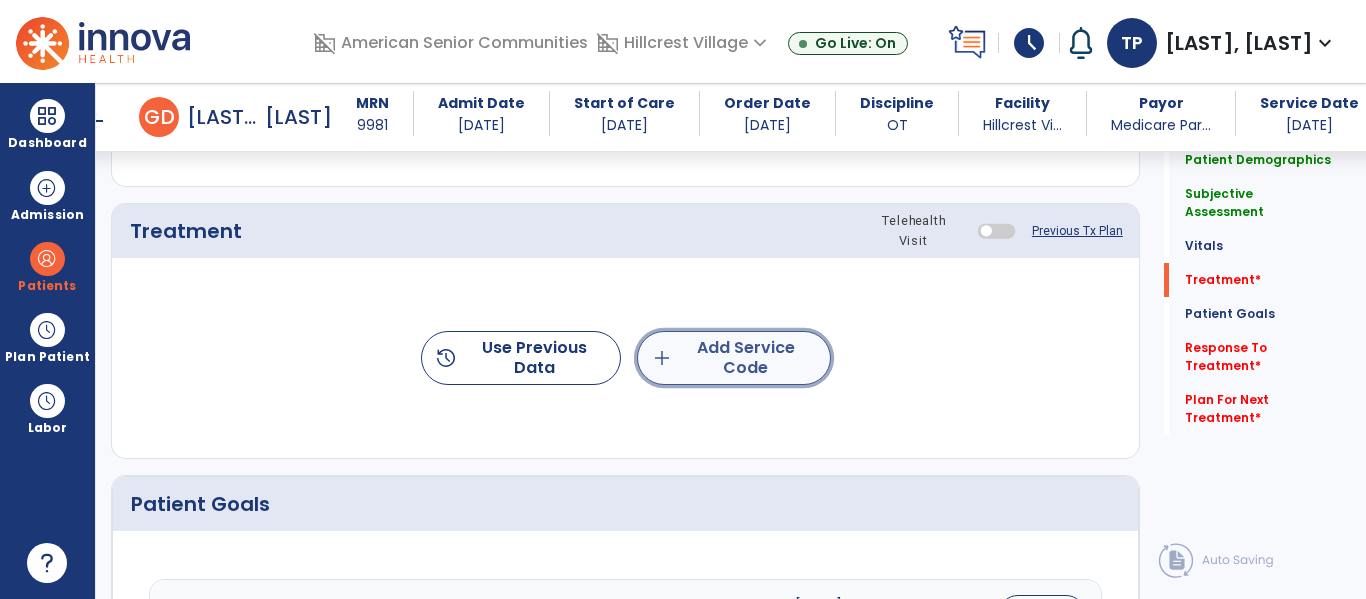 click on "add  Add Service Code" 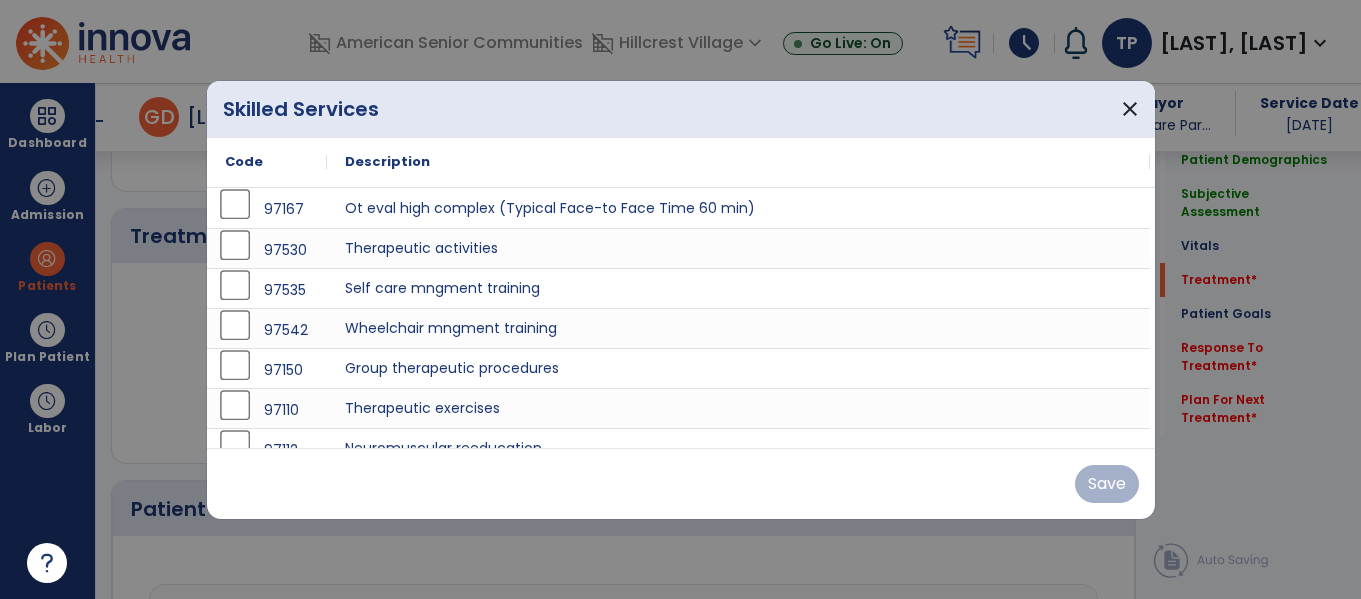 scroll, scrollTop: 1166, scrollLeft: 0, axis: vertical 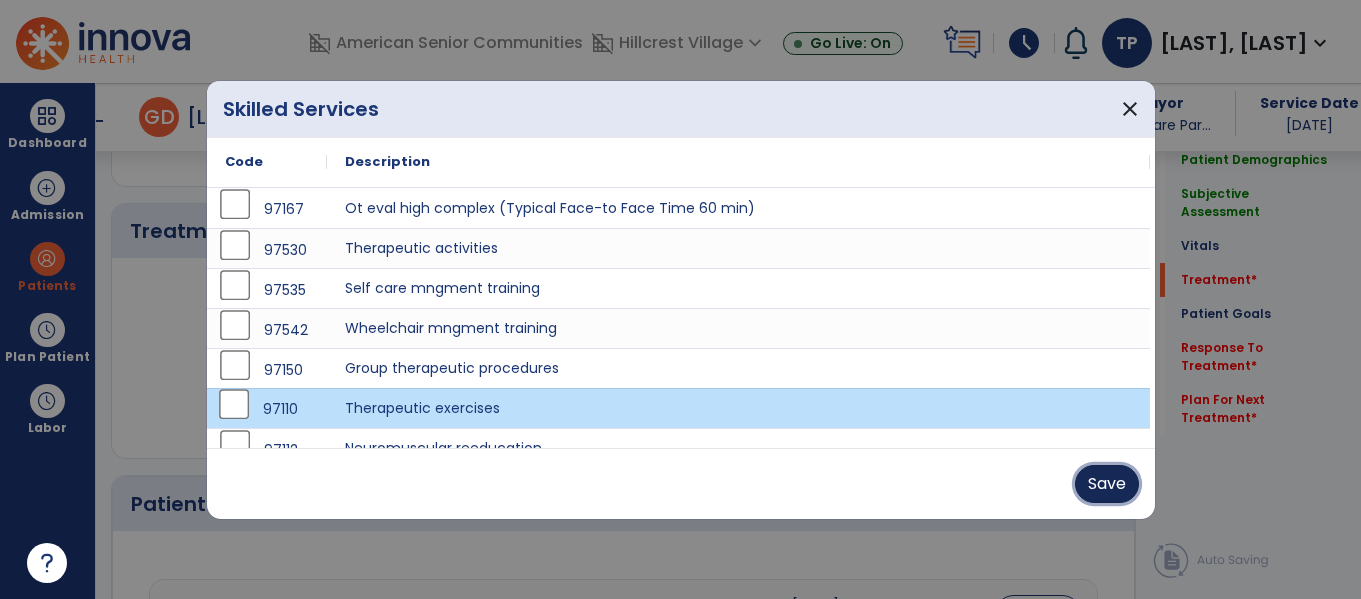 click on "Save" at bounding box center [1107, 484] 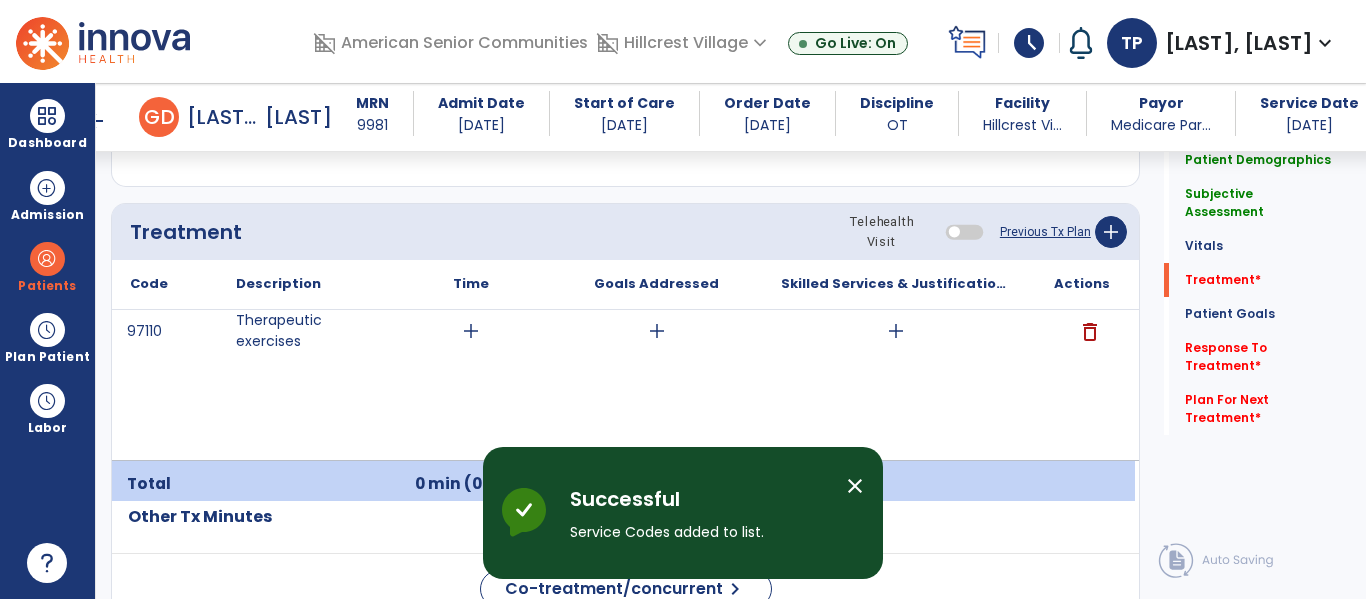 click on "add" at bounding box center (471, 331) 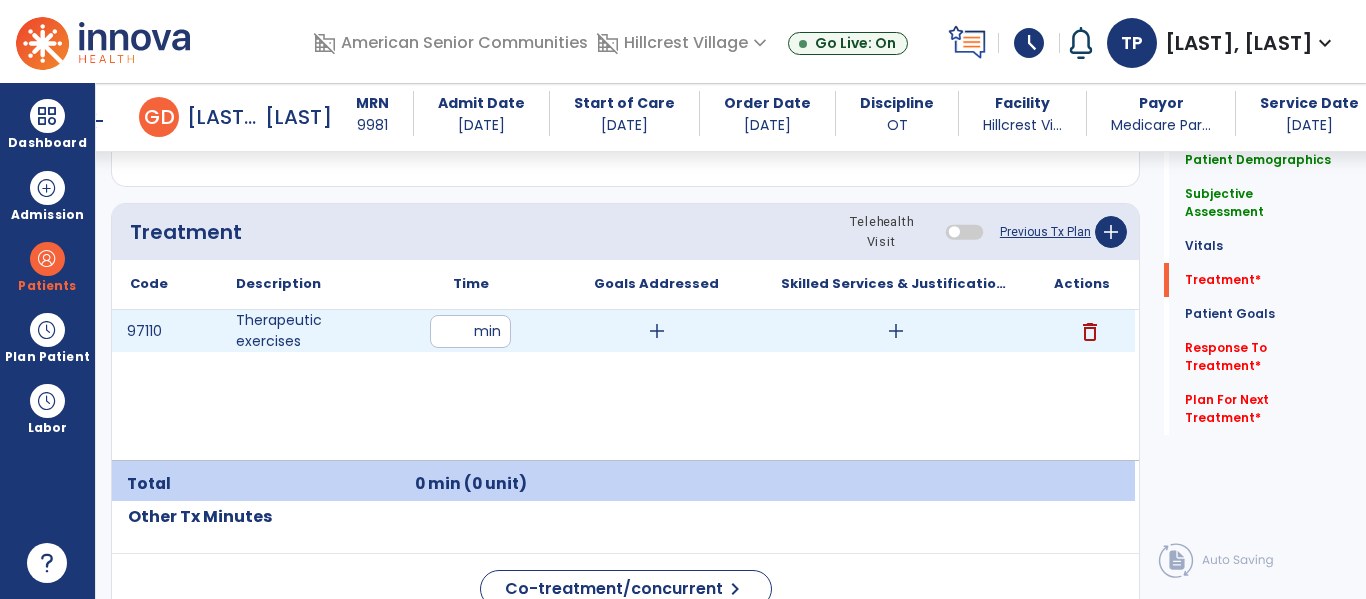 type on "**" 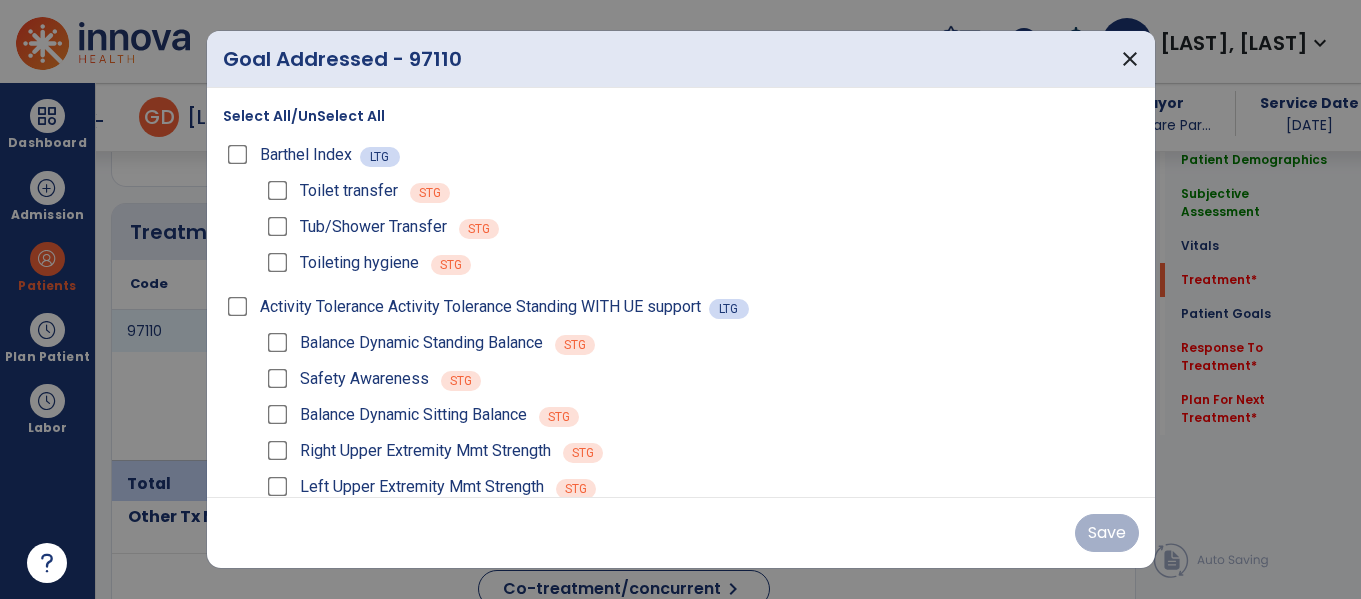 scroll, scrollTop: 1166, scrollLeft: 0, axis: vertical 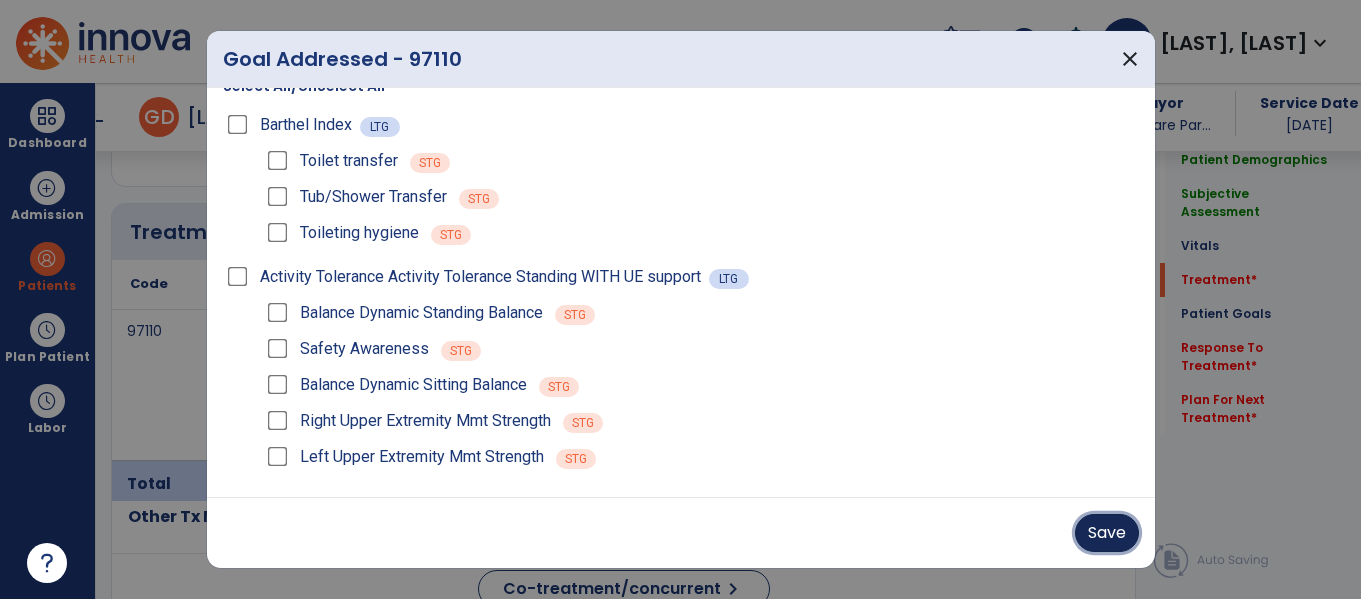 click on "Save" at bounding box center (1107, 533) 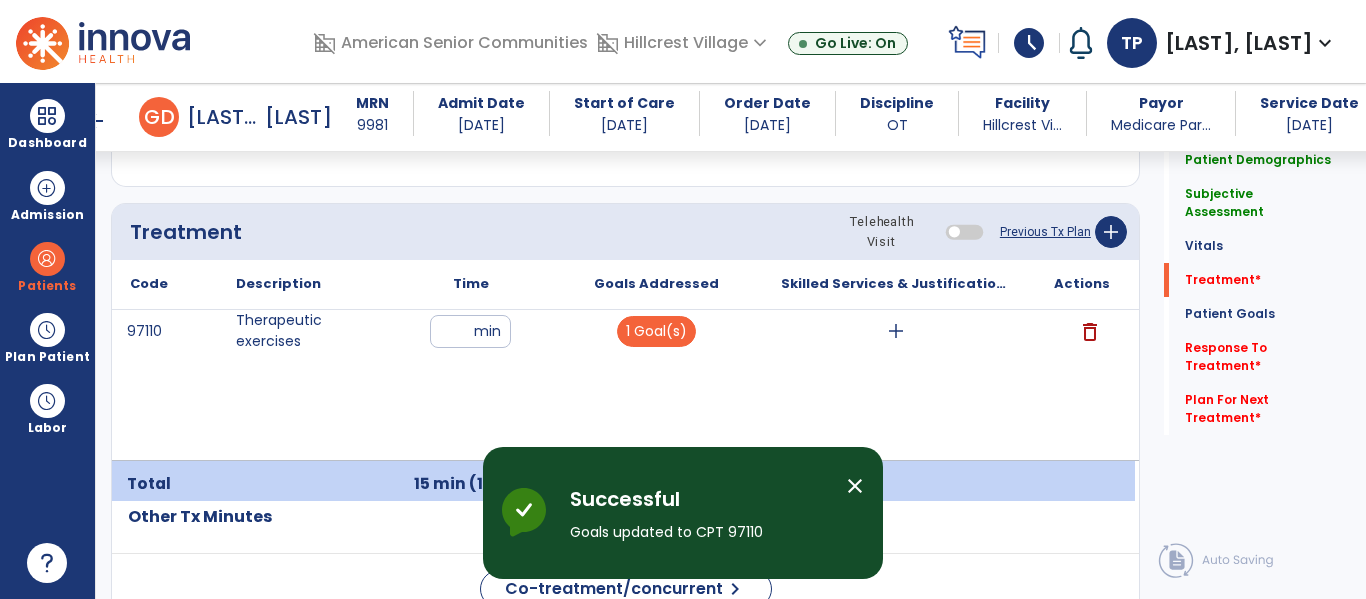 click on "add" at bounding box center [896, 331] 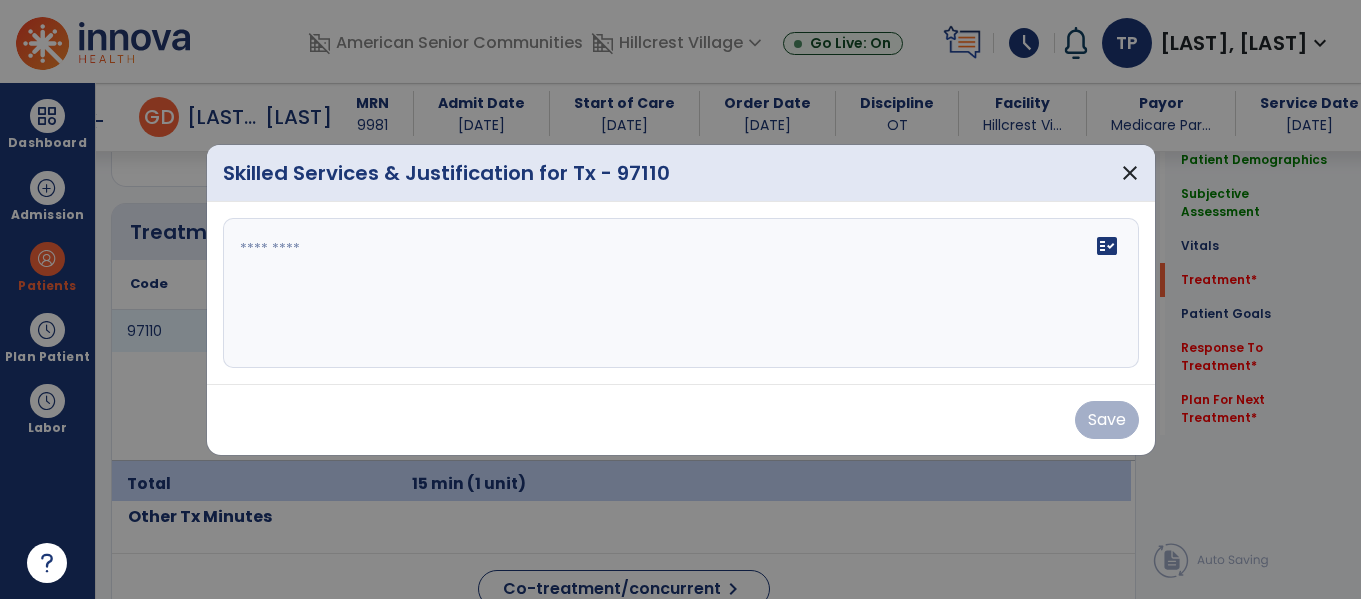 scroll, scrollTop: 1166, scrollLeft: 0, axis: vertical 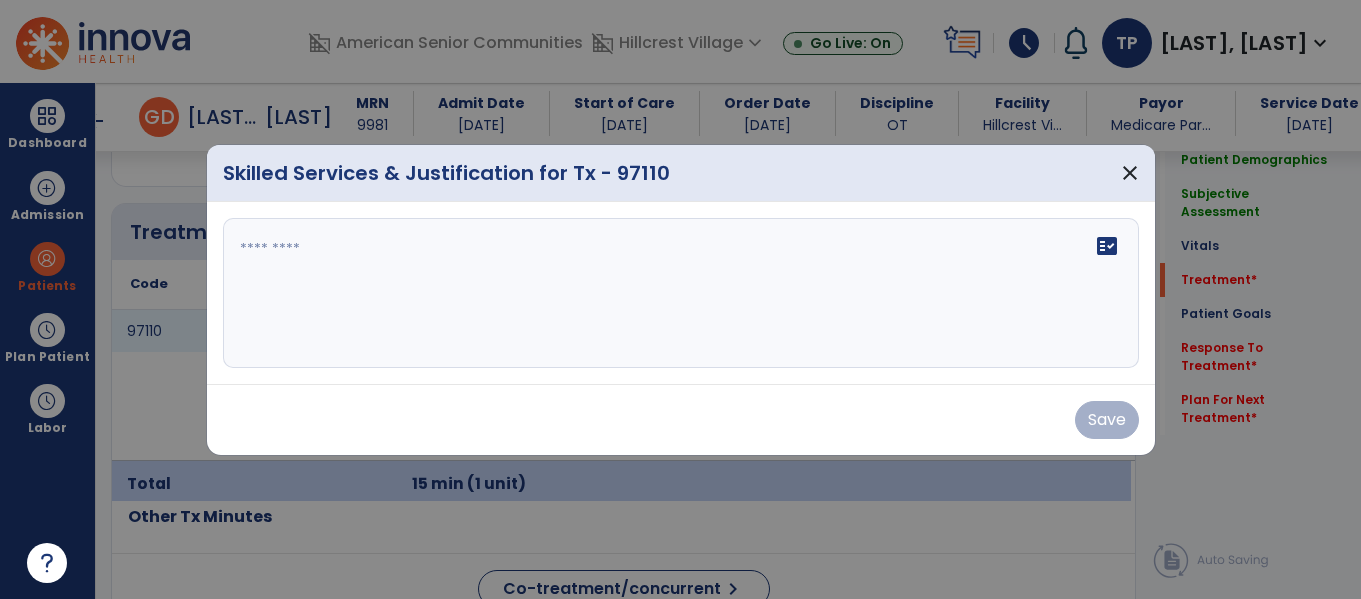 click on "fact_check" at bounding box center (681, 293) 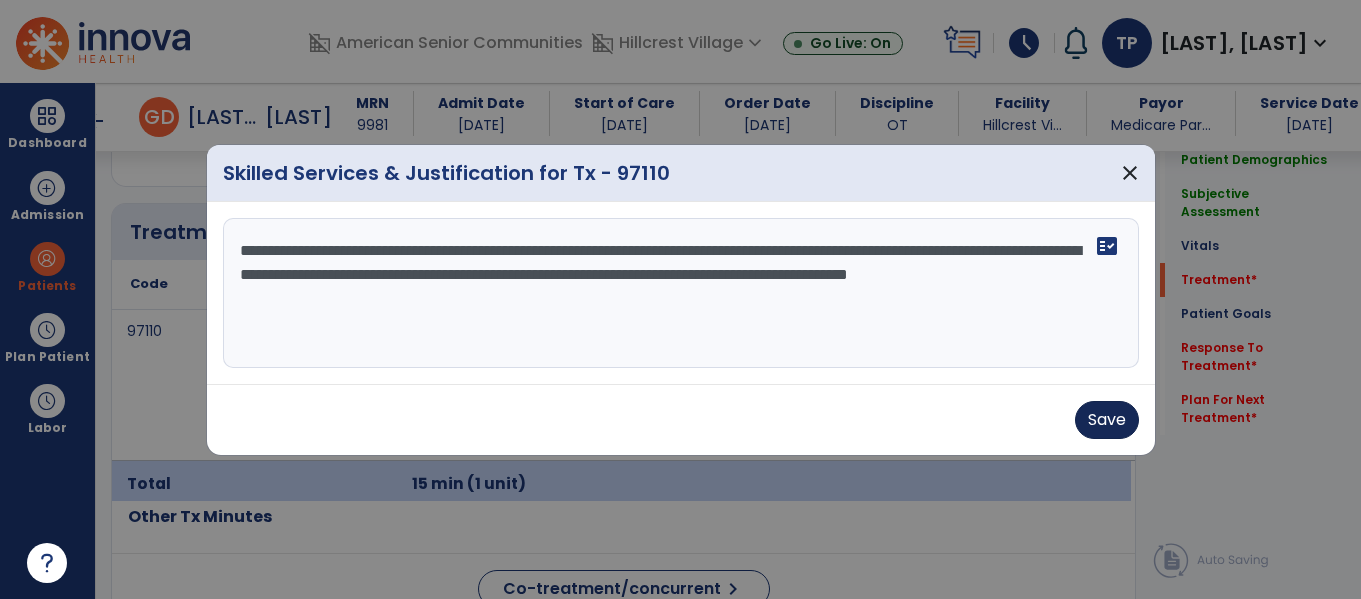 type on "**********" 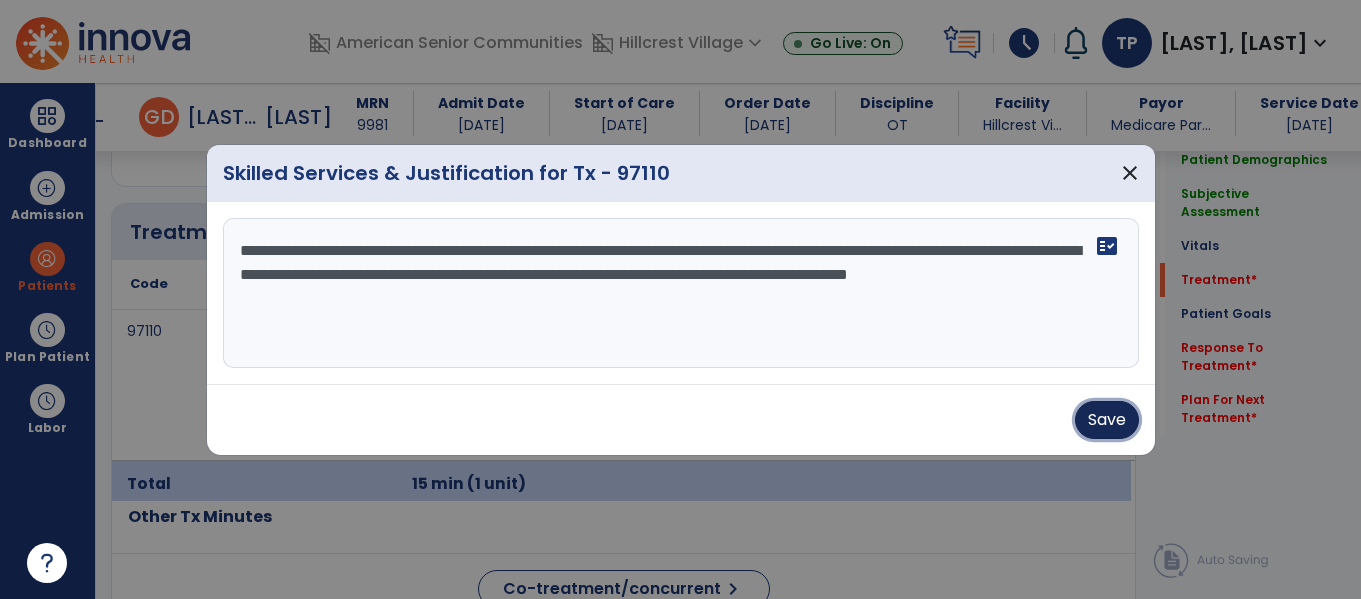 click on "Save" at bounding box center [1107, 420] 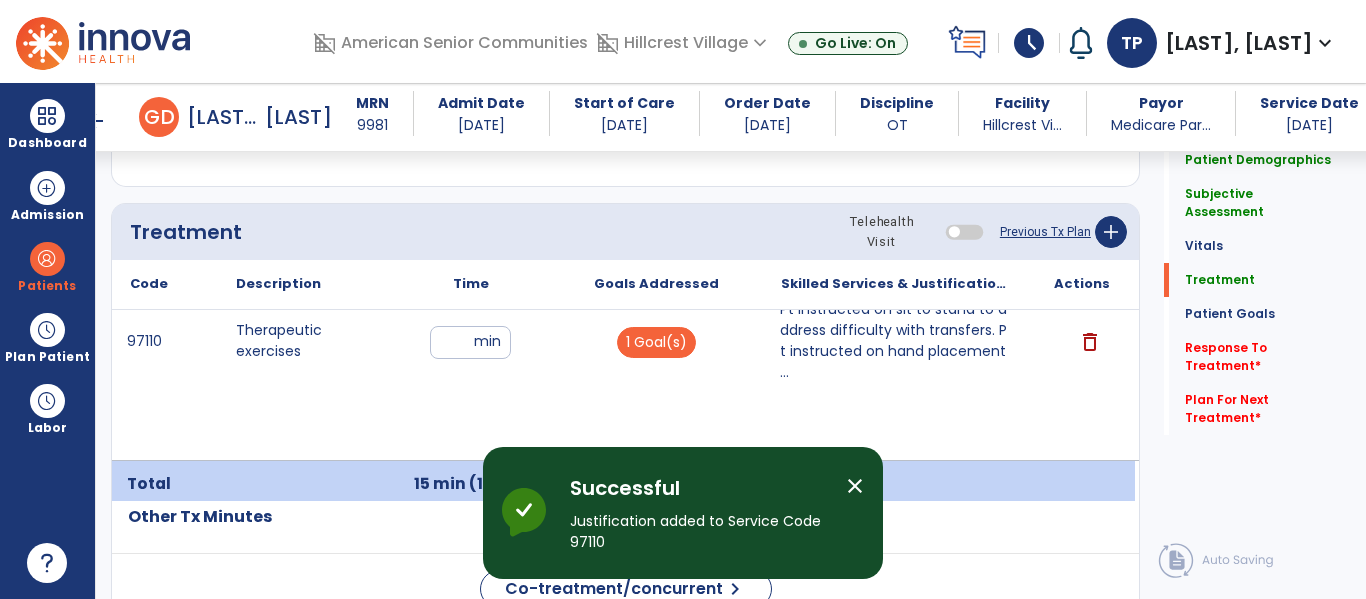 click on "Pt instructed on sit to stand to address difficulty with transfers. Pt instructed on hand placement ..." at bounding box center (896, 341) 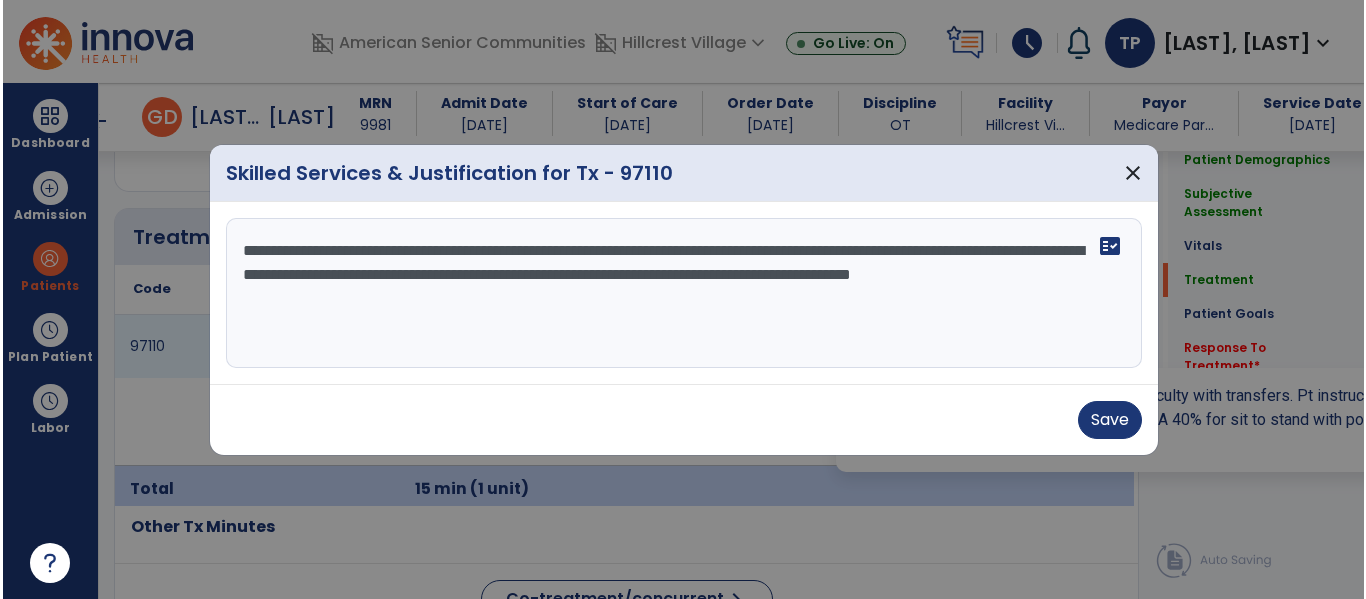 scroll, scrollTop: 1166, scrollLeft: 0, axis: vertical 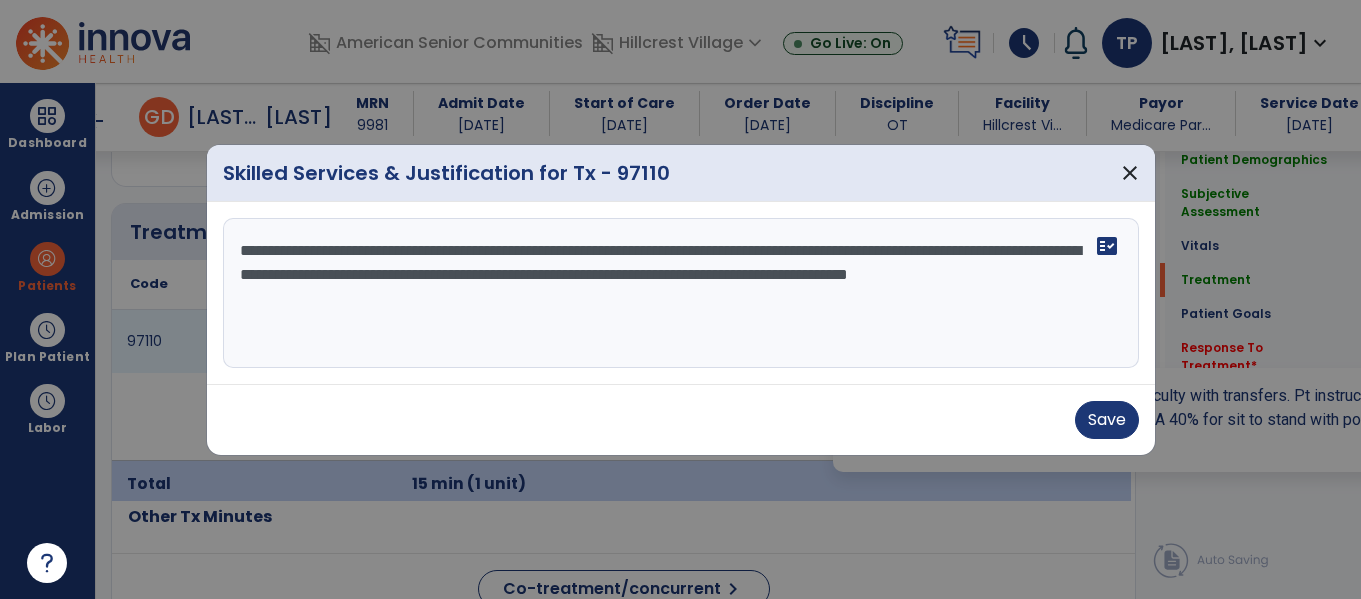 click on "**********" at bounding box center (681, 293) 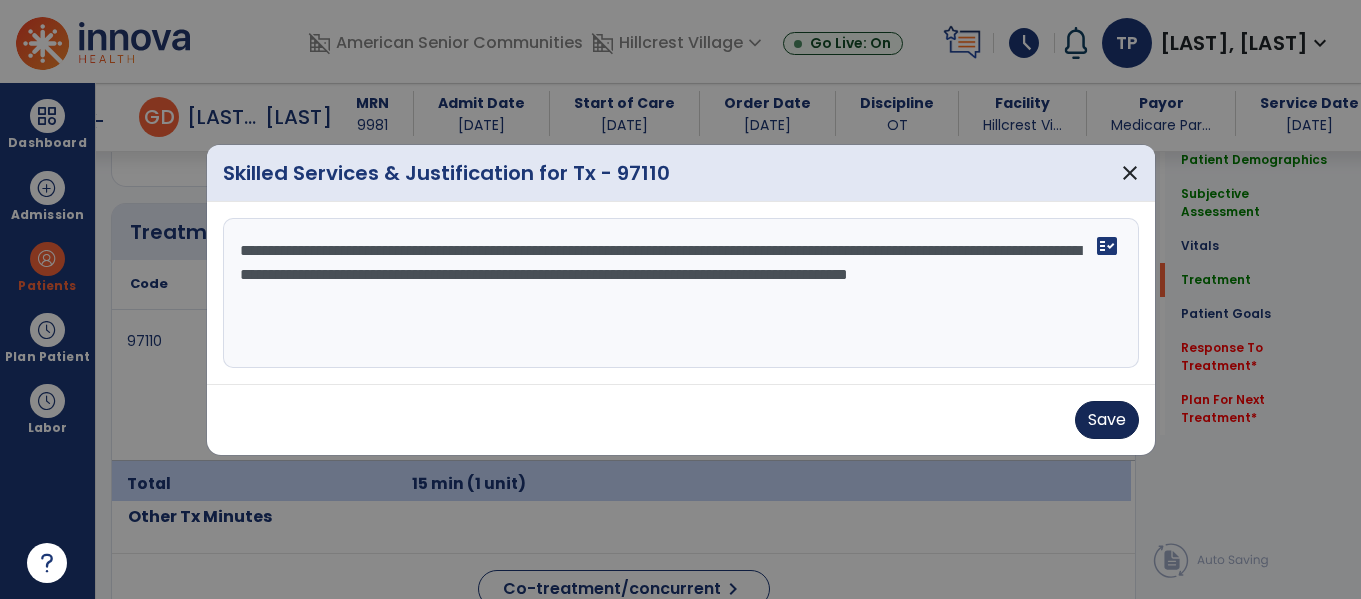 type on "**********" 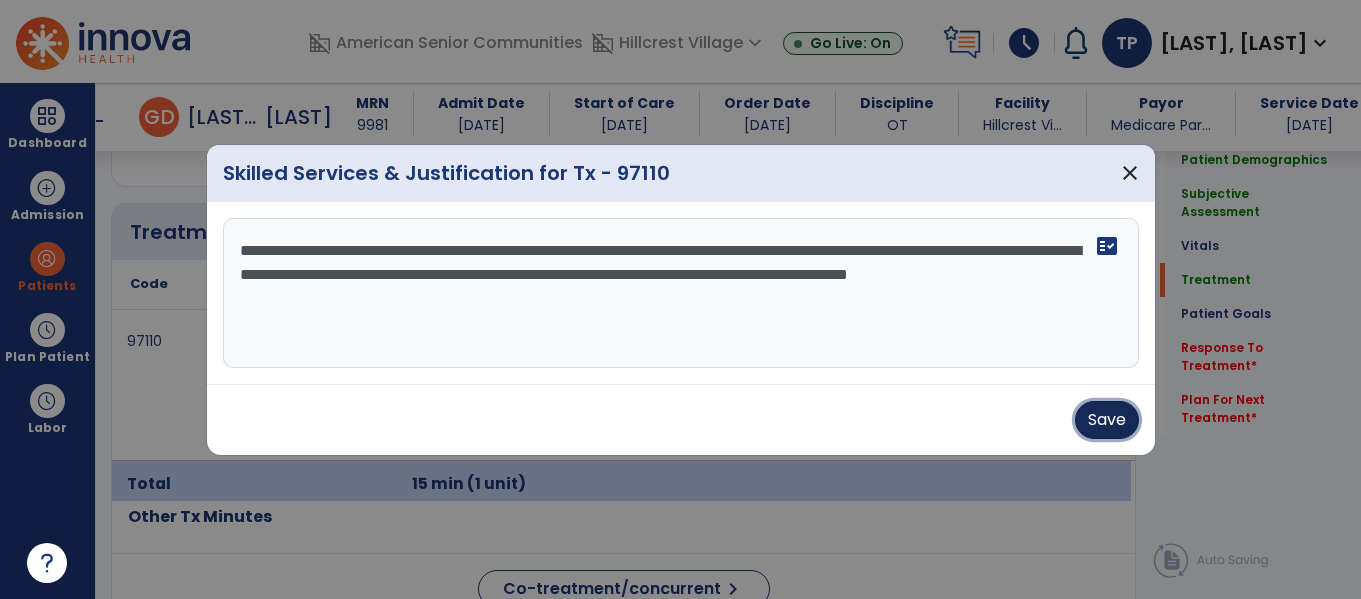 click on "Save" at bounding box center (1107, 420) 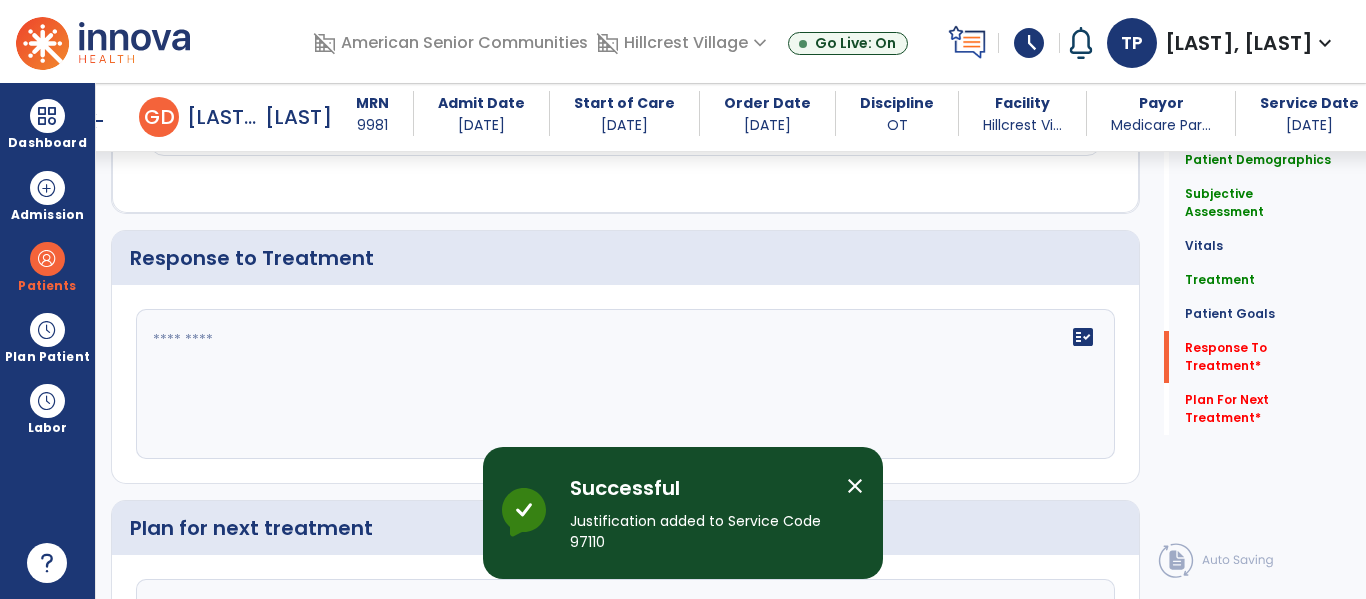 scroll, scrollTop: 3288, scrollLeft: 0, axis: vertical 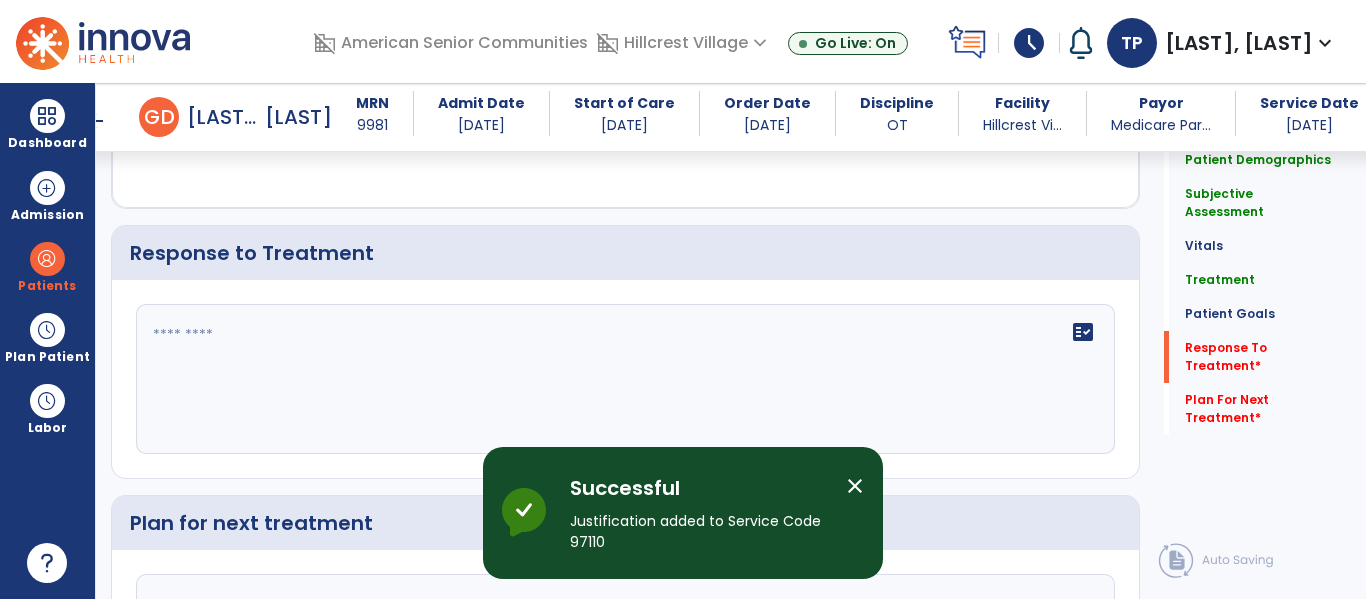click on "fact_check" 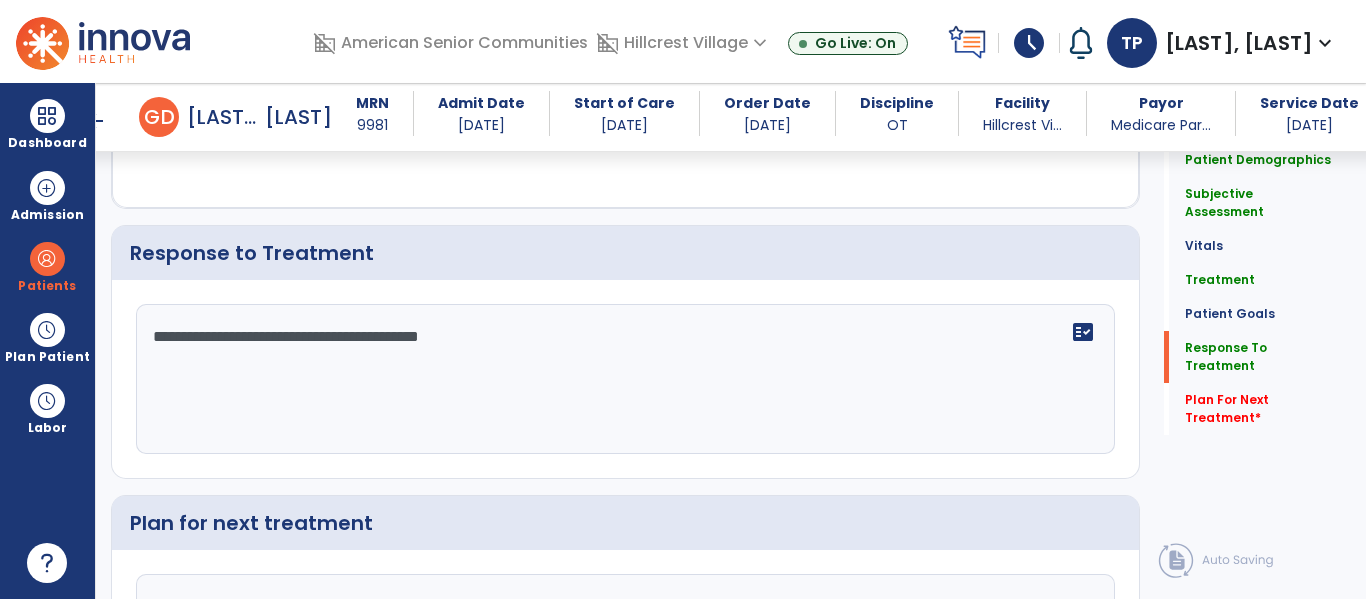 click on "**********" 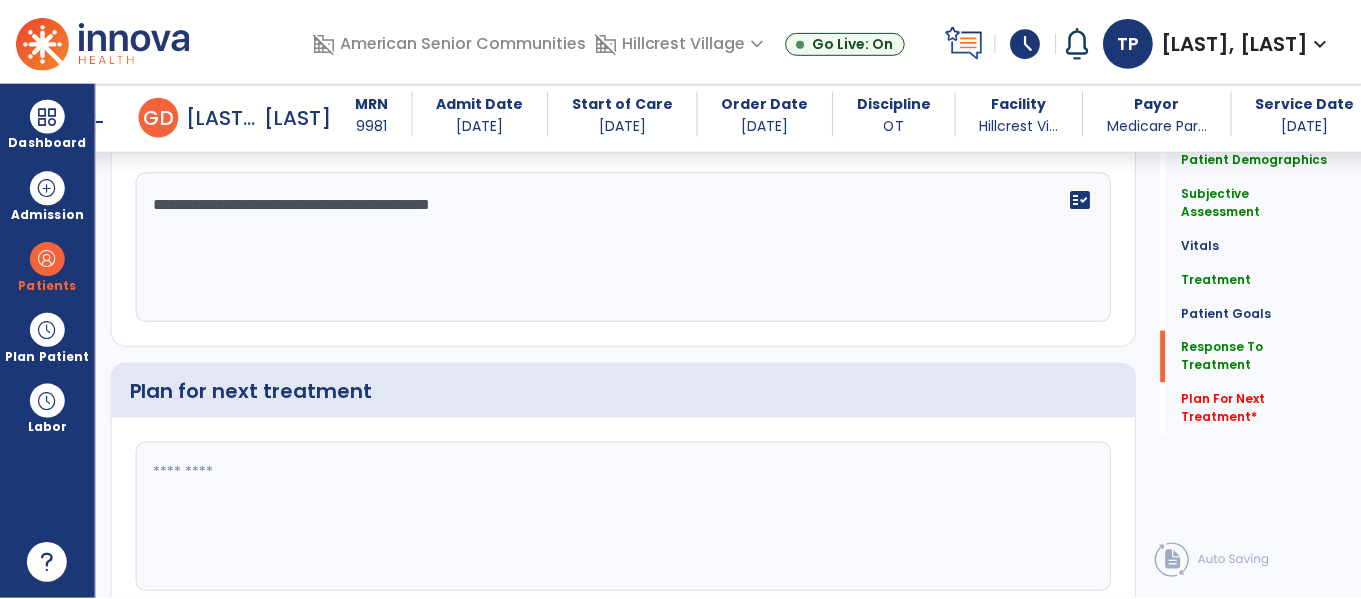 scroll, scrollTop: 3504, scrollLeft: 0, axis: vertical 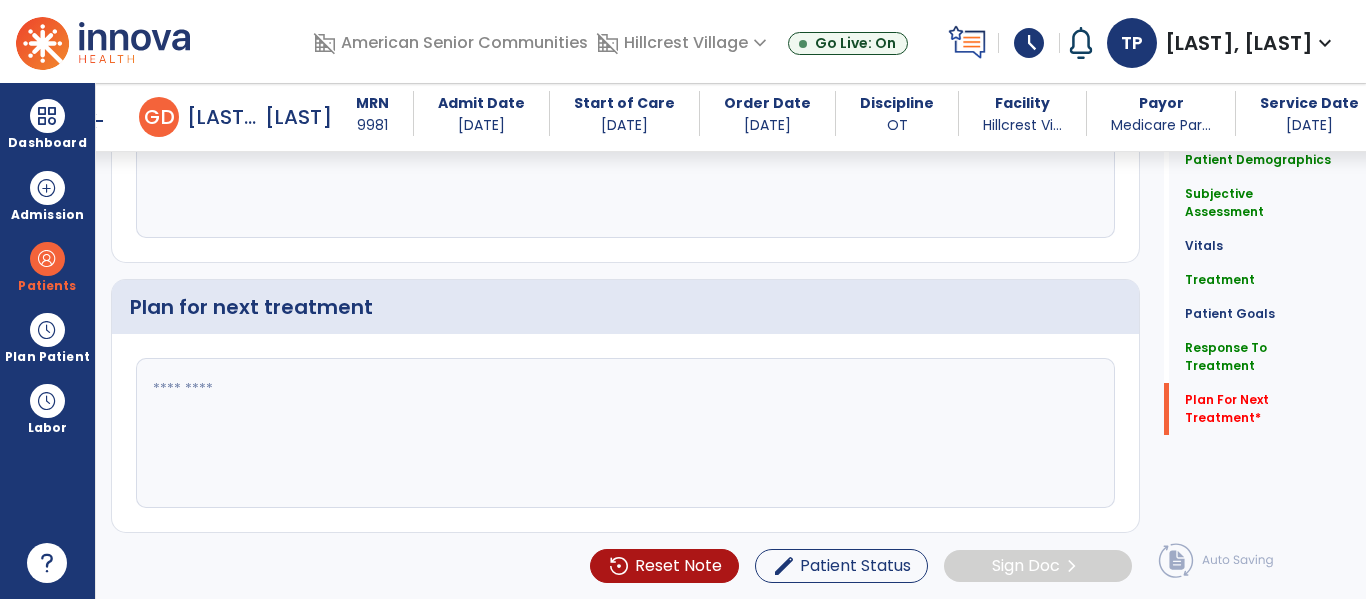type on "**********" 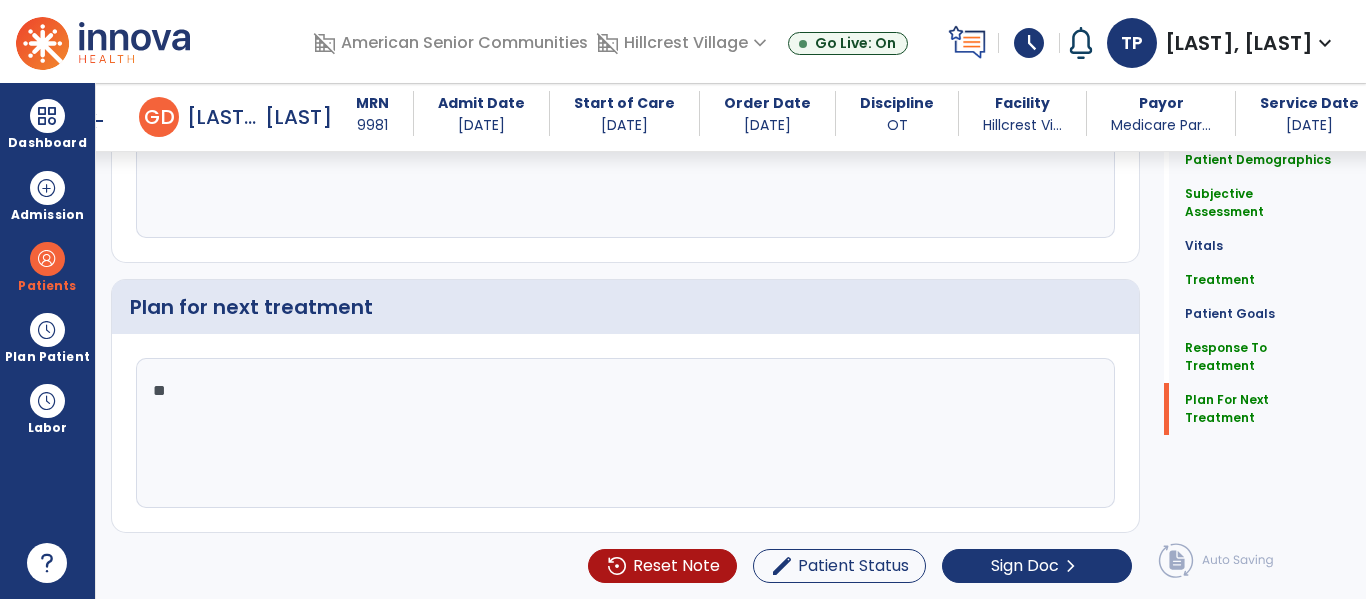 type on "*" 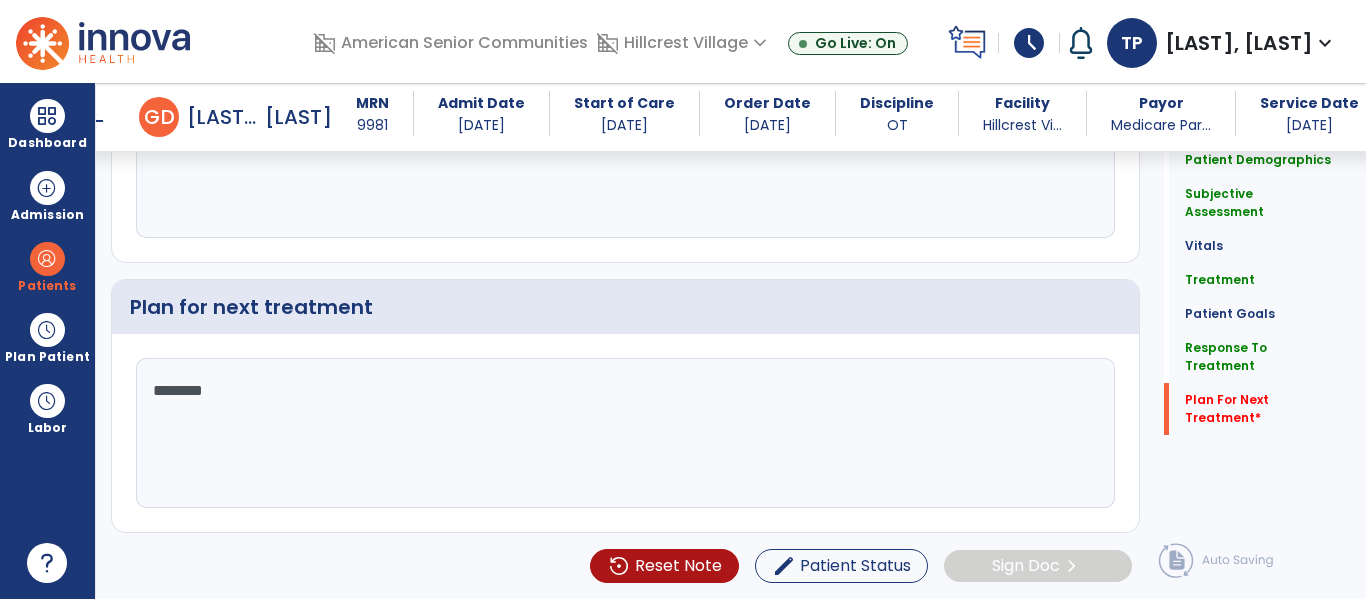 type on "*********" 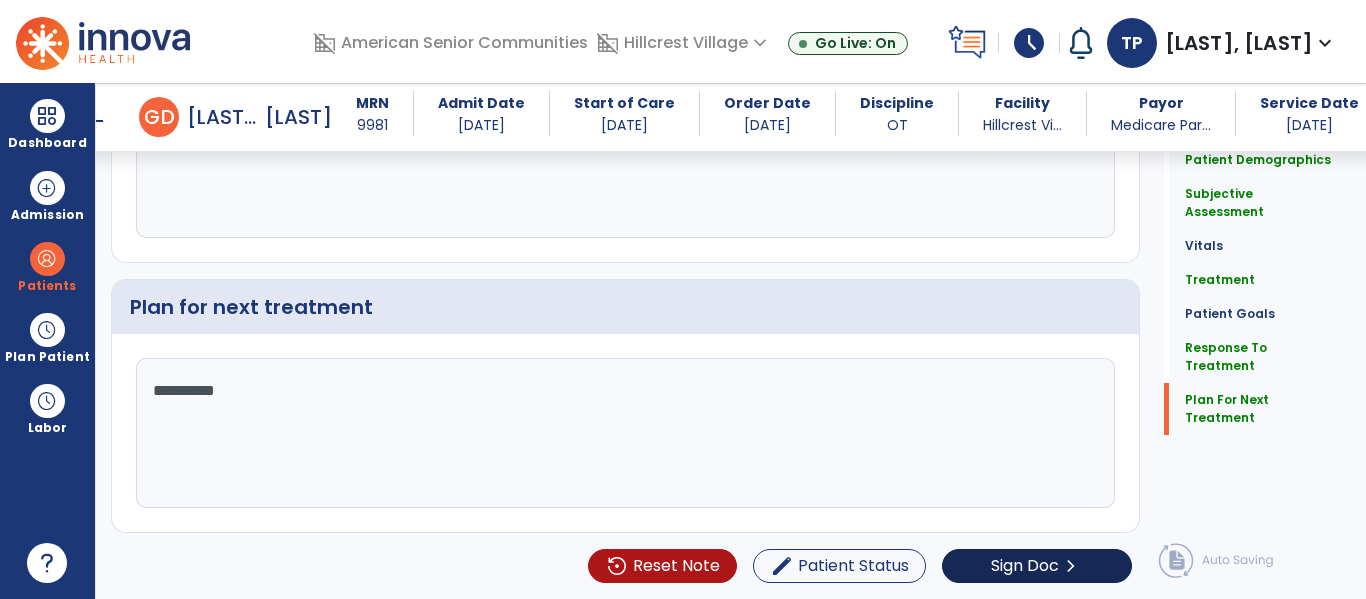 type on "*********" 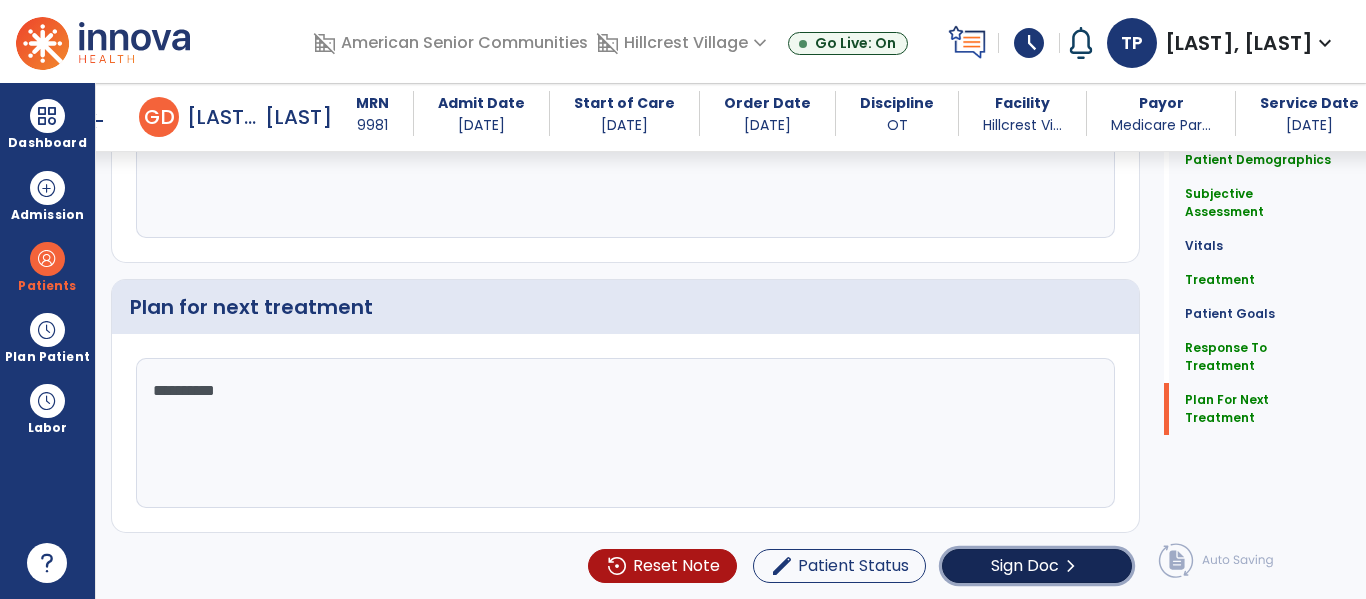 click on "chevron_right" 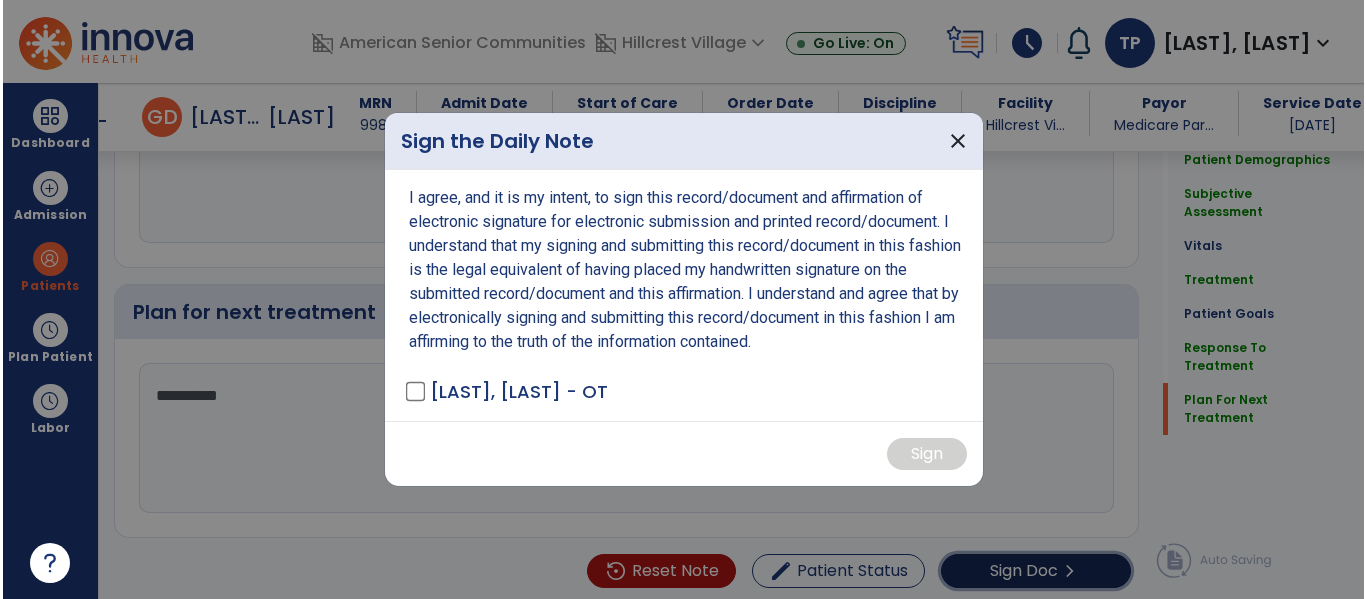 scroll, scrollTop: 3504, scrollLeft: 0, axis: vertical 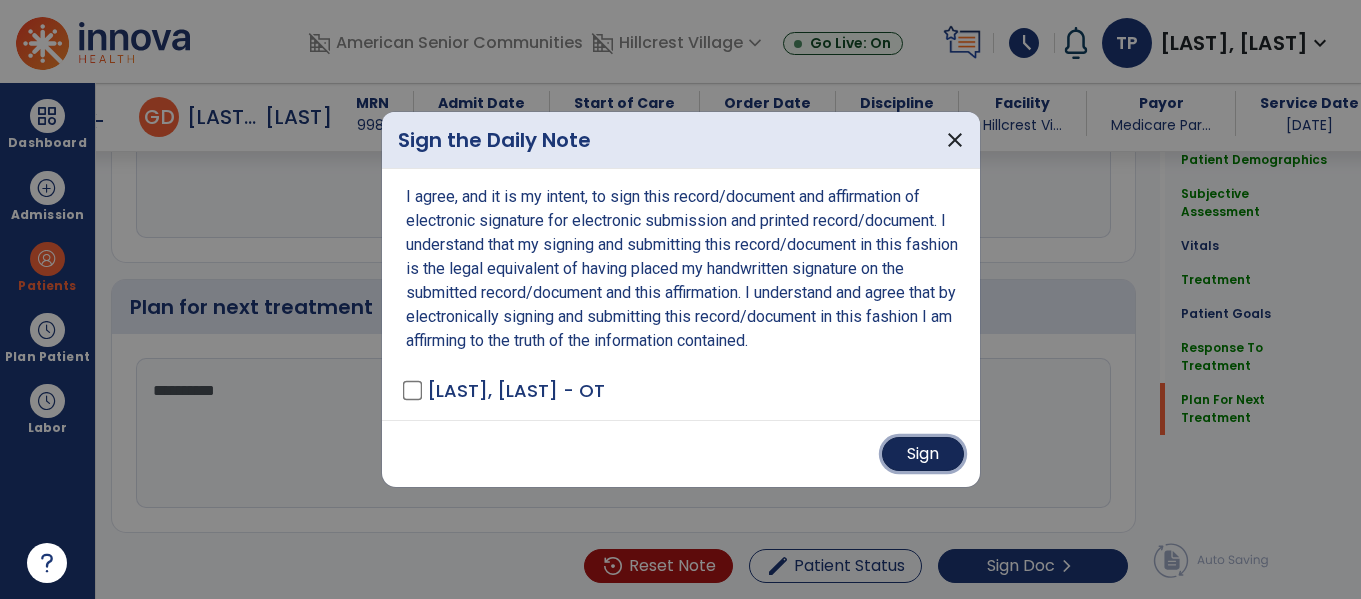 click on "Sign" at bounding box center (923, 454) 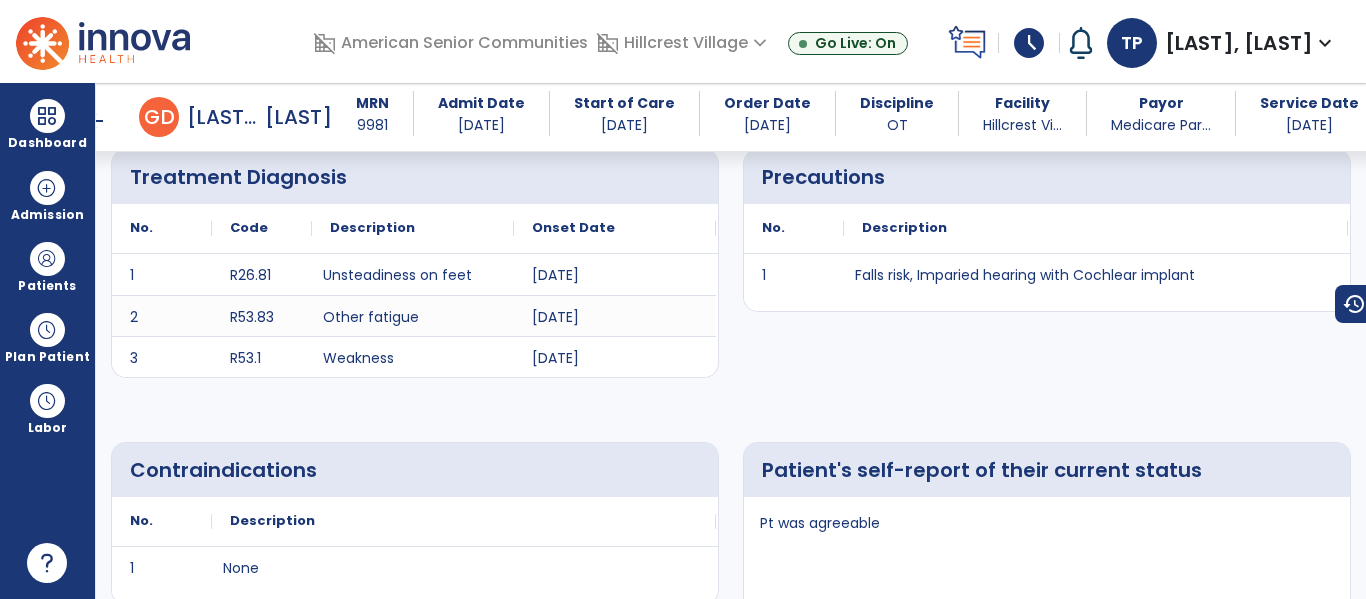 scroll, scrollTop: 0, scrollLeft: 0, axis: both 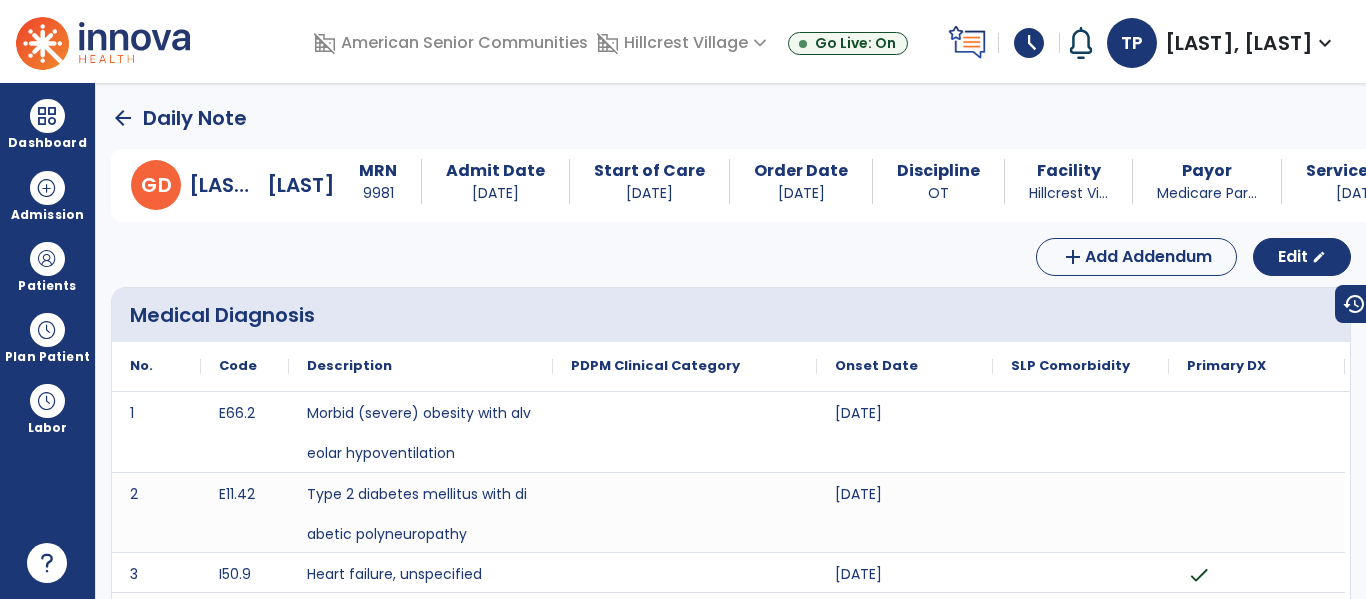 click on "arrow_back" 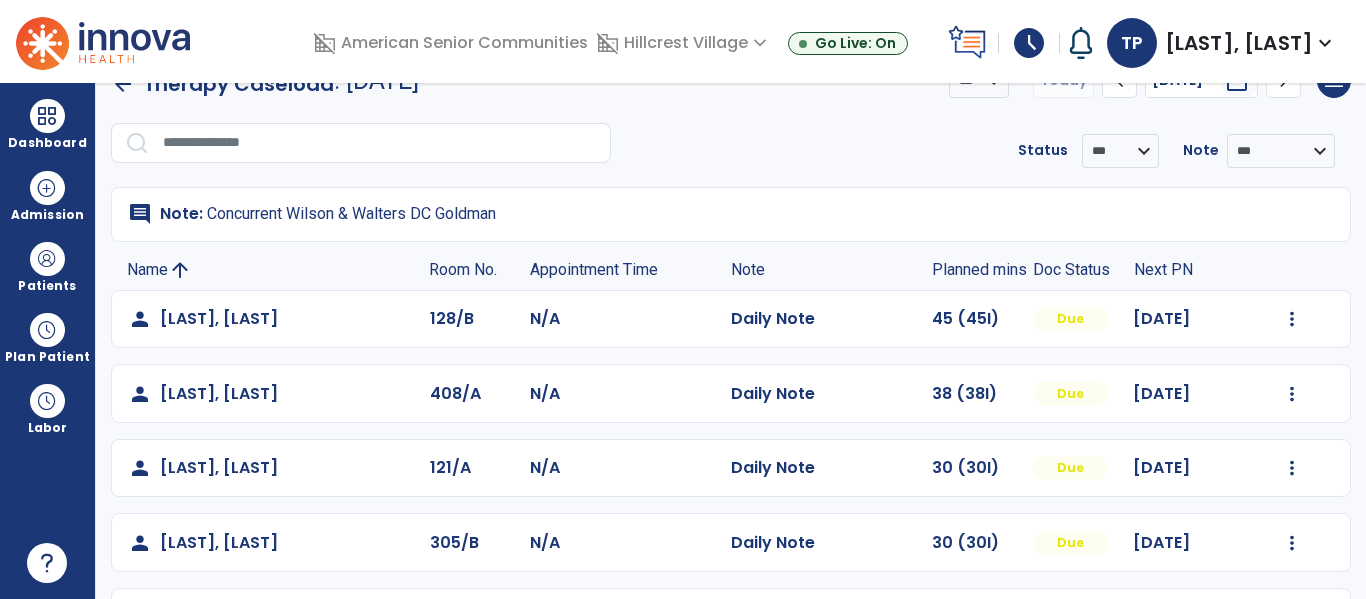 scroll, scrollTop: 0, scrollLeft: 0, axis: both 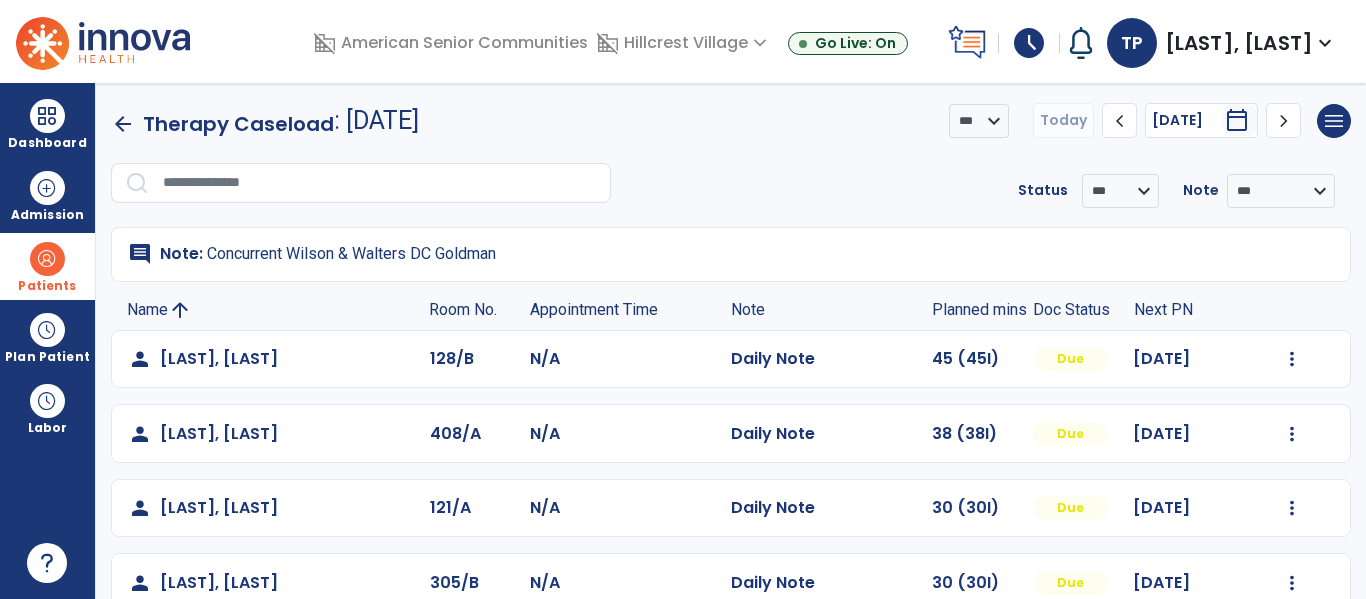 click at bounding box center (47, 259) 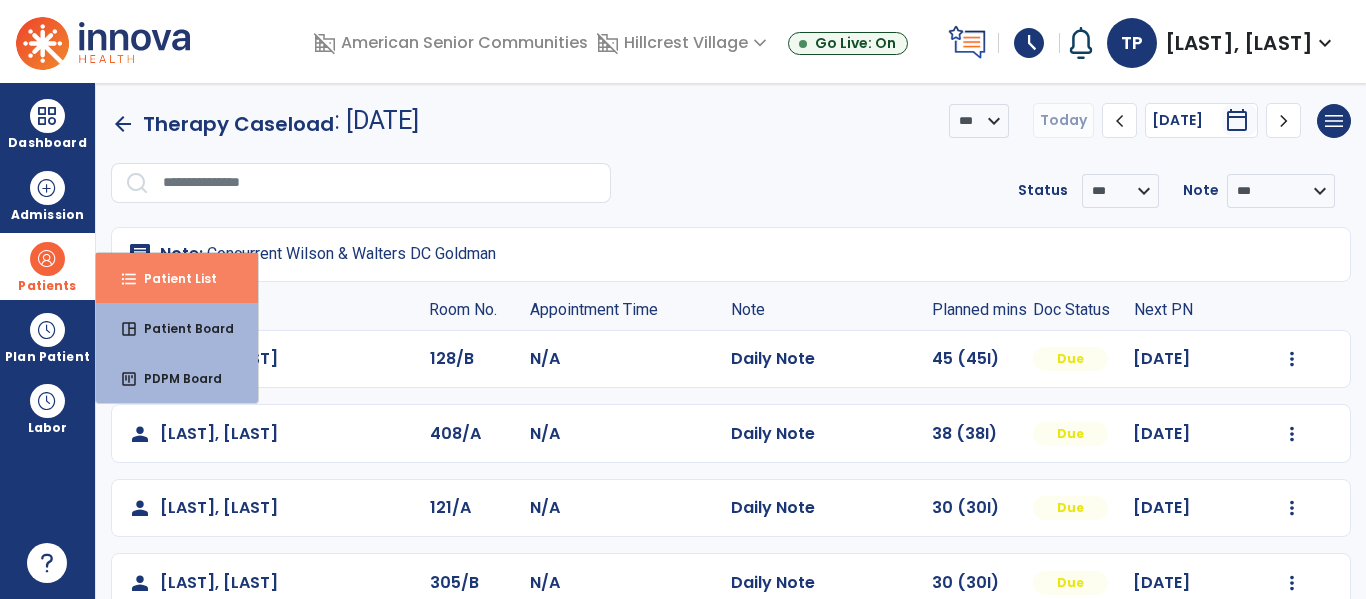 click on "Patient List" at bounding box center [172, 278] 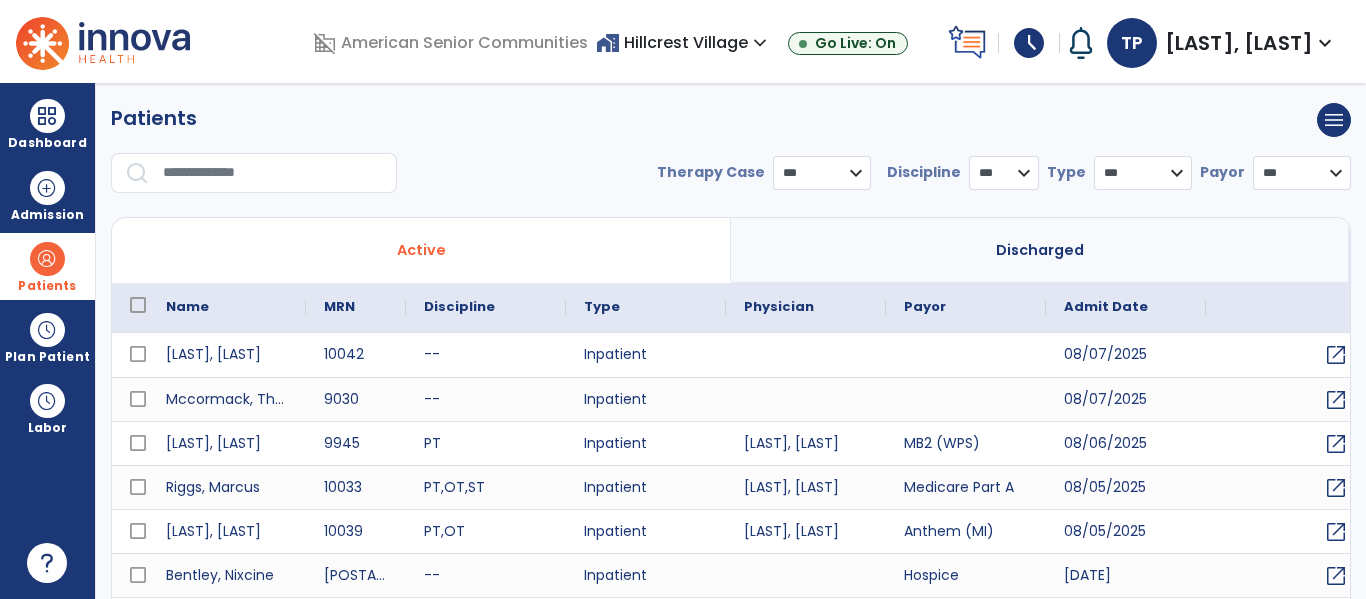 select on "***" 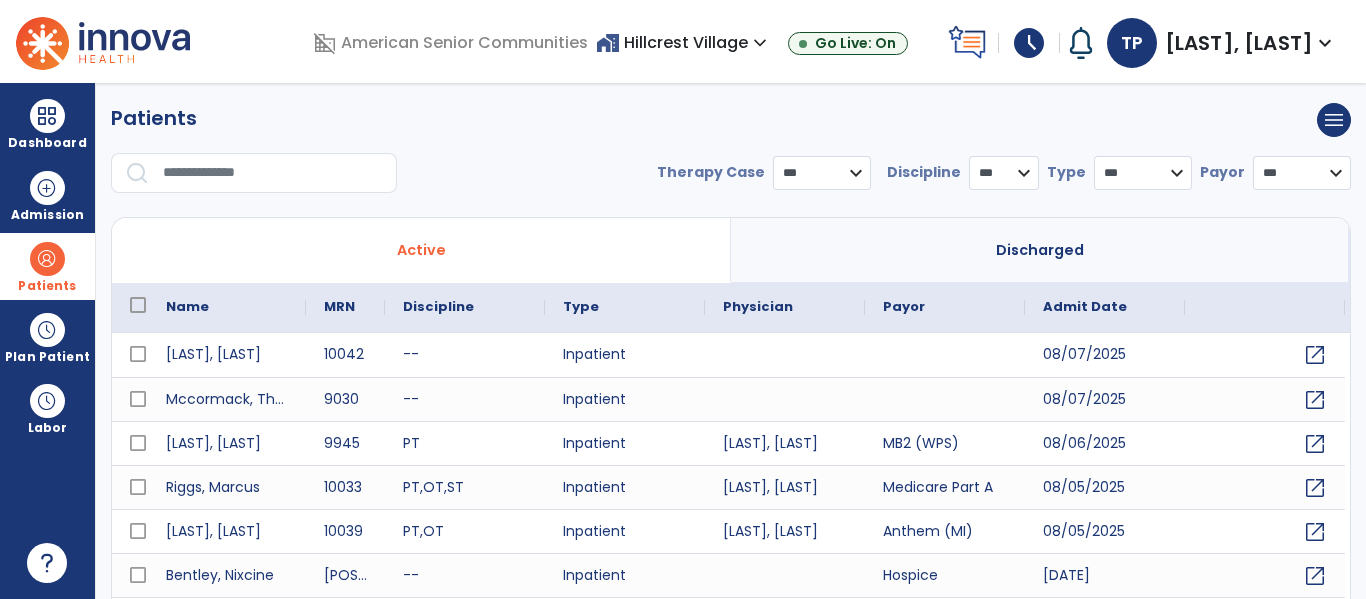click at bounding box center (273, 173) 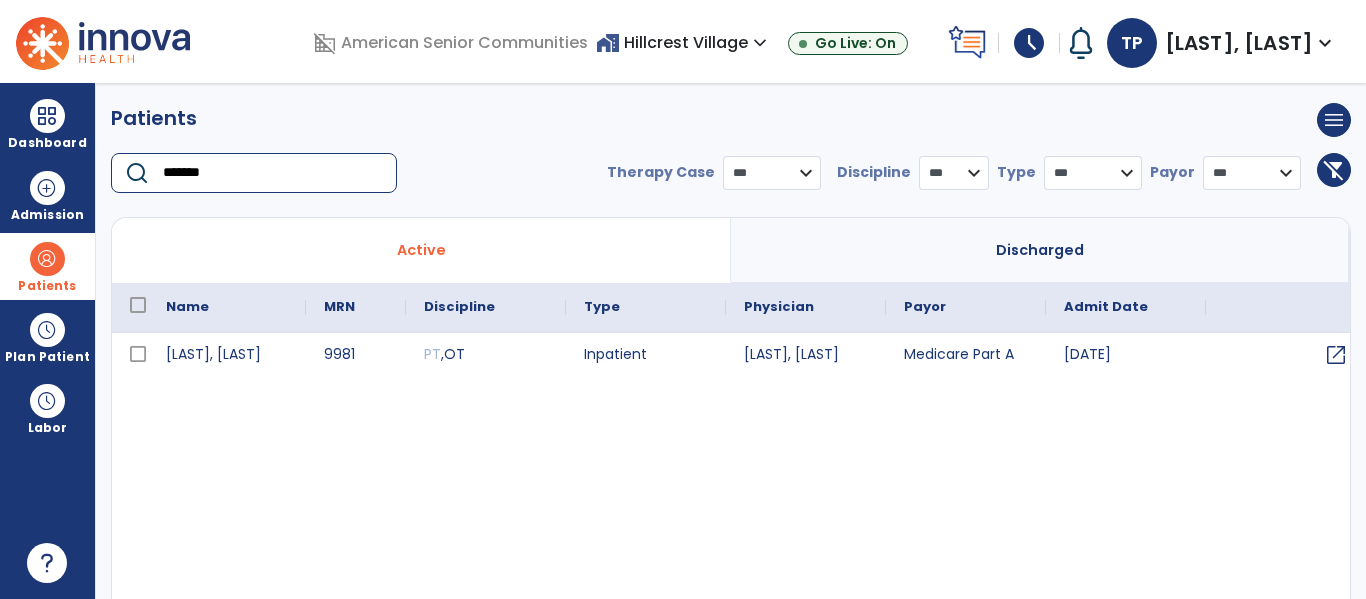 type on "*******" 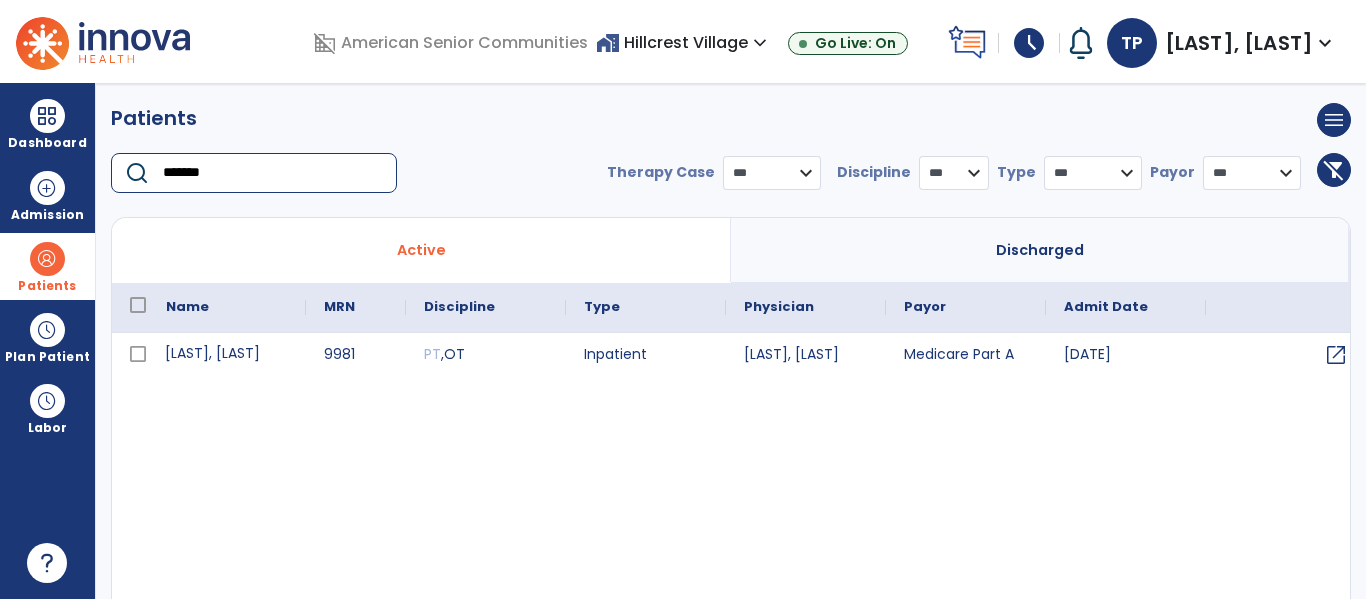 click on "[LAST], [LAST]" at bounding box center (227, 355) 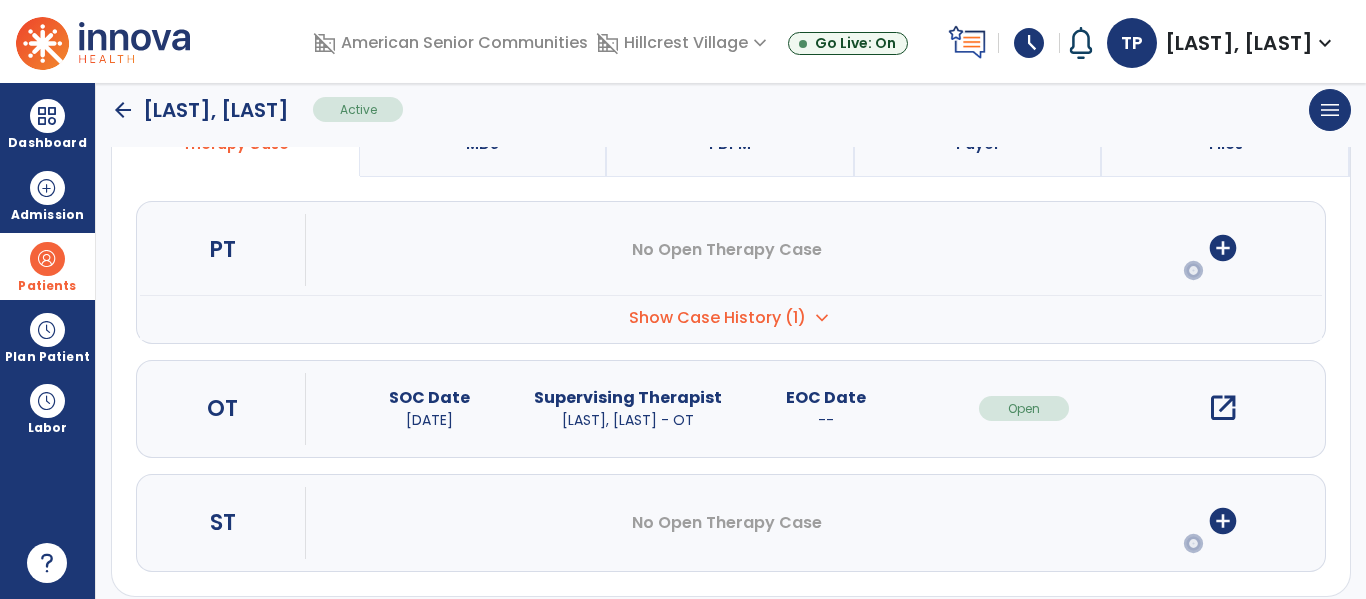 scroll, scrollTop: 192, scrollLeft: 0, axis: vertical 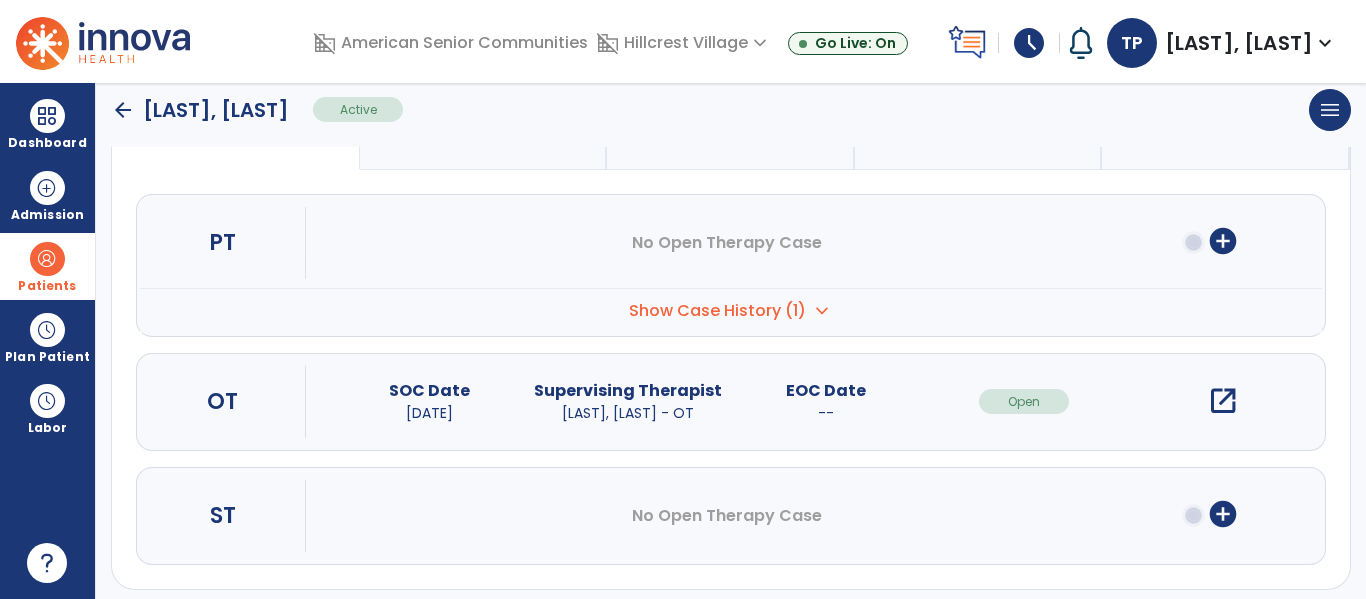 click on "open_in_new" at bounding box center (1223, 401) 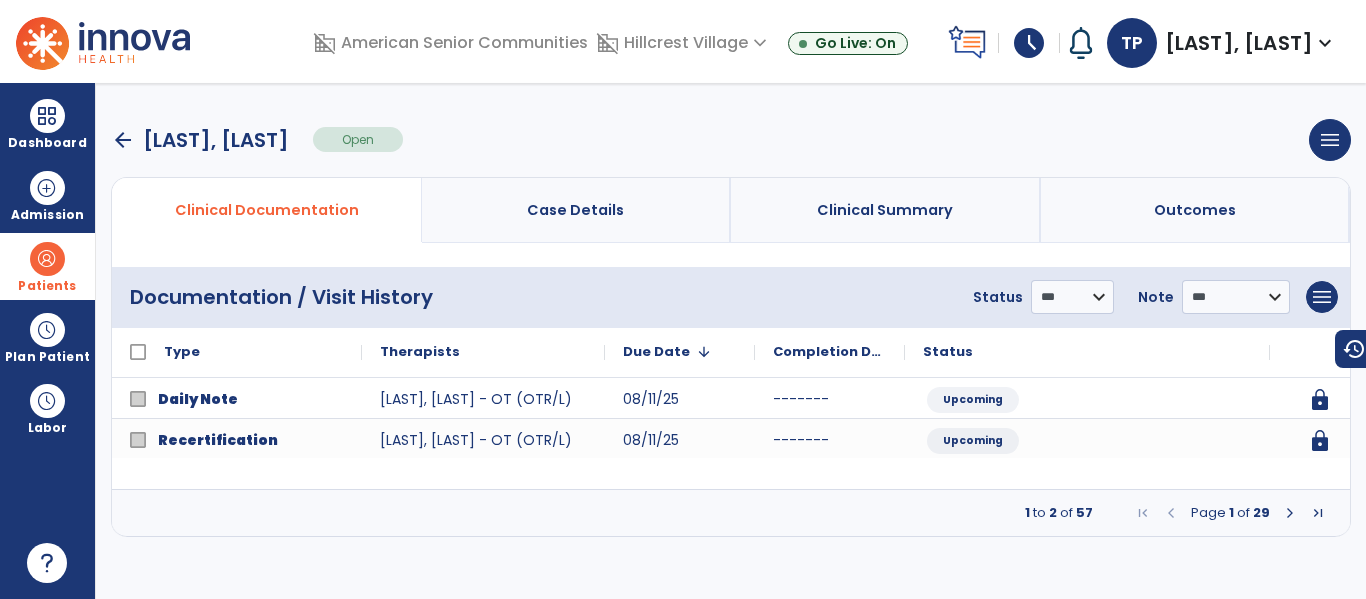 scroll, scrollTop: 0, scrollLeft: 0, axis: both 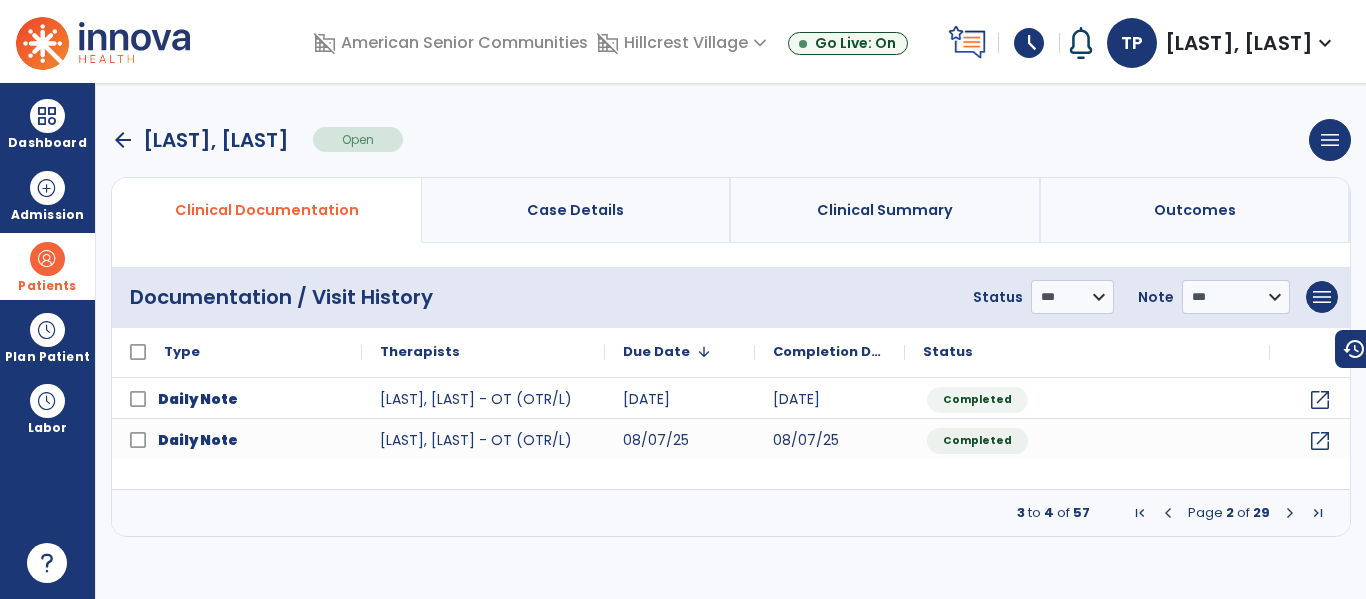 click at bounding box center [1290, 513] 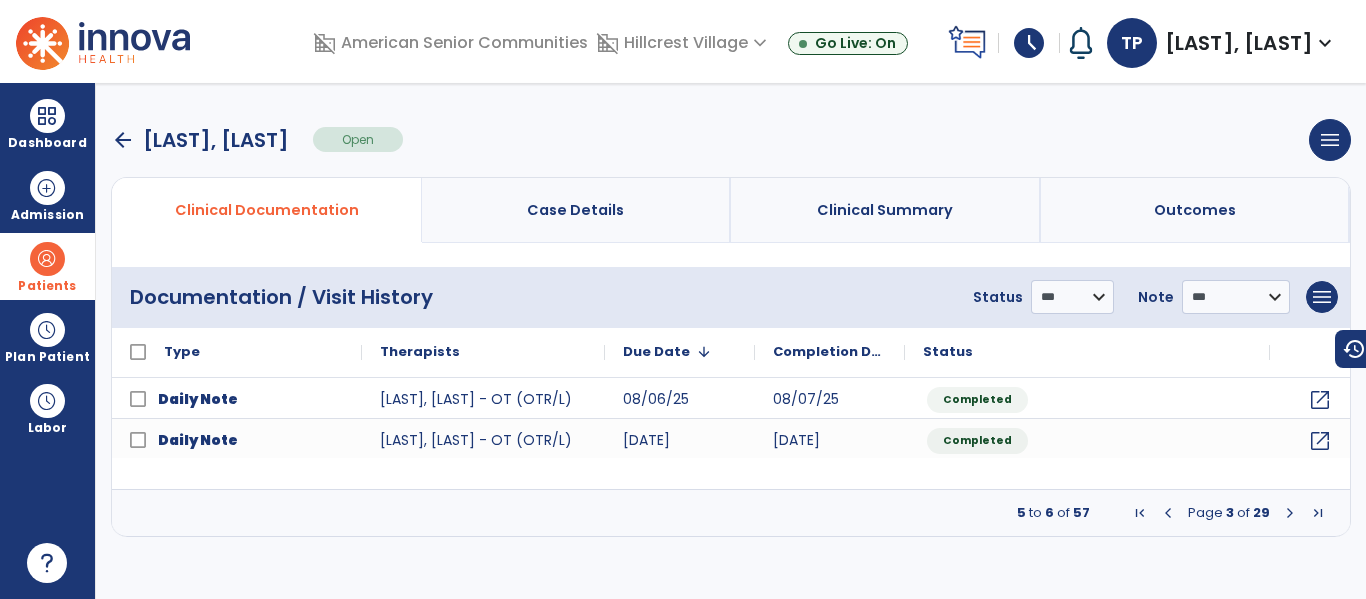 click at bounding box center [1290, 513] 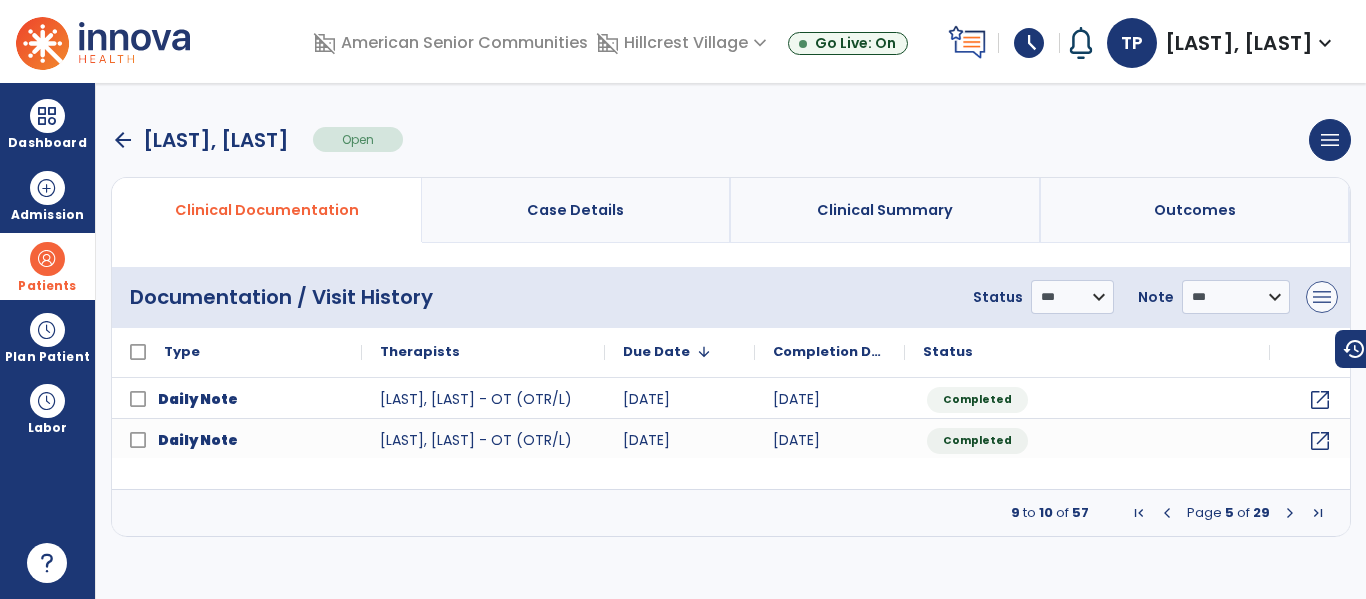 click on "menu" at bounding box center (1322, 297) 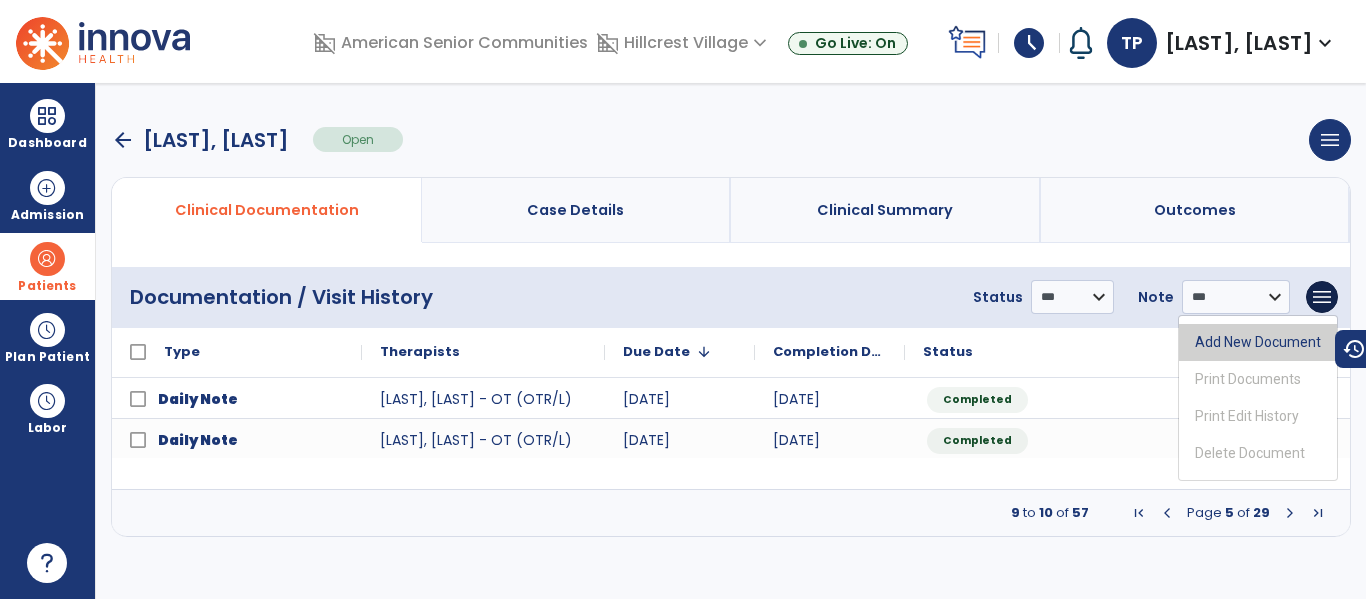 click on "Add New Document" at bounding box center [1258, 342] 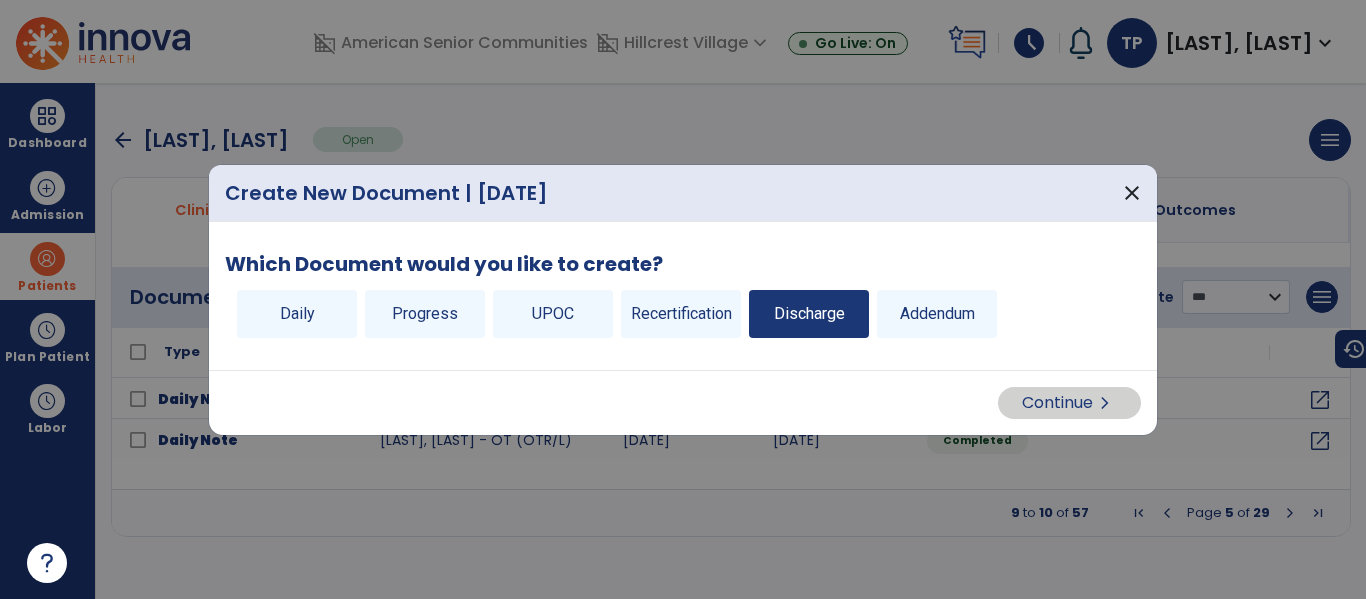 click on "Discharge" at bounding box center (809, 314) 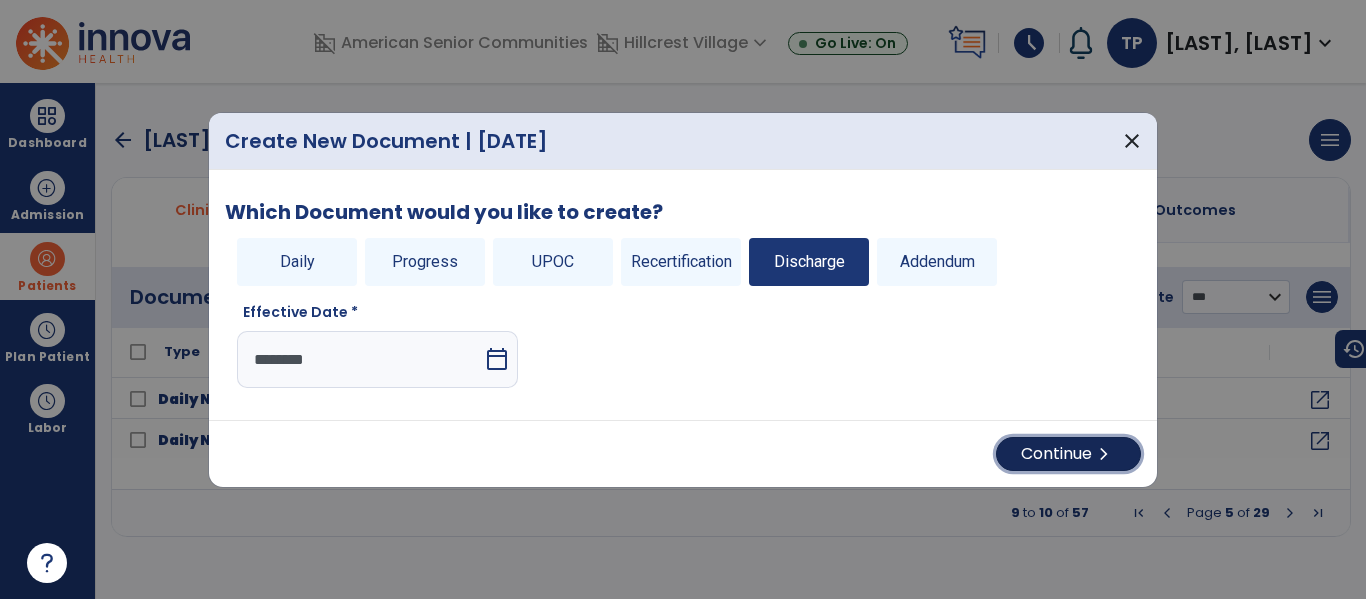 click on "Continue   chevron_right" at bounding box center (1068, 454) 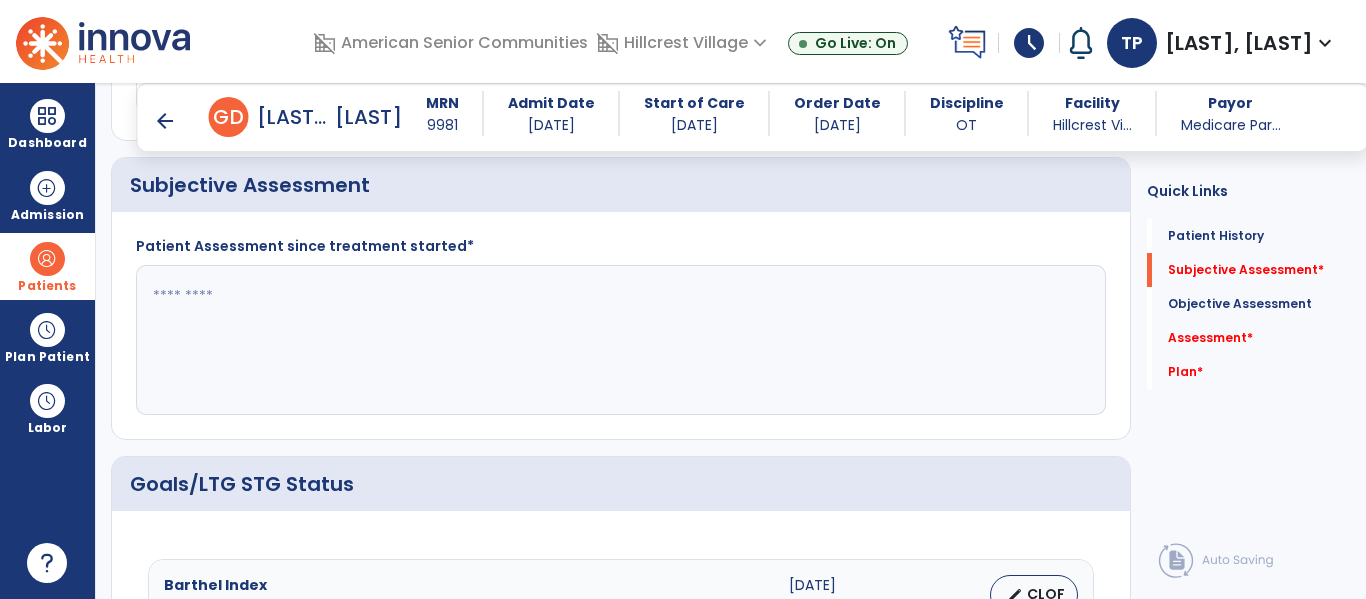 scroll, scrollTop: 451, scrollLeft: 0, axis: vertical 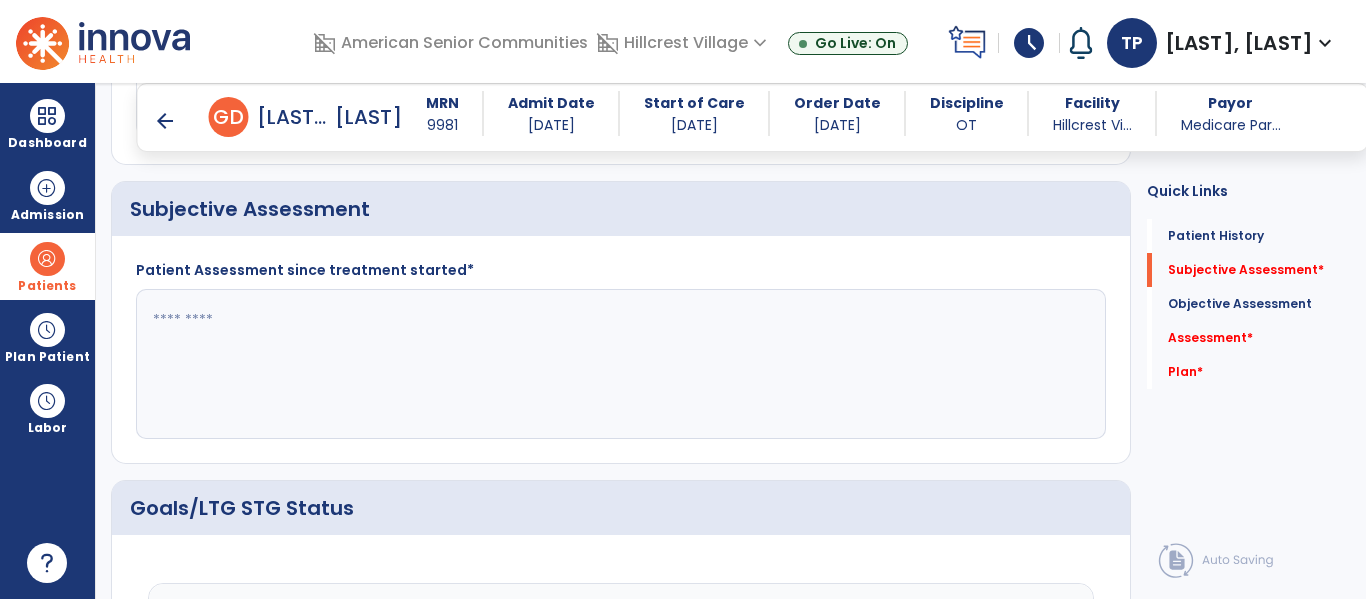 click 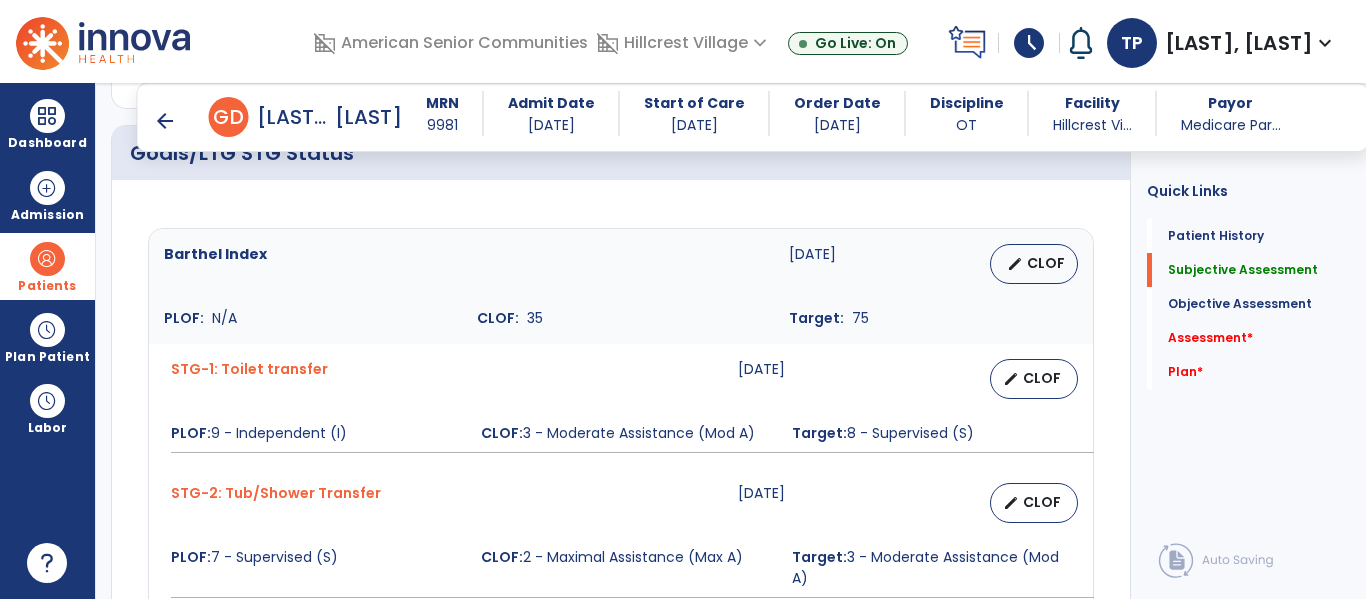 scroll, scrollTop: 767, scrollLeft: 0, axis: vertical 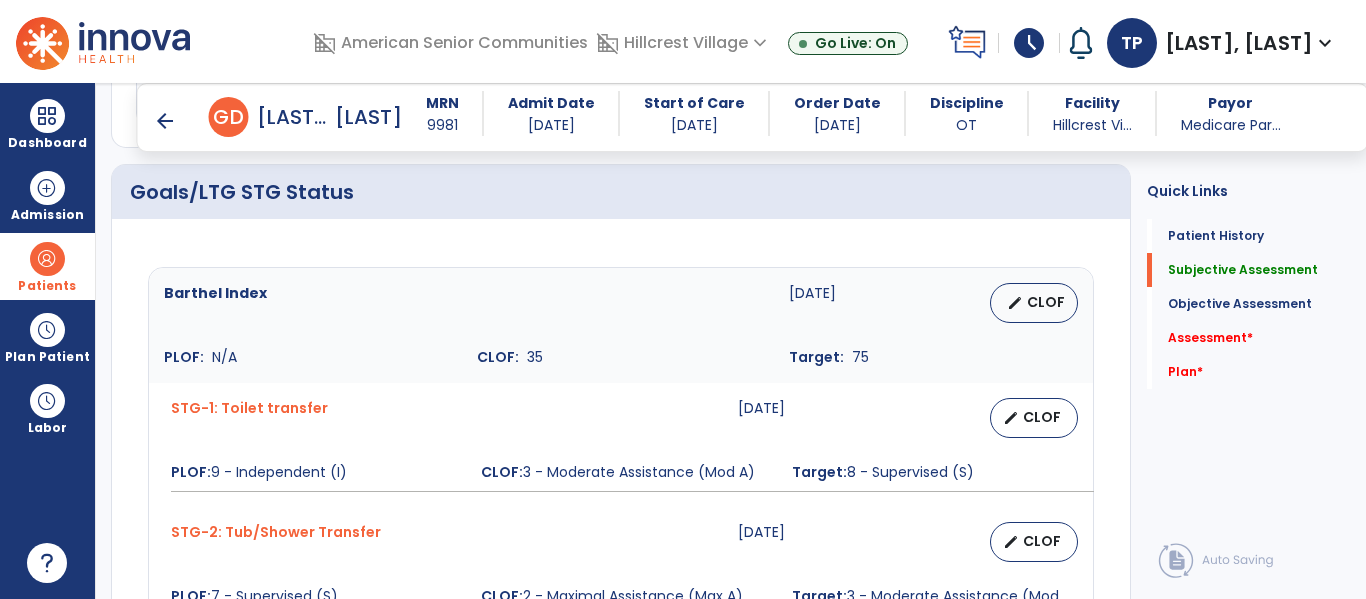 type on "**********" 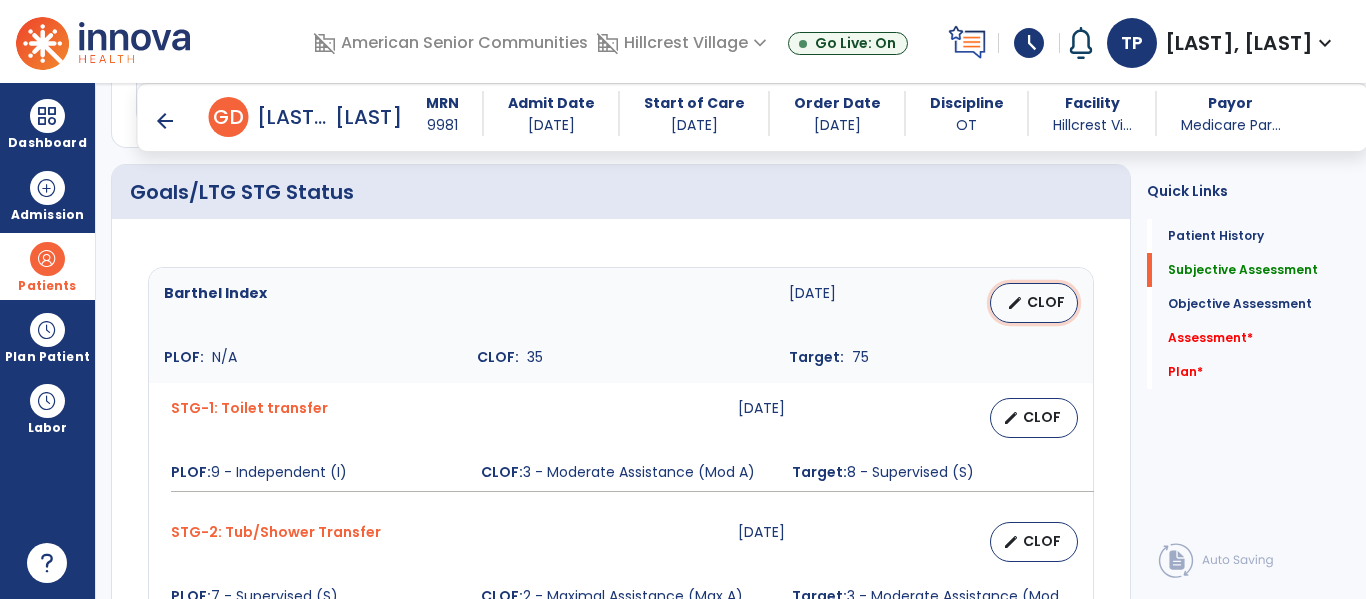 click on "CLOF" at bounding box center [1046, 302] 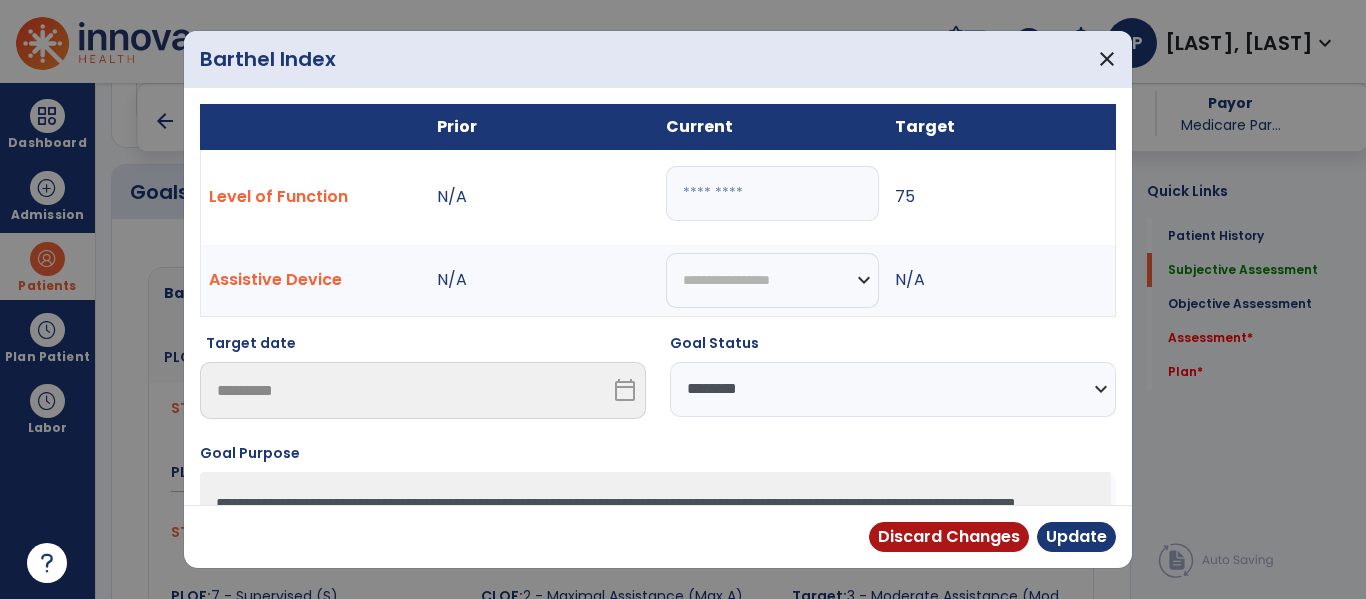 click on "**" at bounding box center [772, 193] 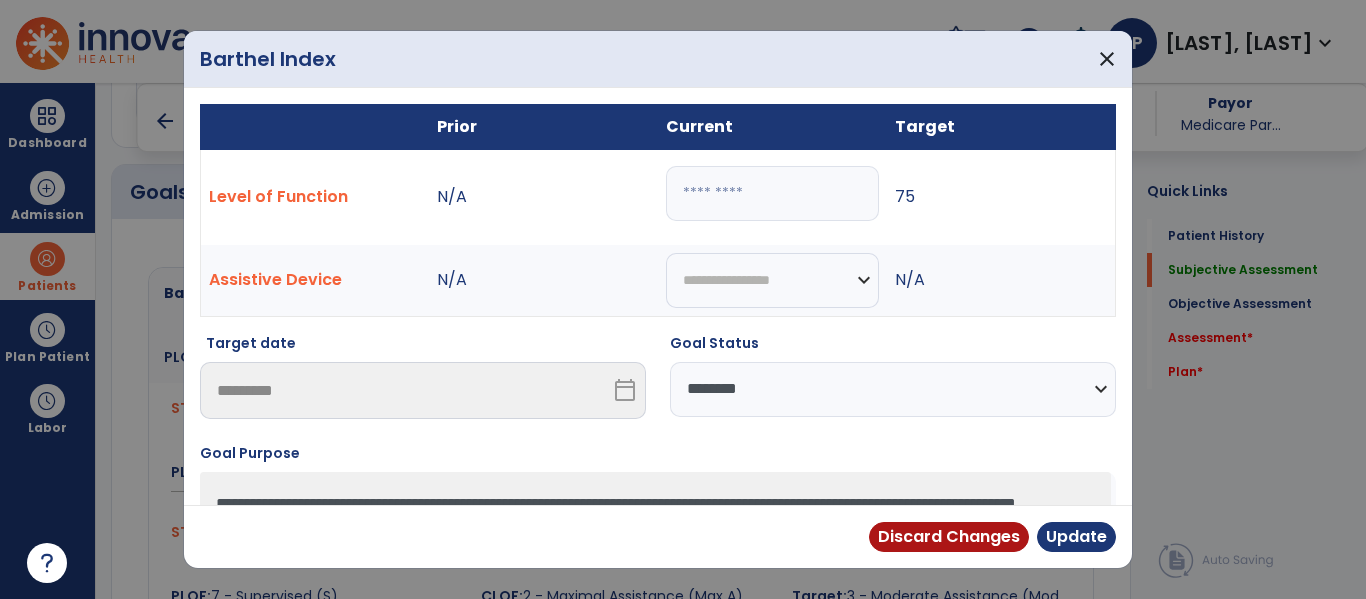 type on "**" 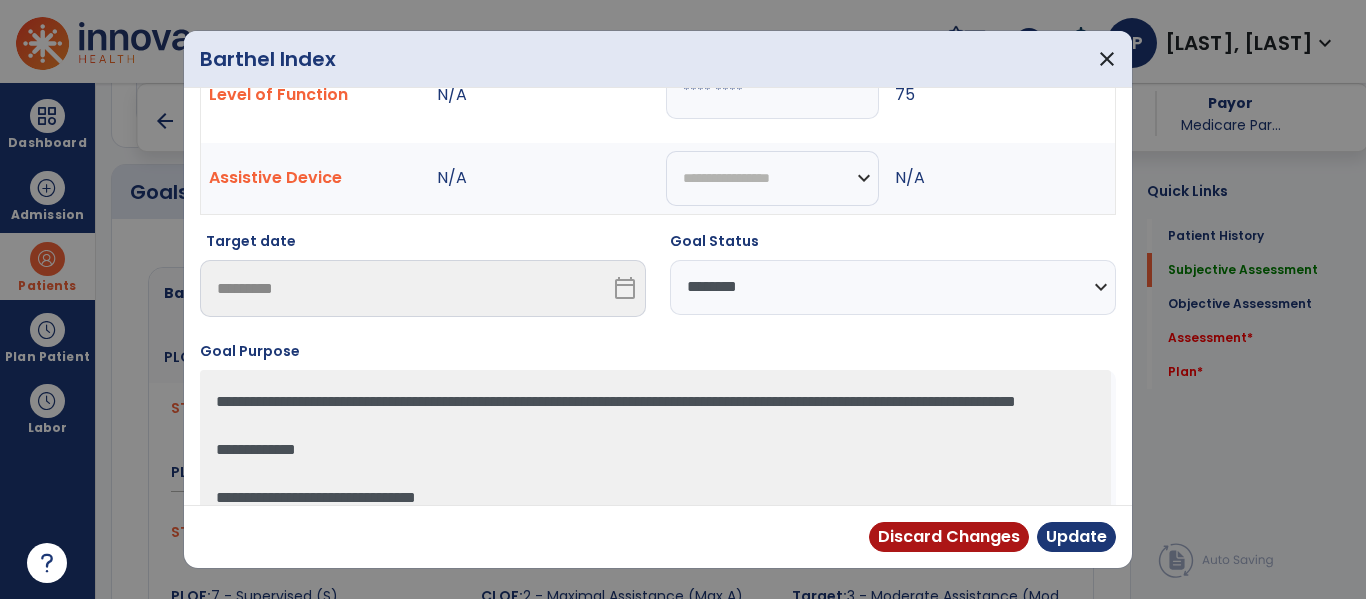 scroll, scrollTop: 111, scrollLeft: 0, axis: vertical 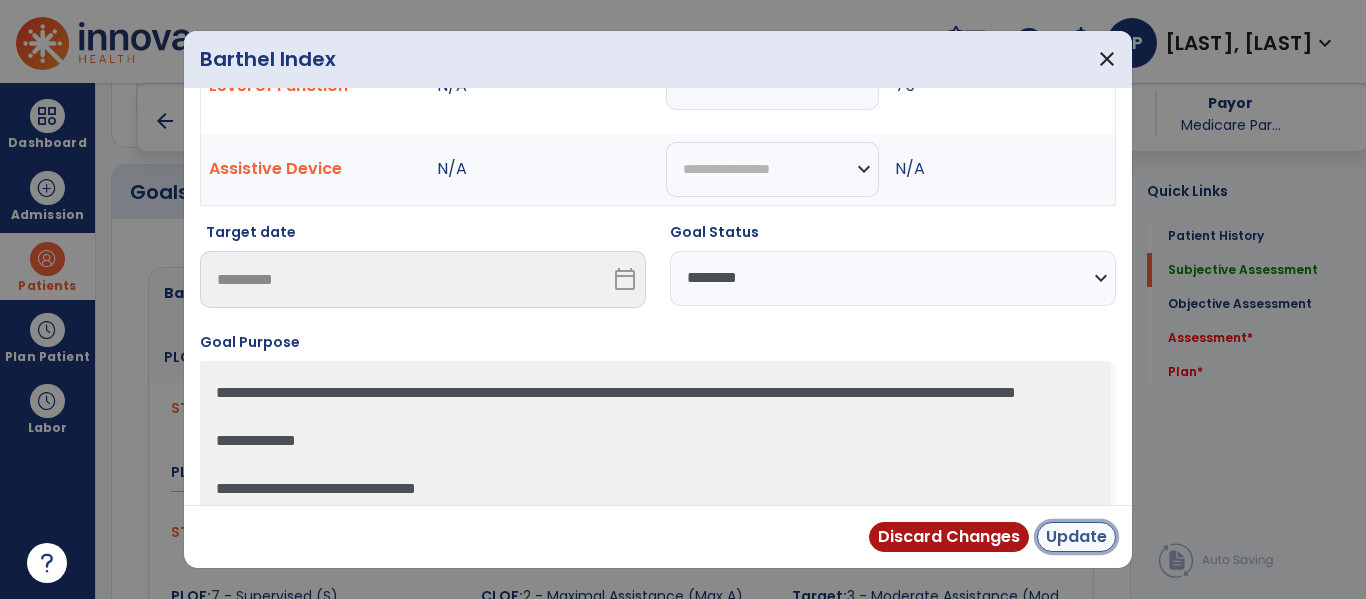 click on "Update" at bounding box center [1076, 537] 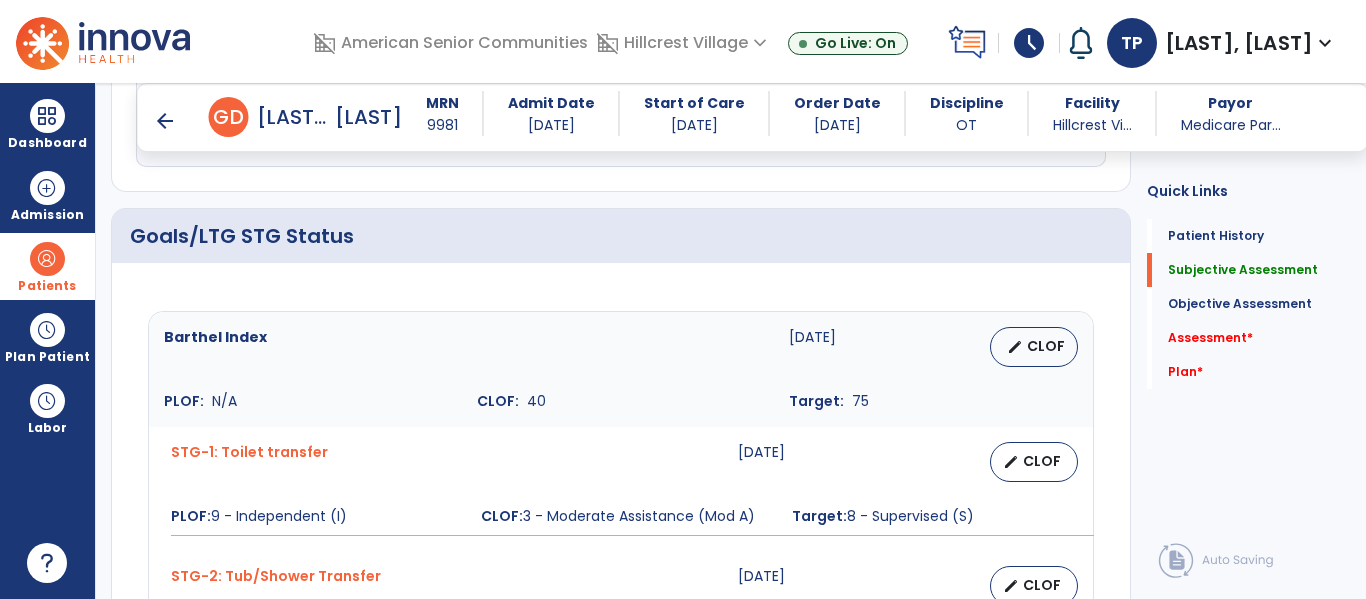 scroll, scrollTop: 708, scrollLeft: 0, axis: vertical 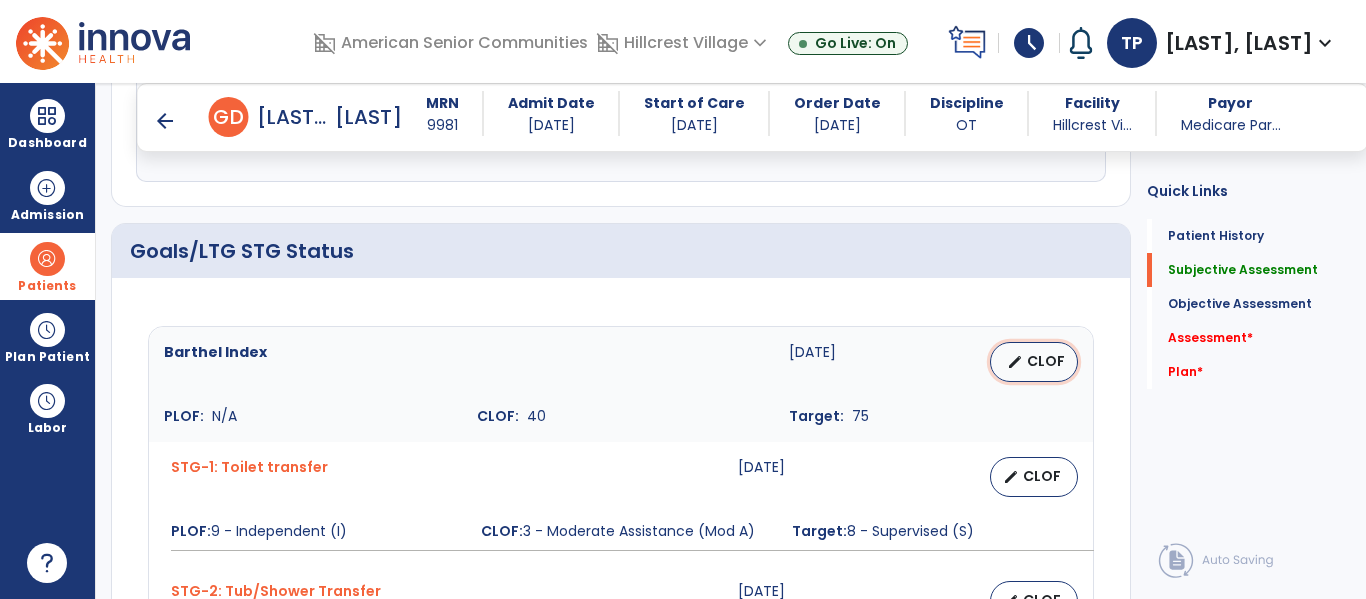 click on "CLOF" at bounding box center (1046, 361) 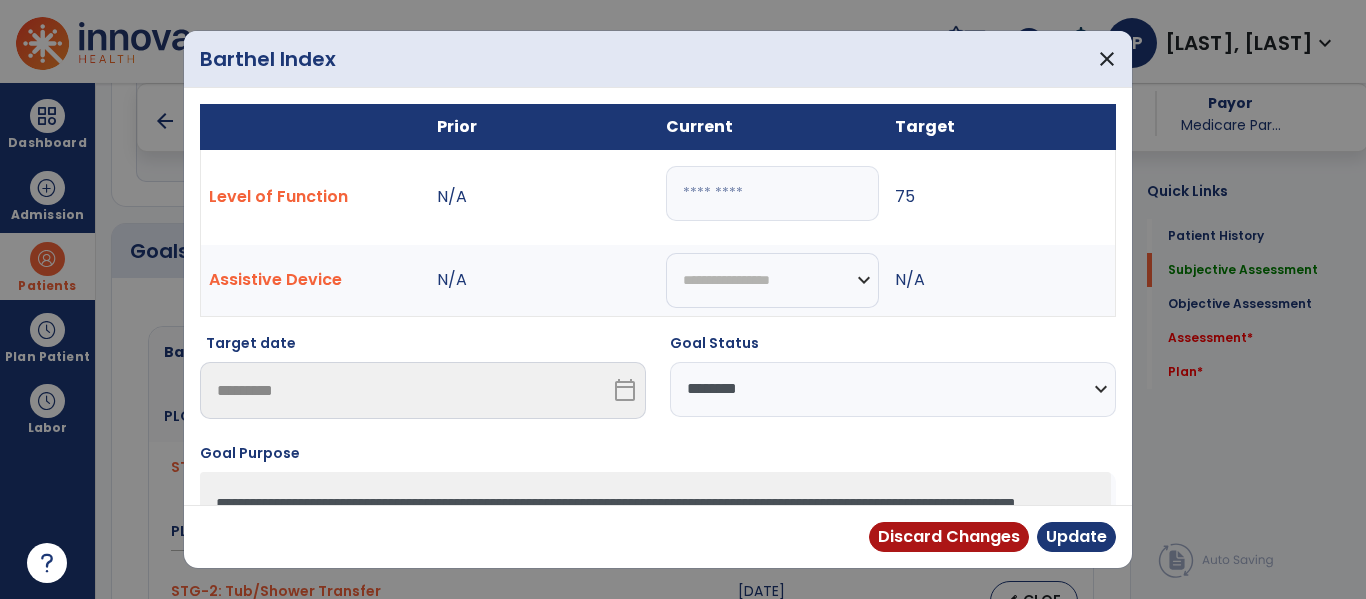 click on "**********" at bounding box center [893, 389] 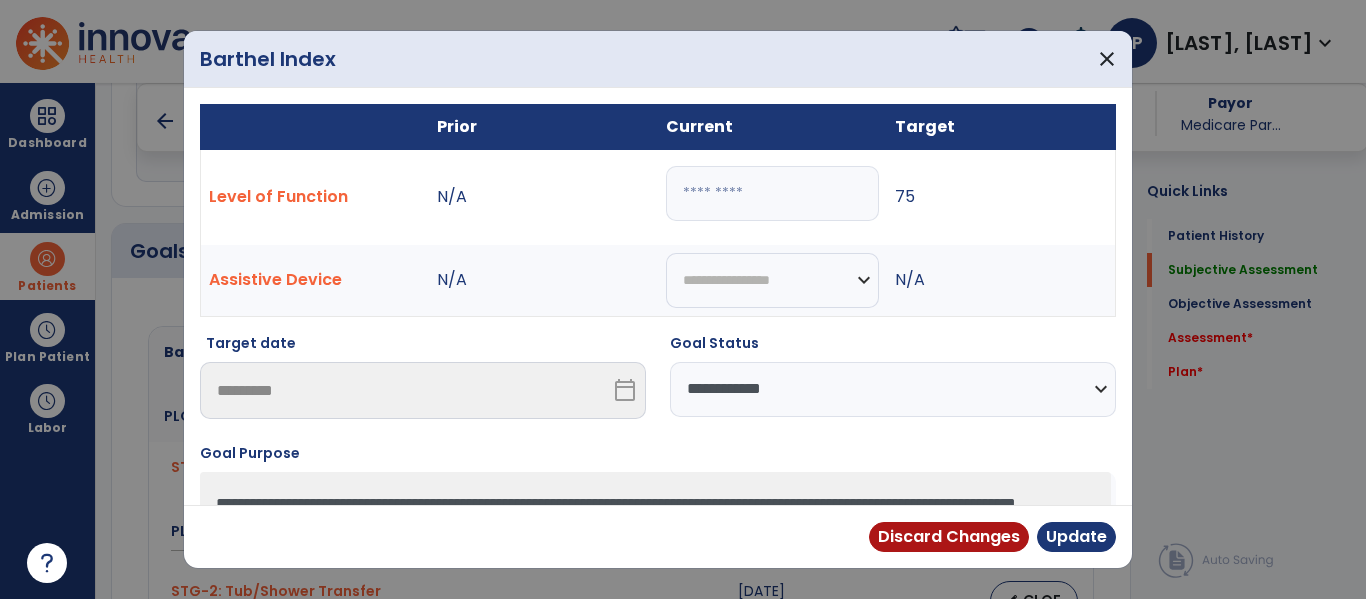 click on "**********" at bounding box center [893, 389] 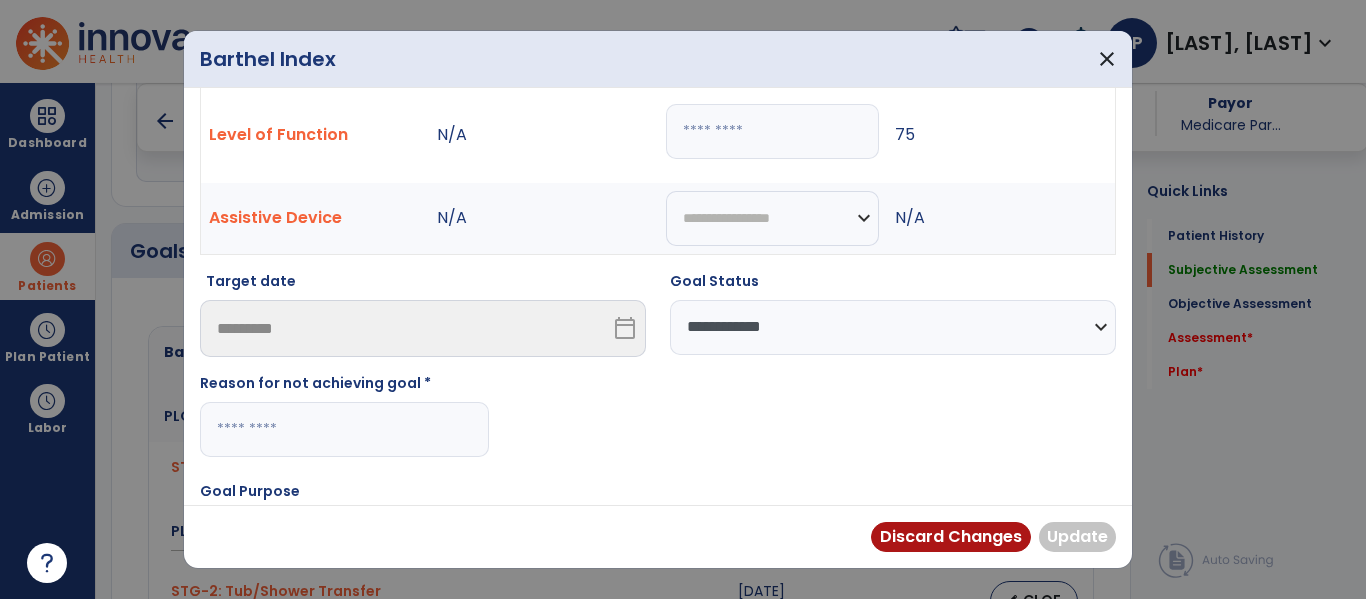 scroll, scrollTop: 75, scrollLeft: 0, axis: vertical 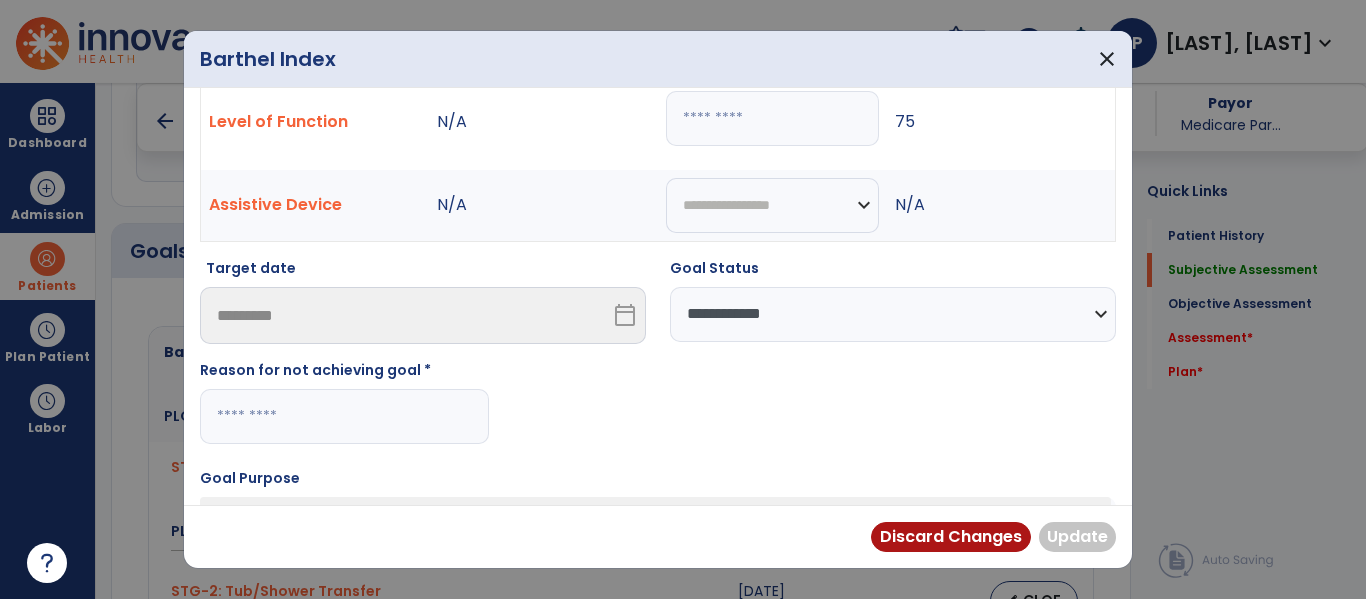 click at bounding box center [344, 416] 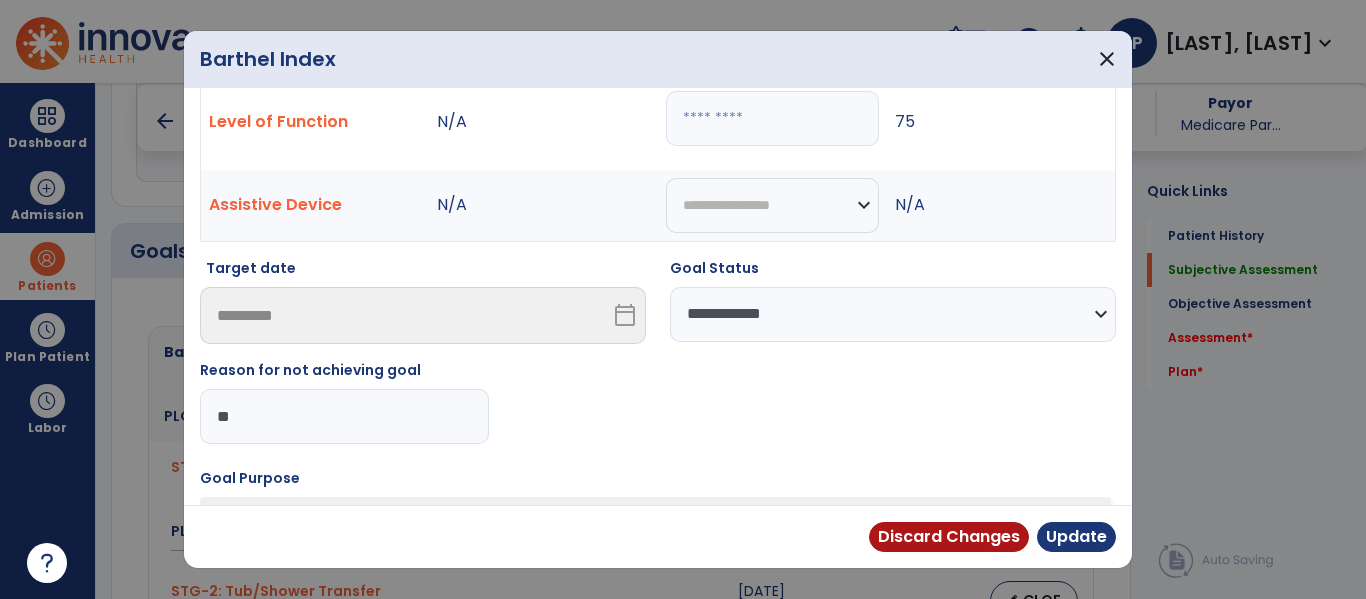 type on "*" 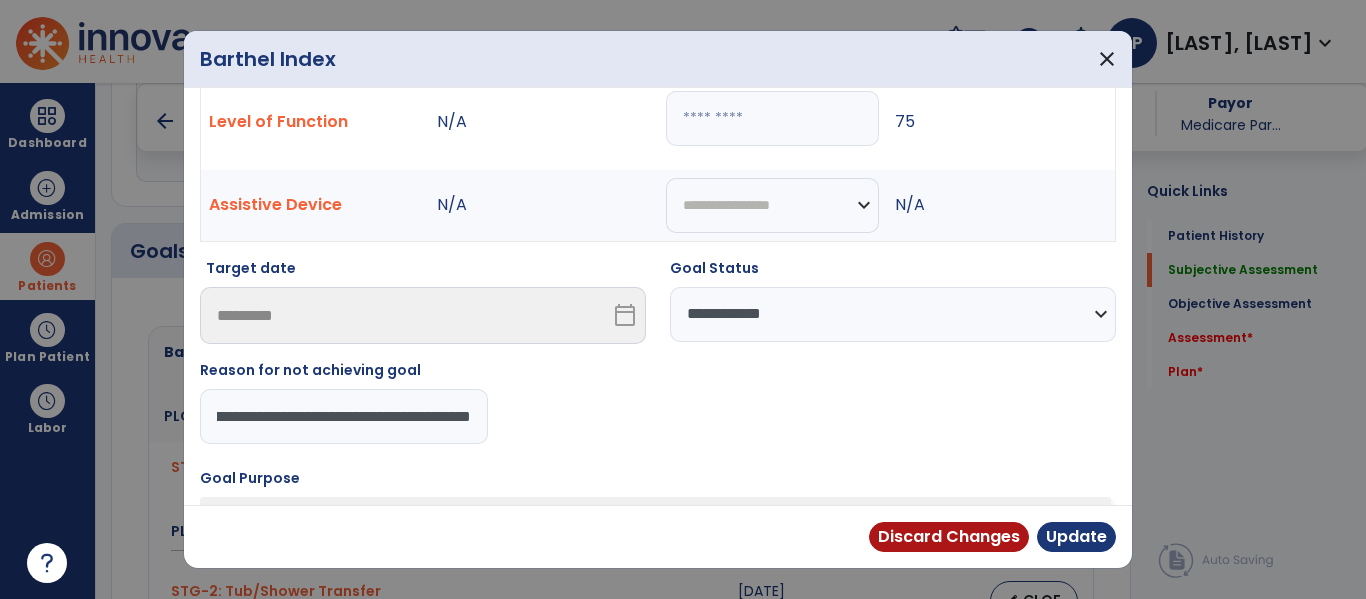 scroll, scrollTop: 0, scrollLeft: 82, axis: horizontal 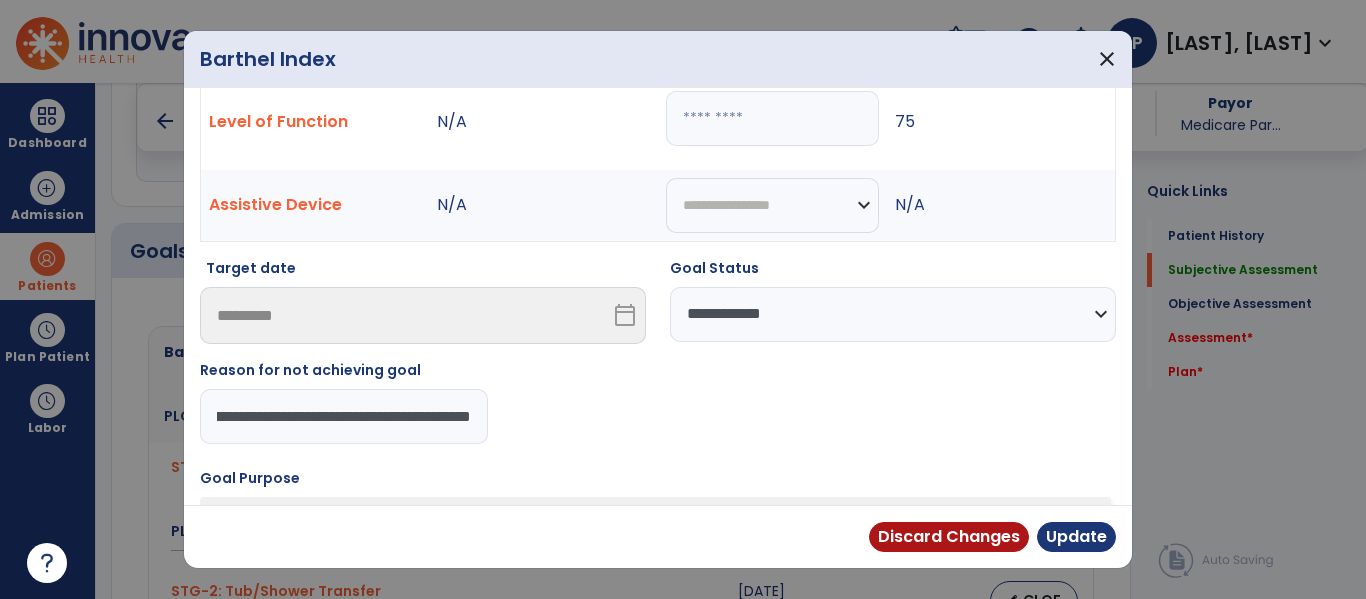 click on "**********" at bounding box center (344, 416) 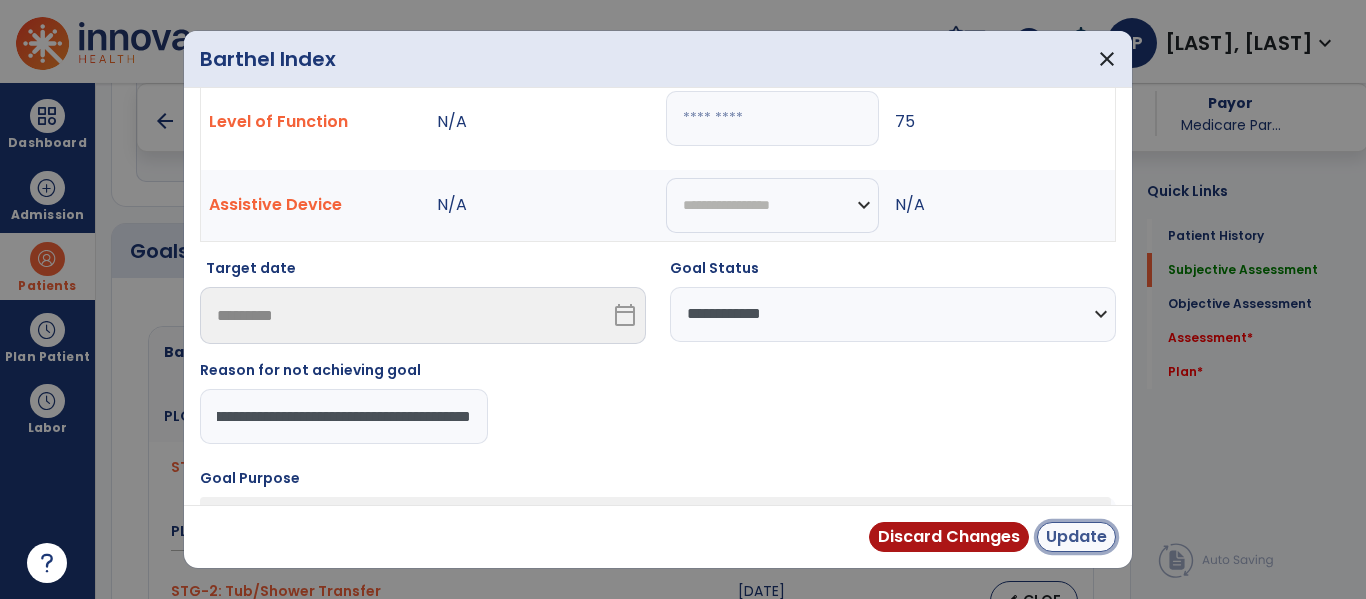 click on "Update" at bounding box center (1076, 537) 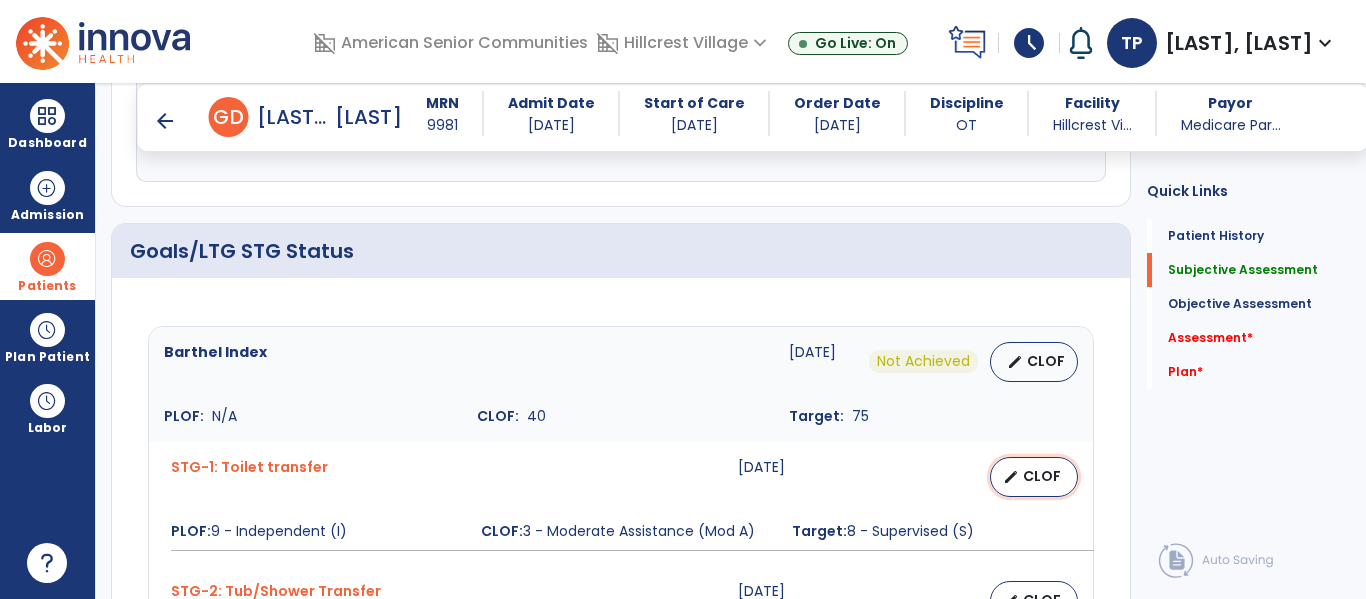 click on "CLOF" at bounding box center (1042, 476) 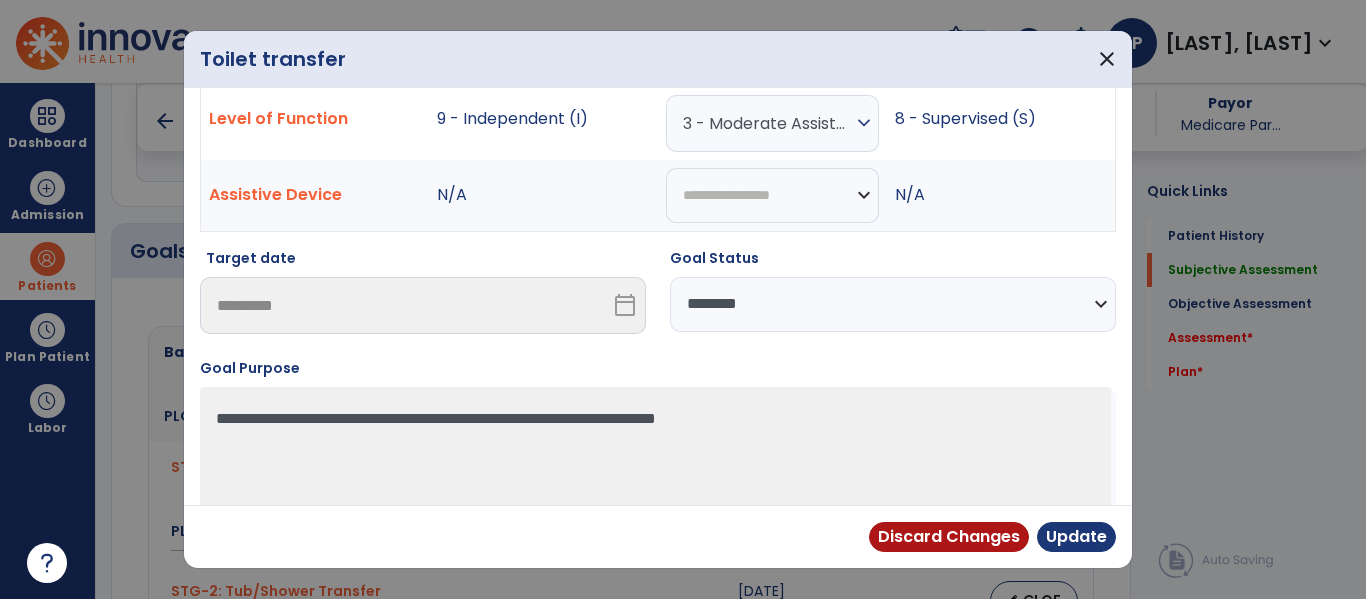 scroll, scrollTop: 117, scrollLeft: 0, axis: vertical 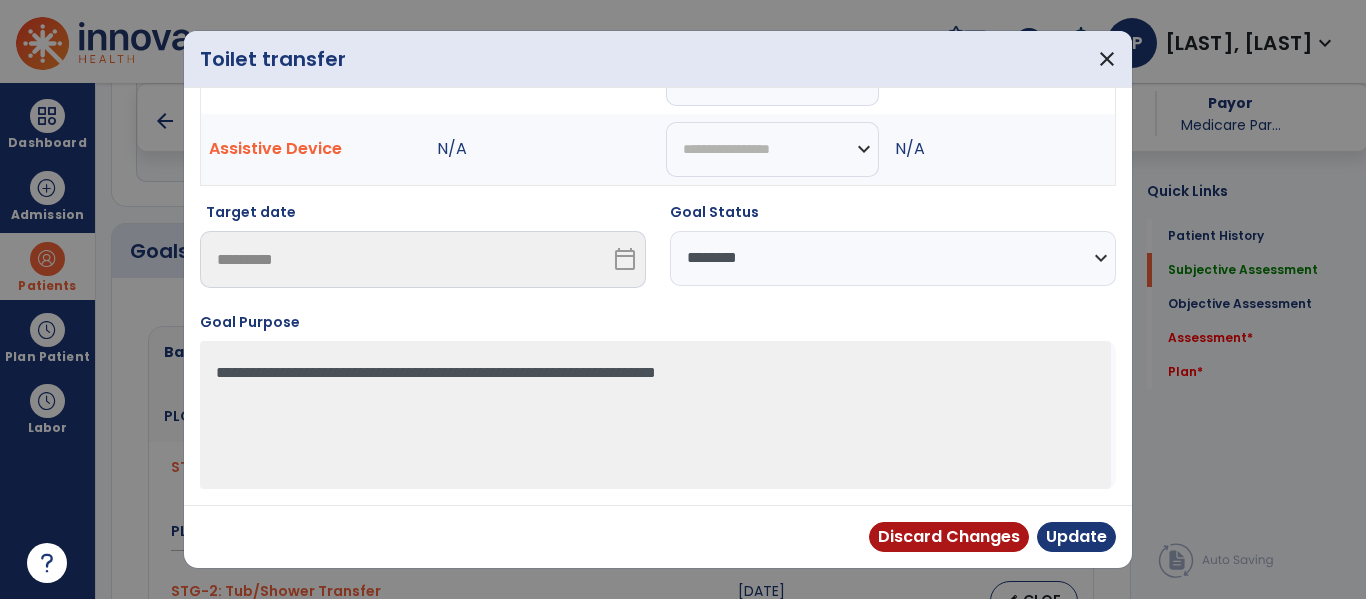 click on "**********" at bounding box center [893, 258] 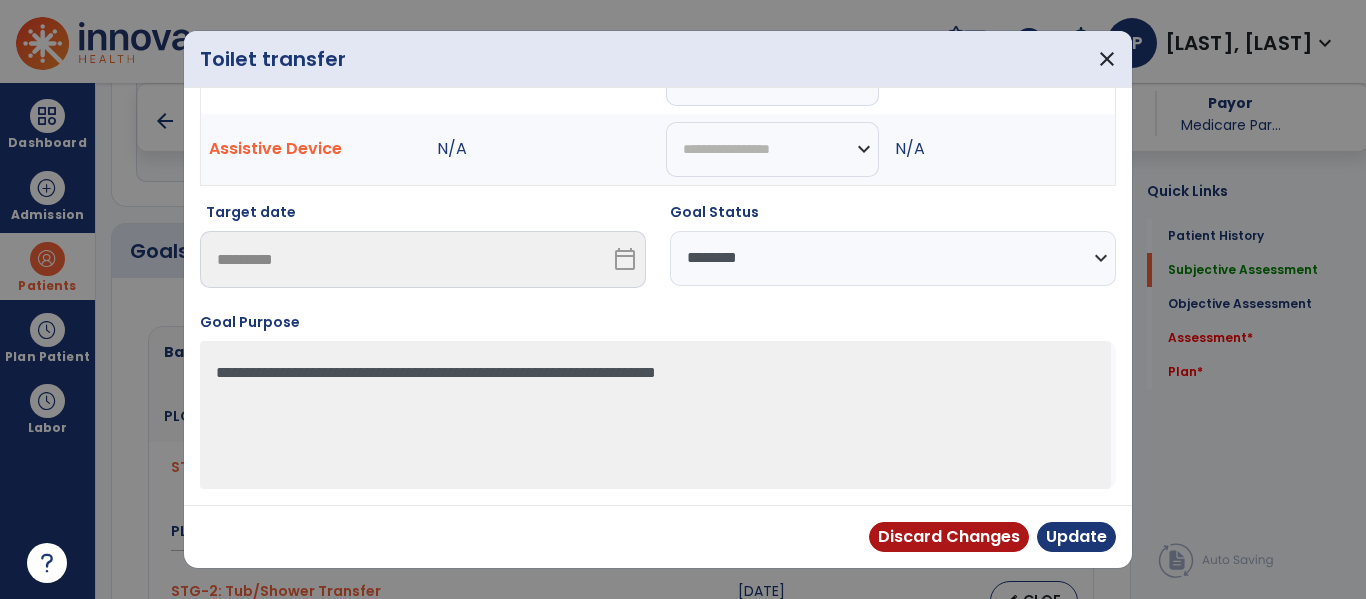 click on "**********" at bounding box center (893, 258) 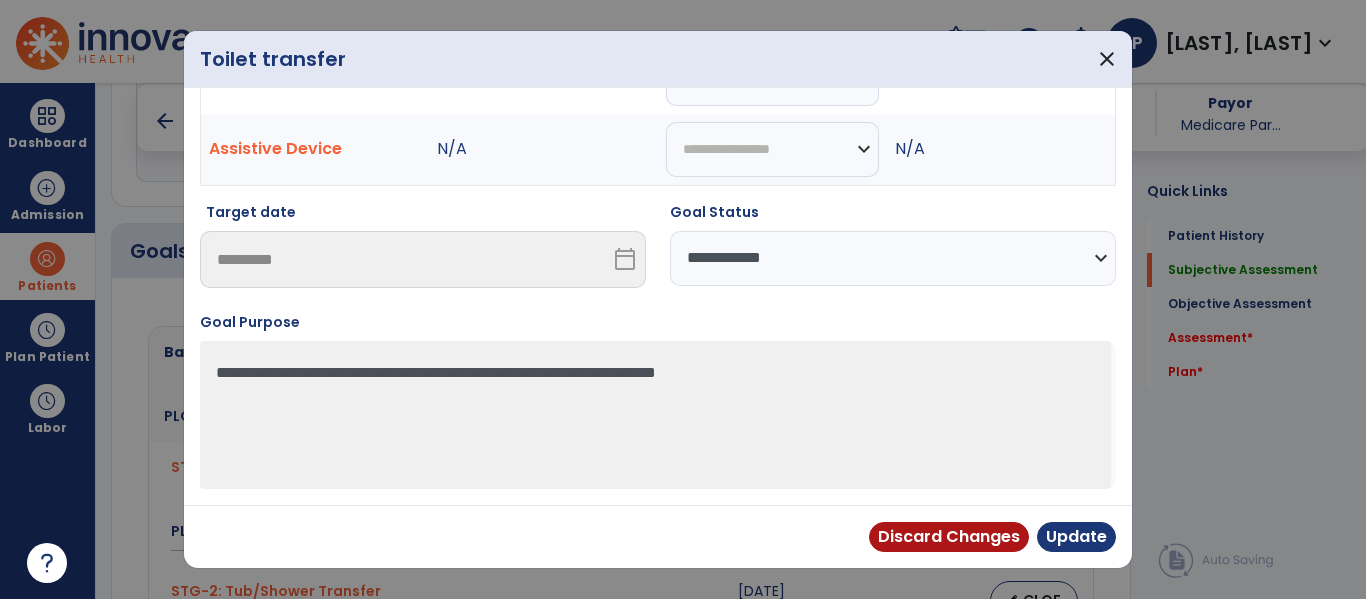 click on "**********" at bounding box center (893, 258) 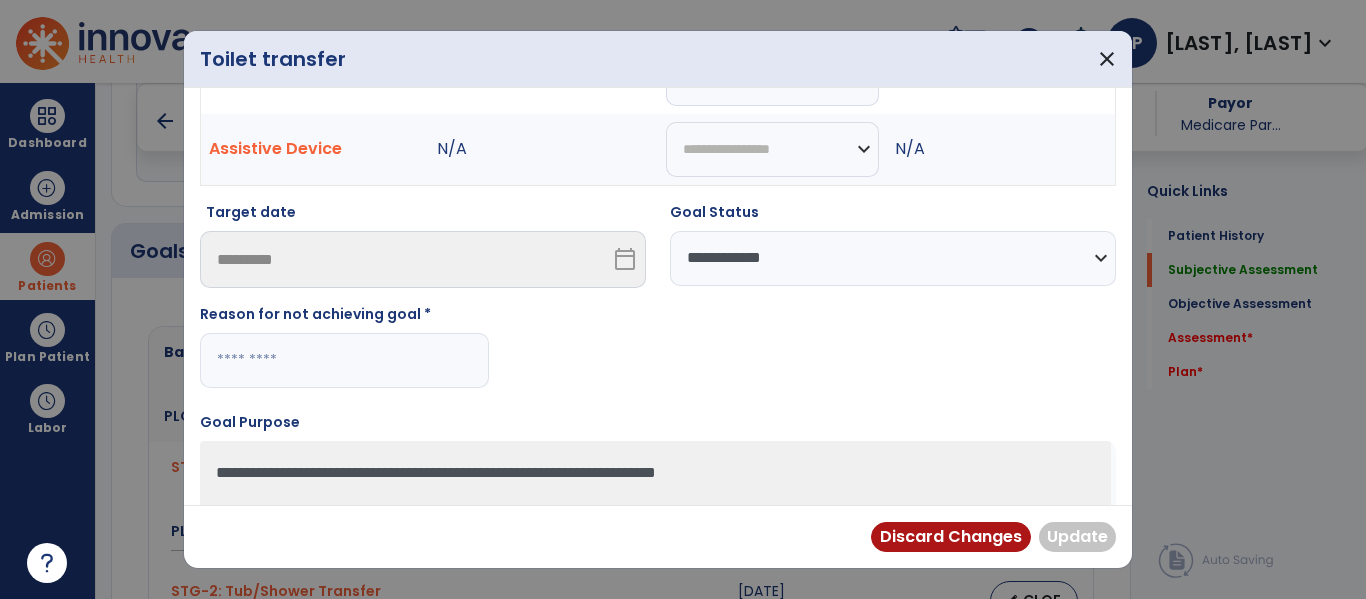 click at bounding box center [344, 360] 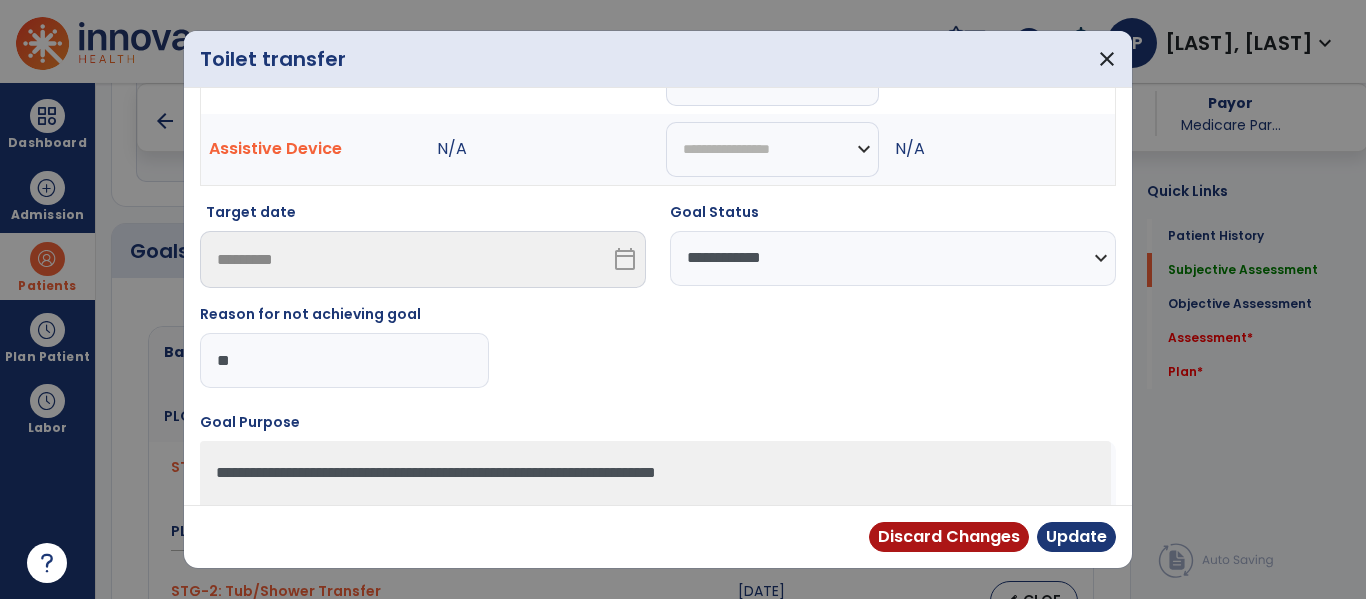 type on "*" 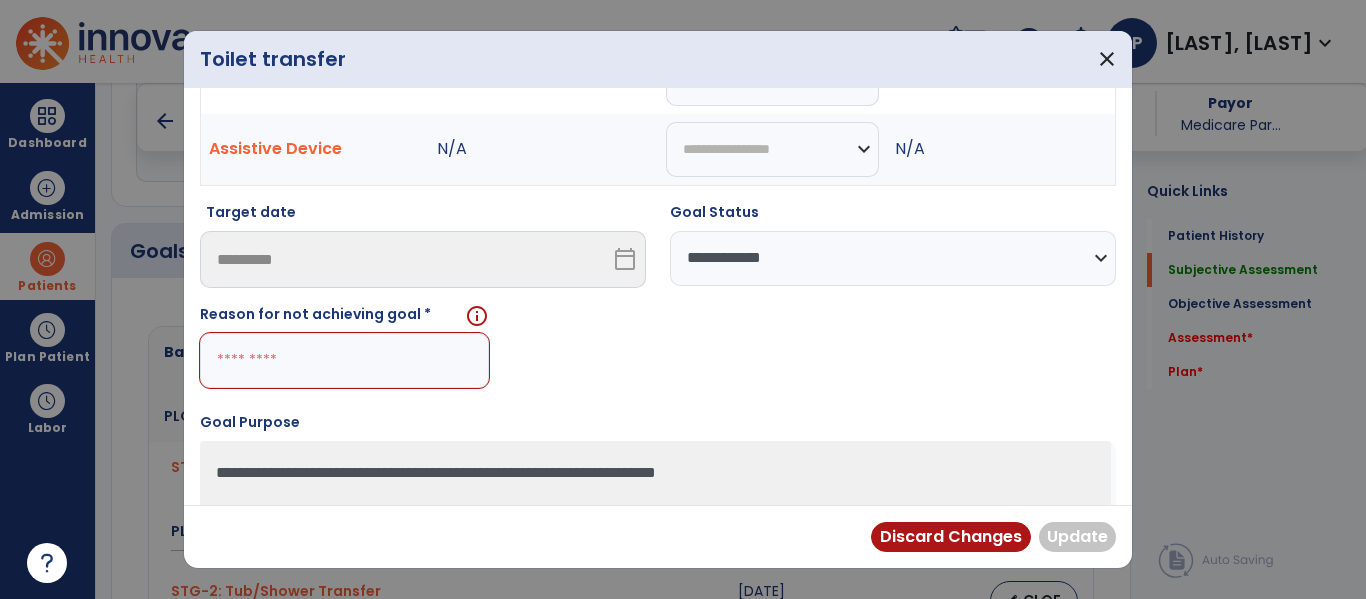 paste on "**********" 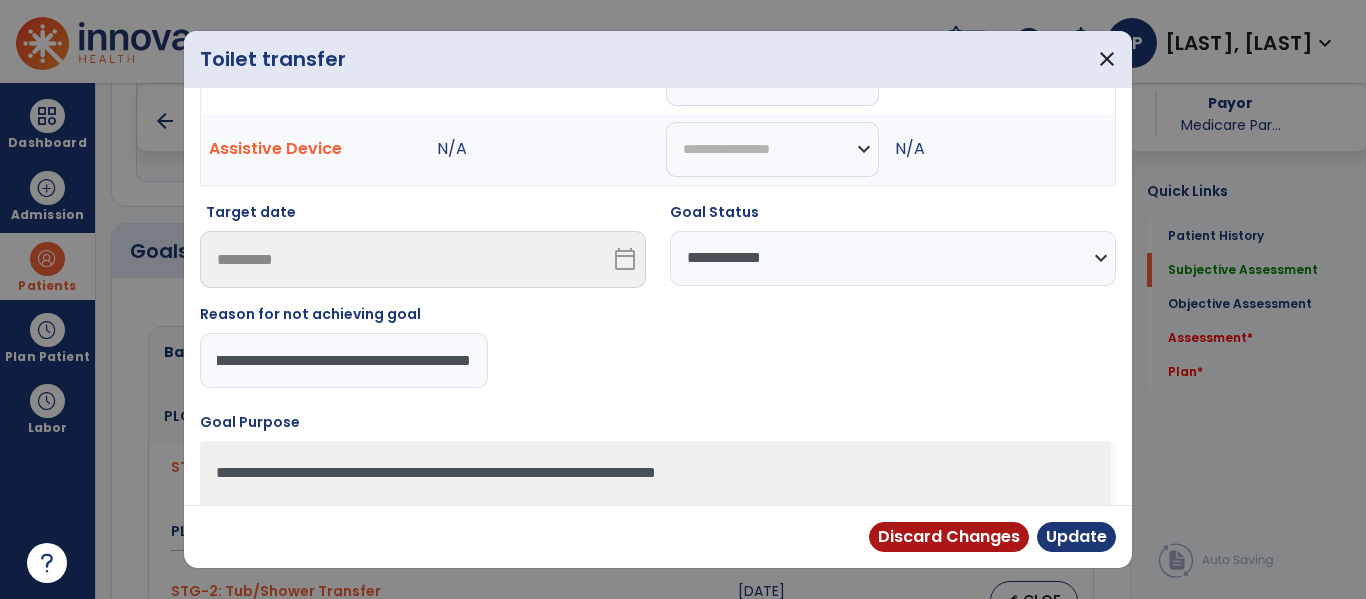 type on "**********" 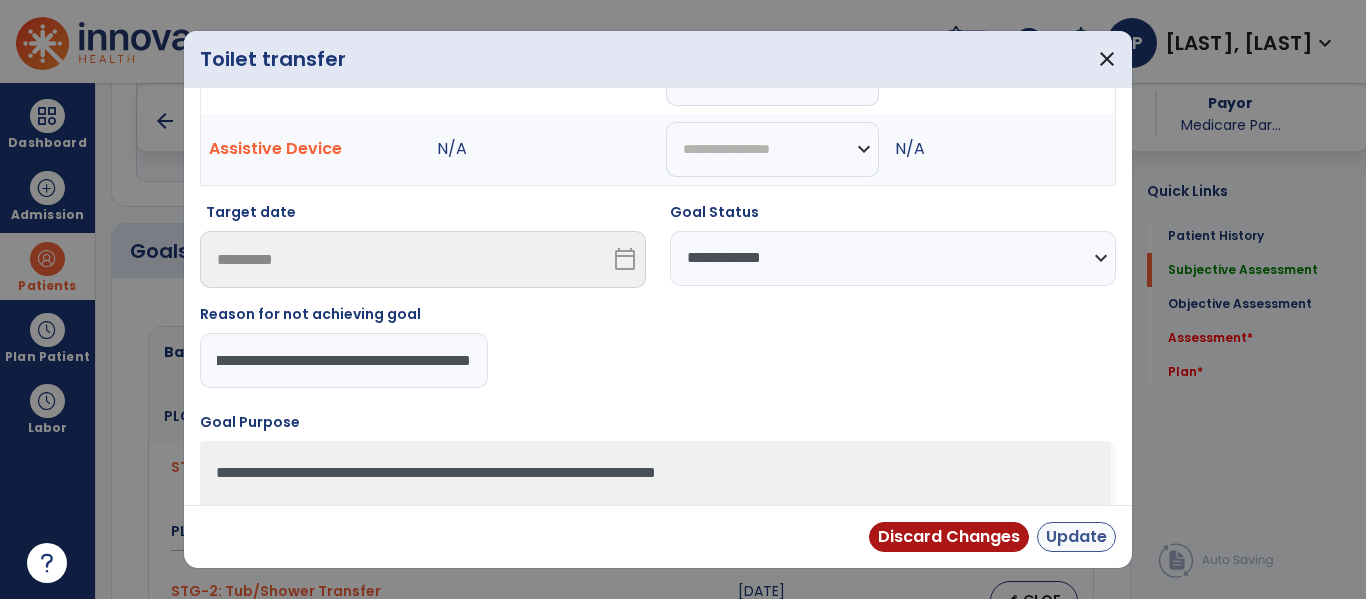click on "Update" at bounding box center (1076, 537) 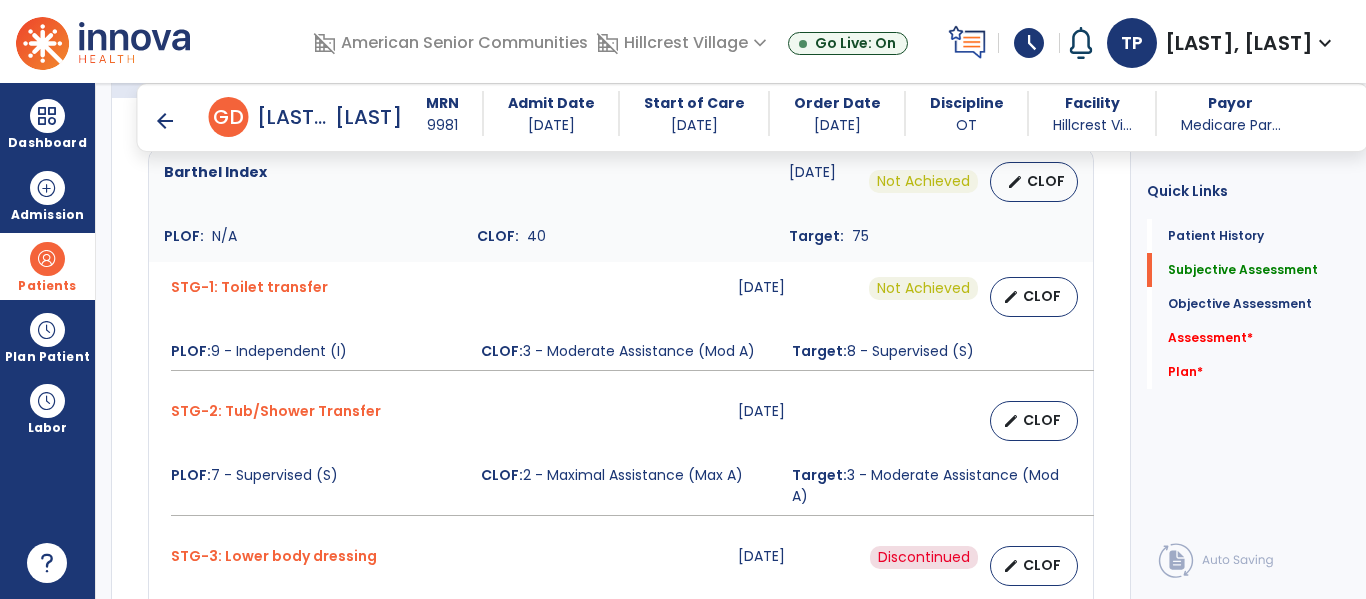 scroll, scrollTop: 925, scrollLeft: 0, axis: vertical 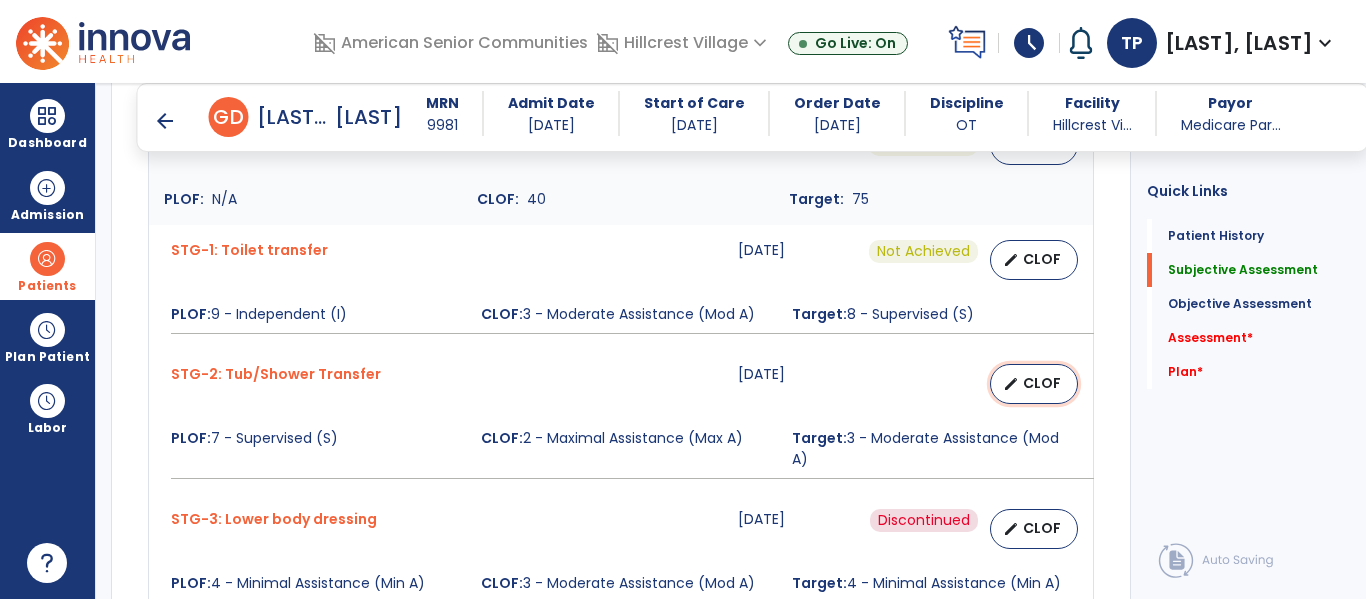 click on "CLOF" at bounding box center (1042, 383) 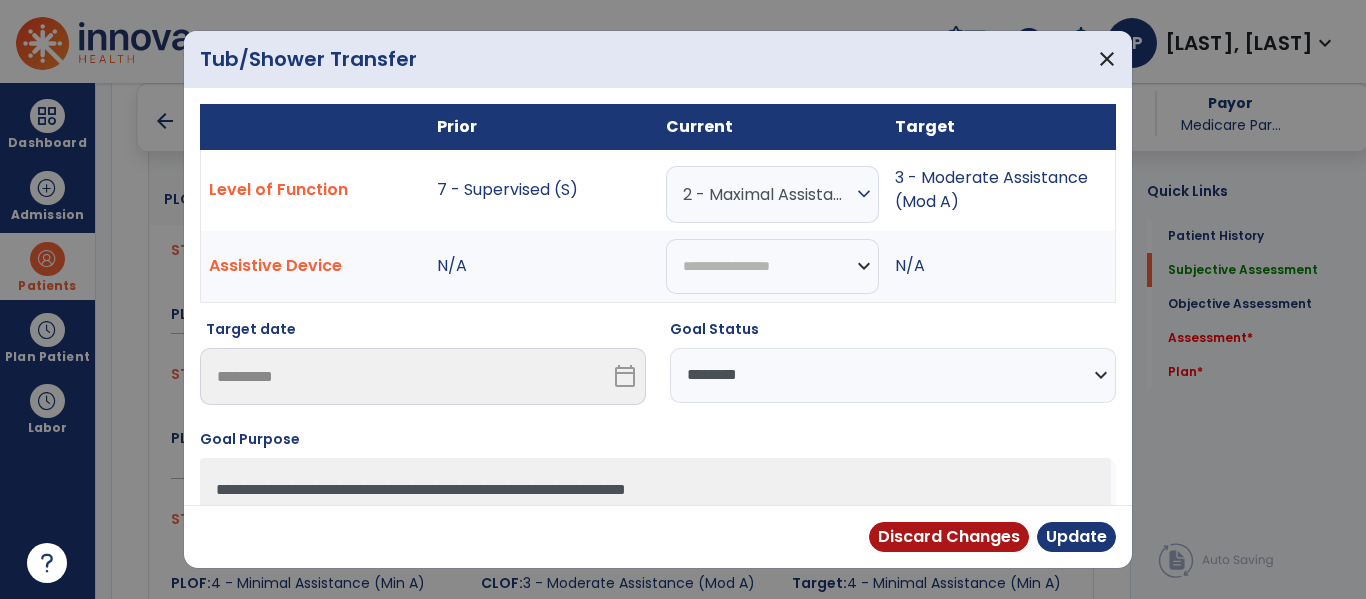 click on "**********" at bounding box center [893, 375] 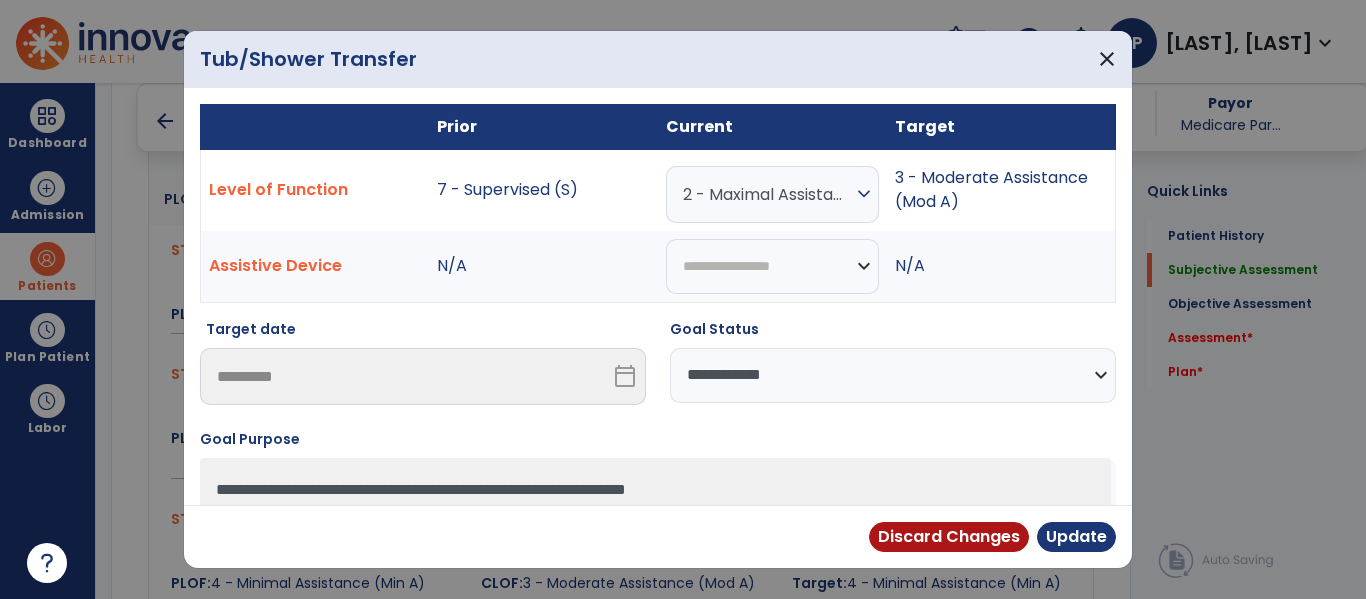 click on "**********" at bounding box center [893, 375] 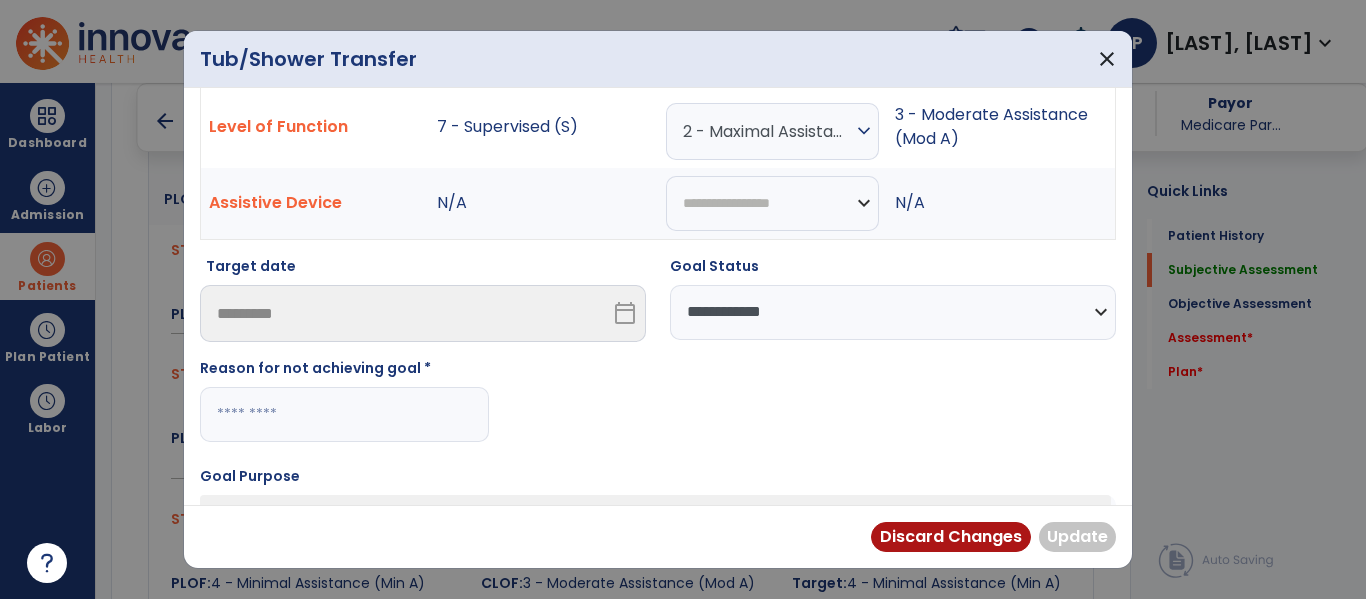 scroll, scrollTop: 75, scrollLeft: 0, axis: vertical 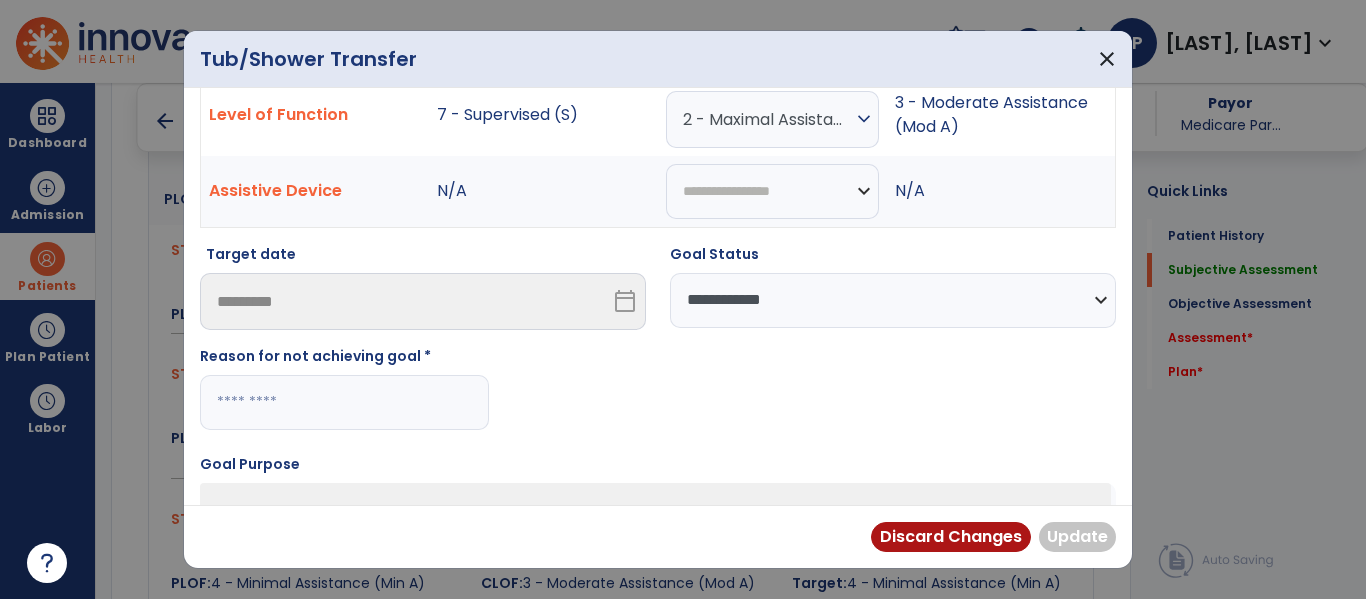 click at bounding box center (344, 402) 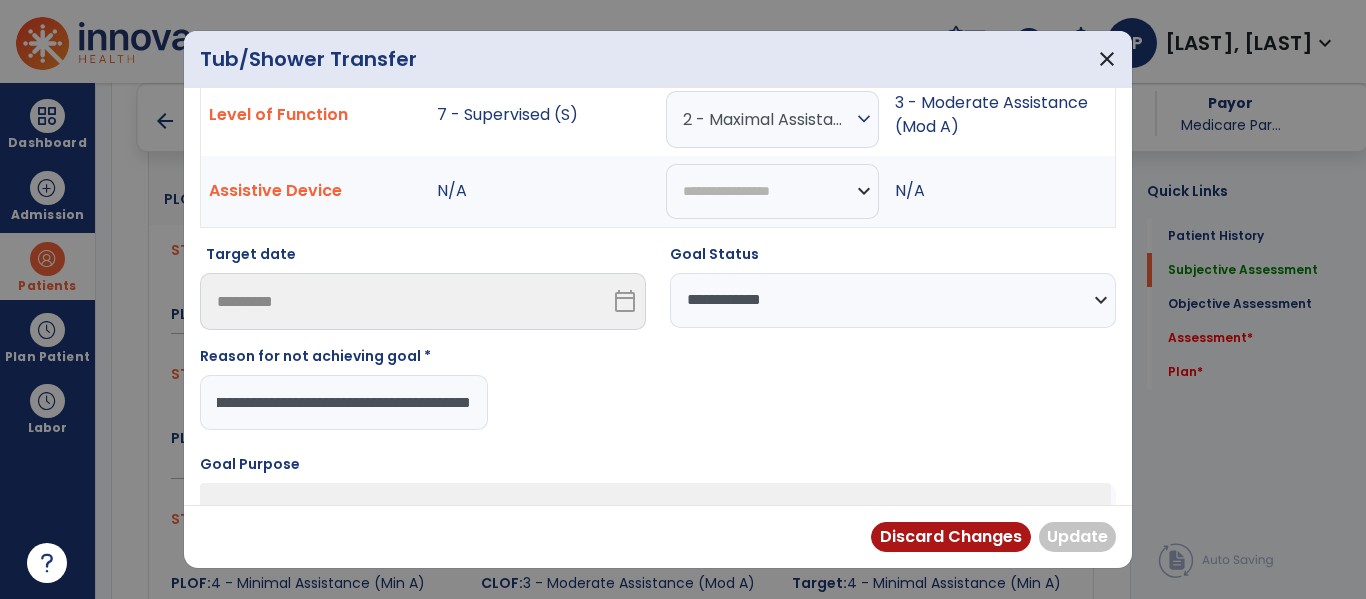 type on "**********" 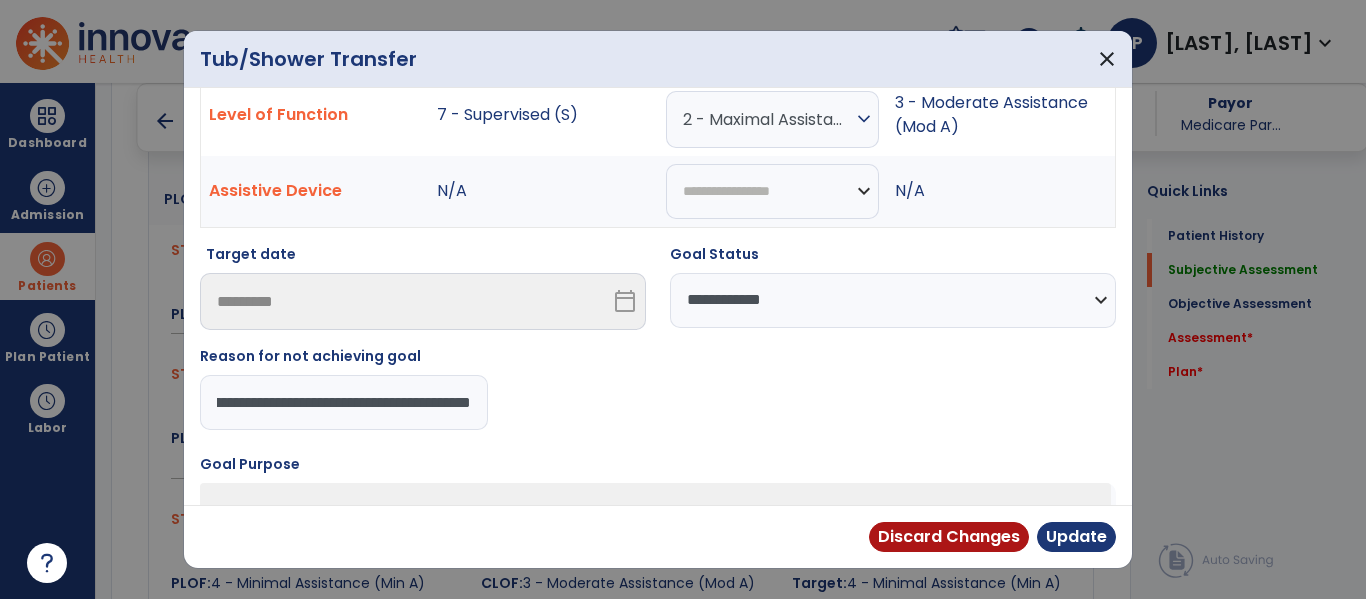 scroll, scrollTop: 0, scrollLeft: 153, axis: horizontal 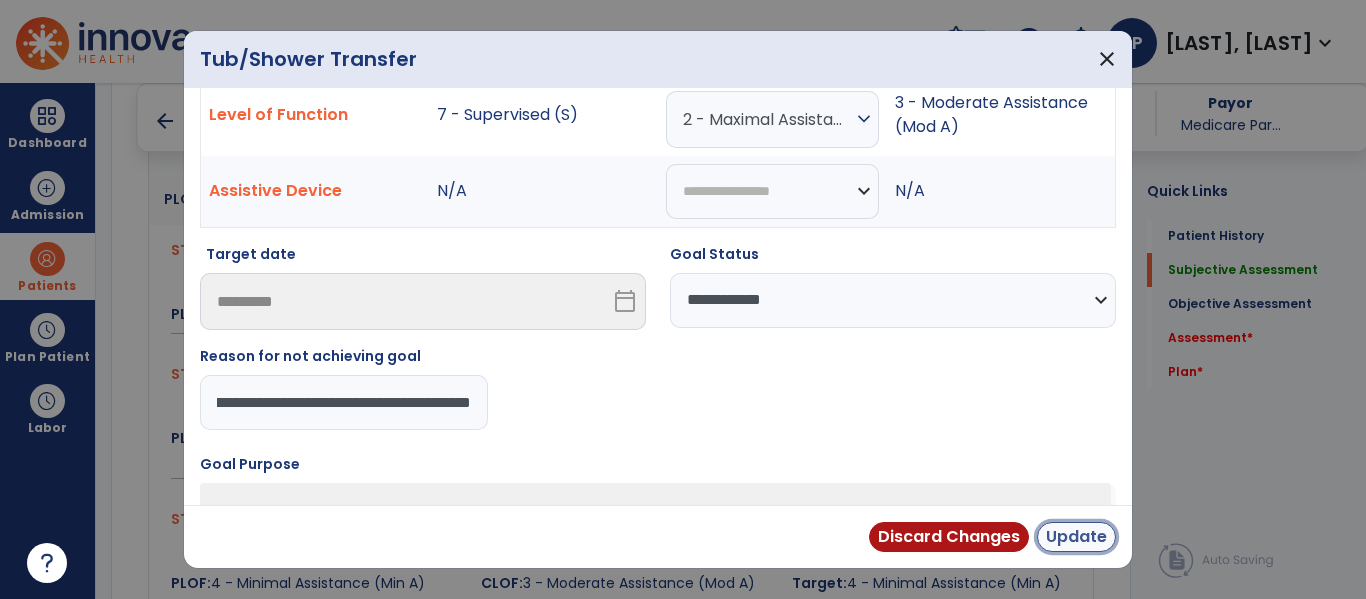 click on "Update" at bounding box center [1076, 537] 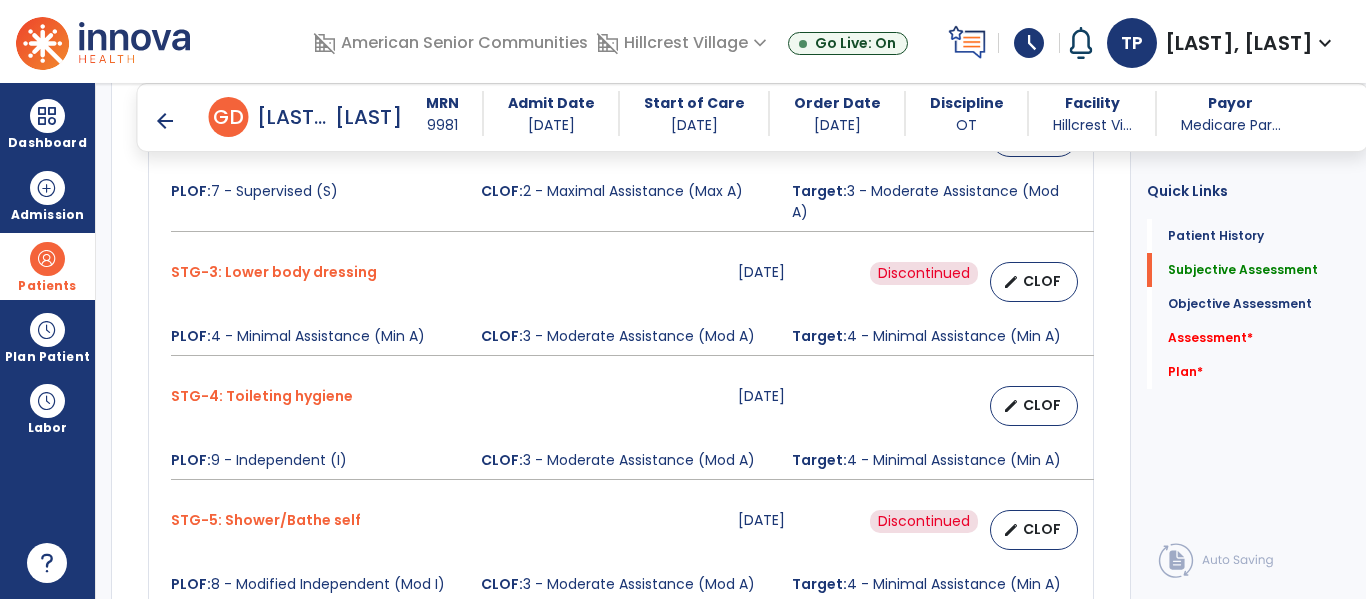 scroll, scrollTop: 1183, scrollLeft: 0, axis: vertical 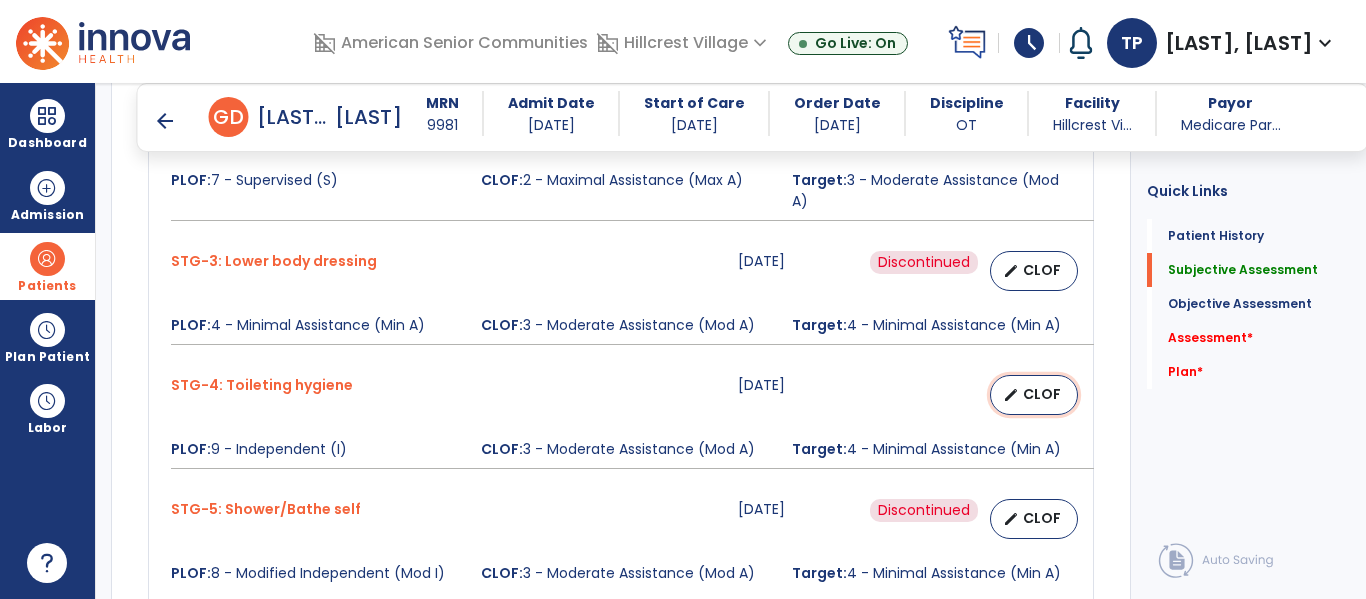 click on "CLOF" at bounding box center (1042, 394) 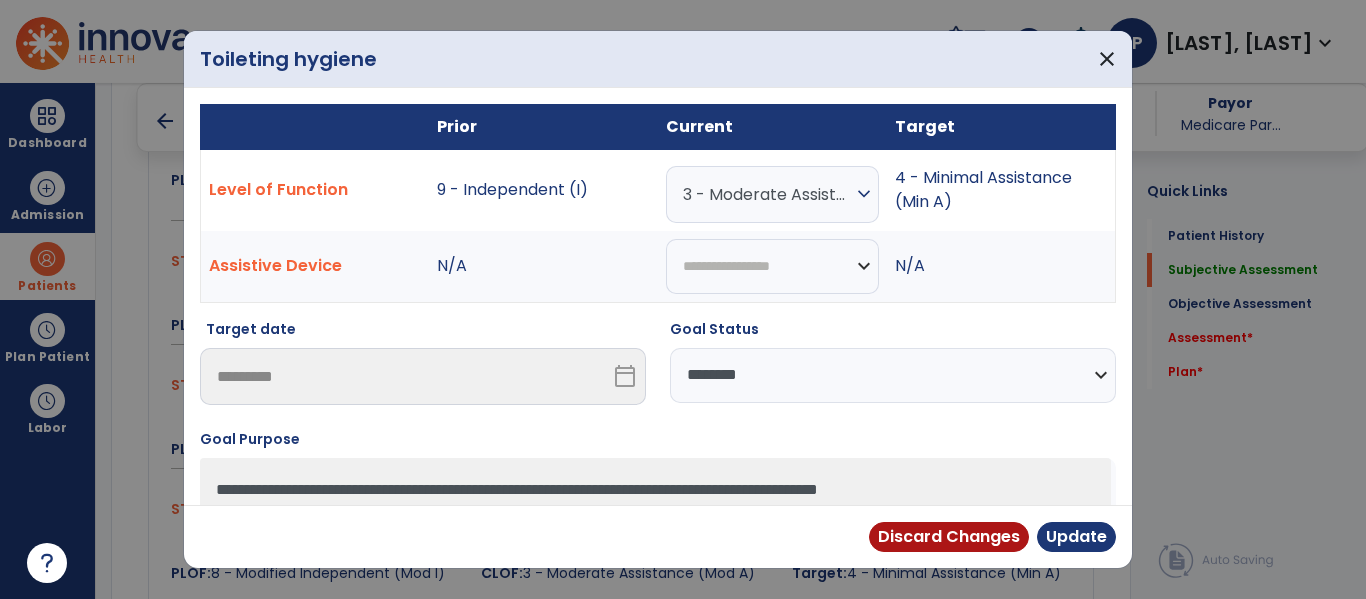 click on "**********" at bounding box center [893, 375] 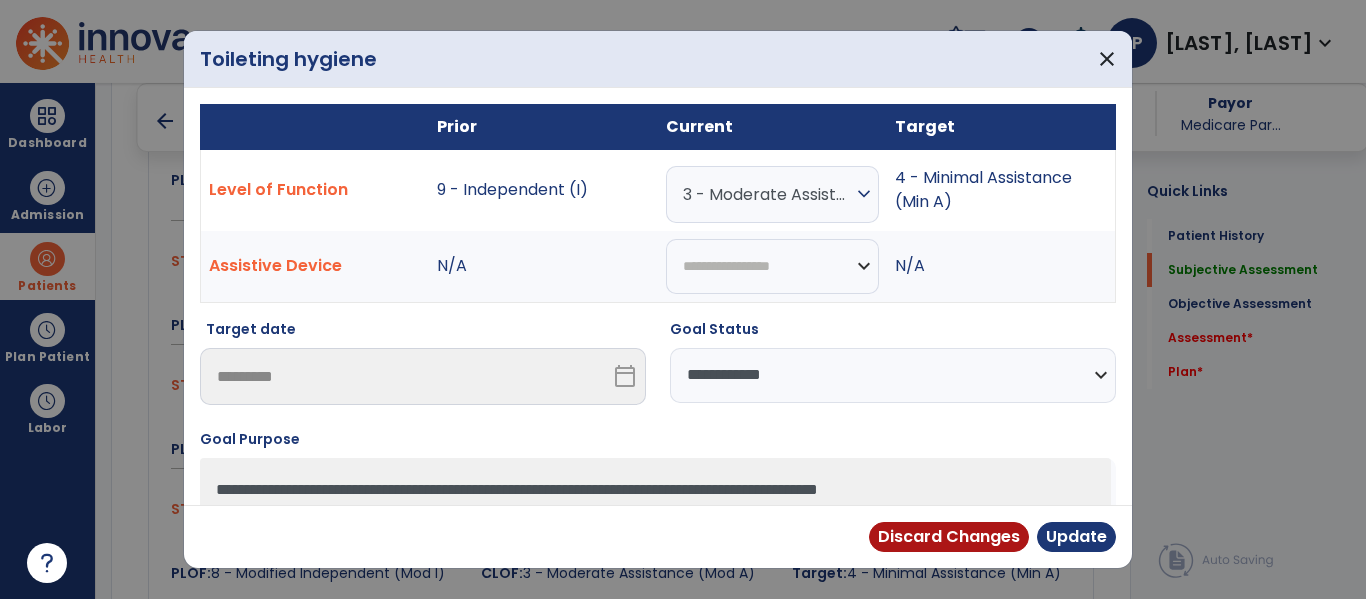 click on "**********" at bounding box center (893, 375) 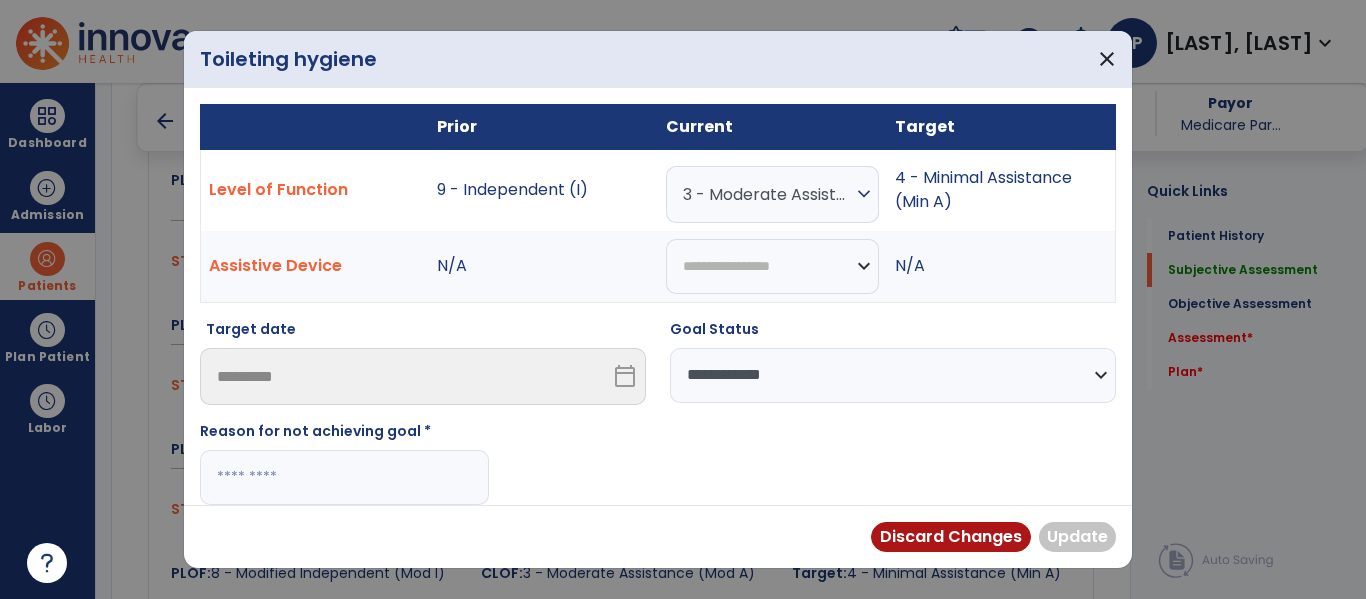 click at bounding box center (344, 477) 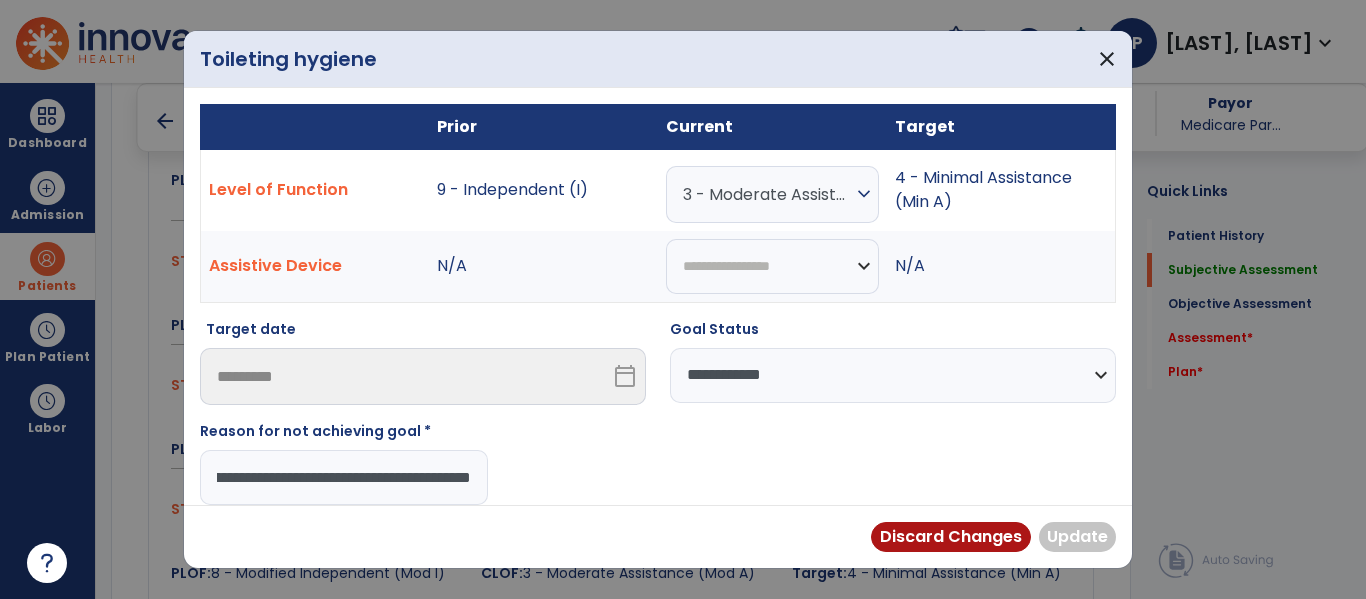 type on "**********" 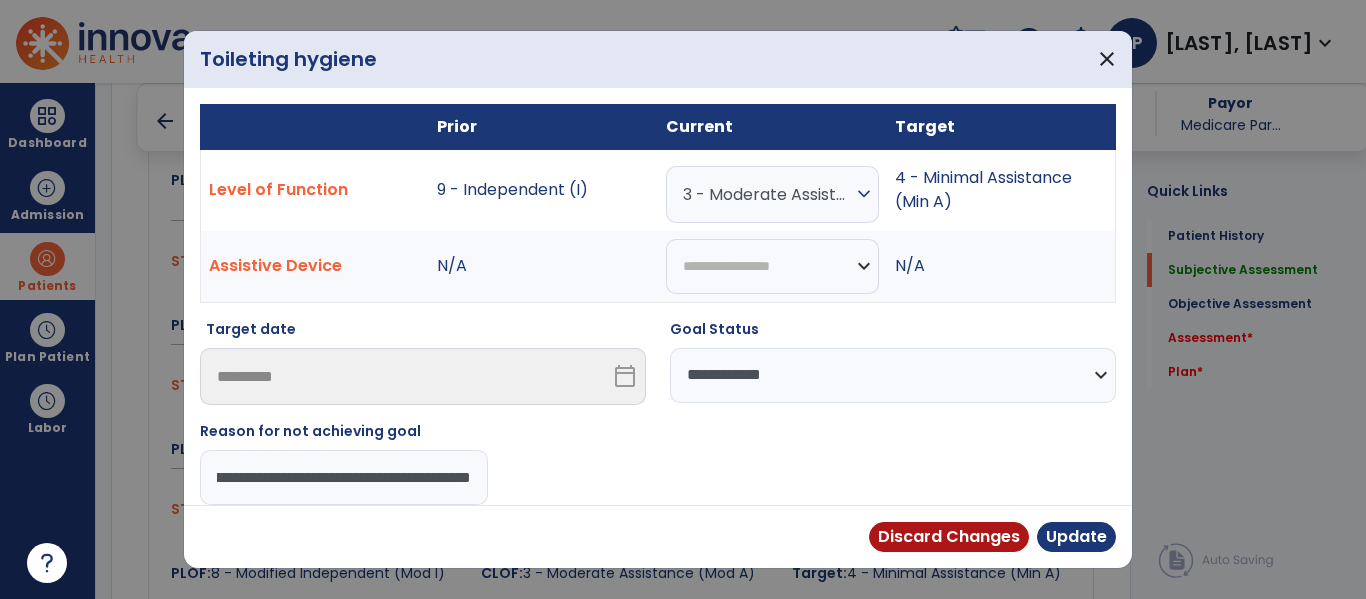 scroll, scrollTop: 0, scrollLeft: 153, axis: horizontal 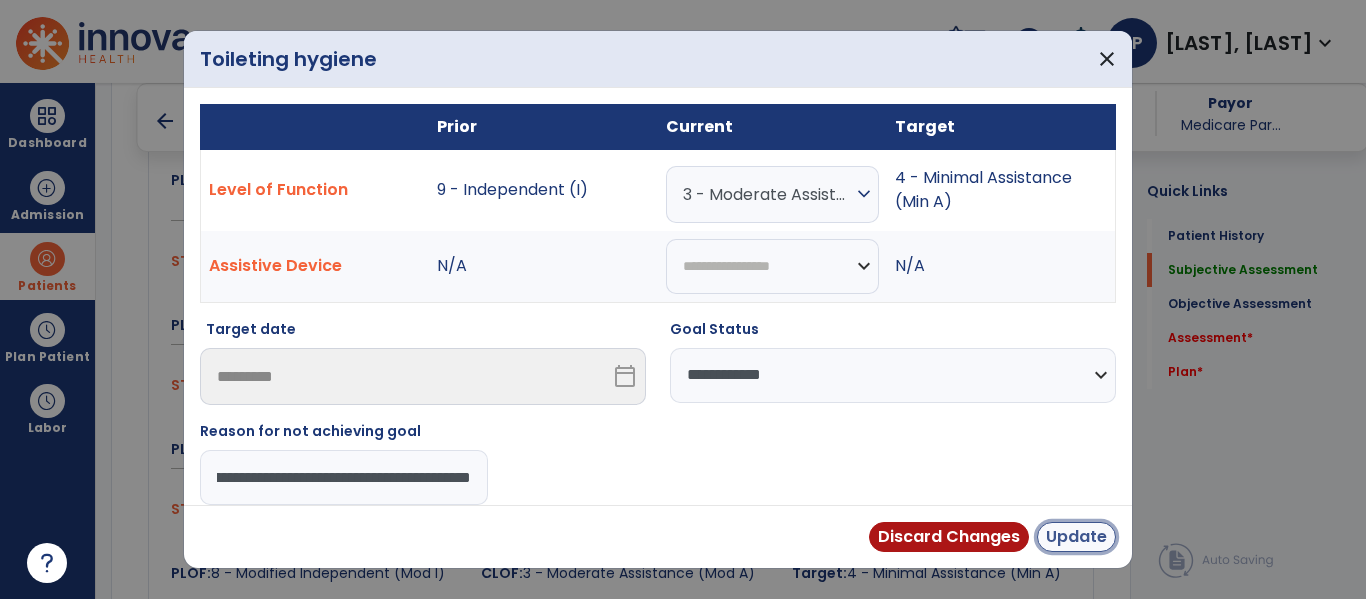 click on "Update" at bounding box center [1076, 537] 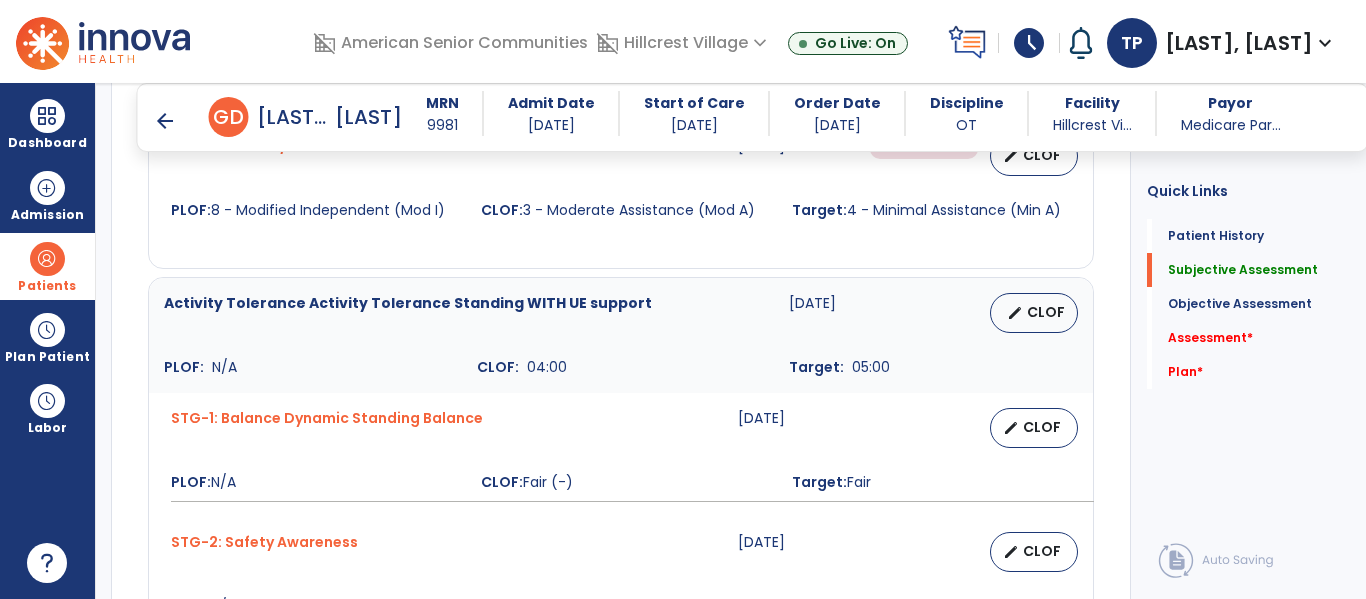 scroll, scrollTop: 1549, scrollLeft: 0, axis: vertical 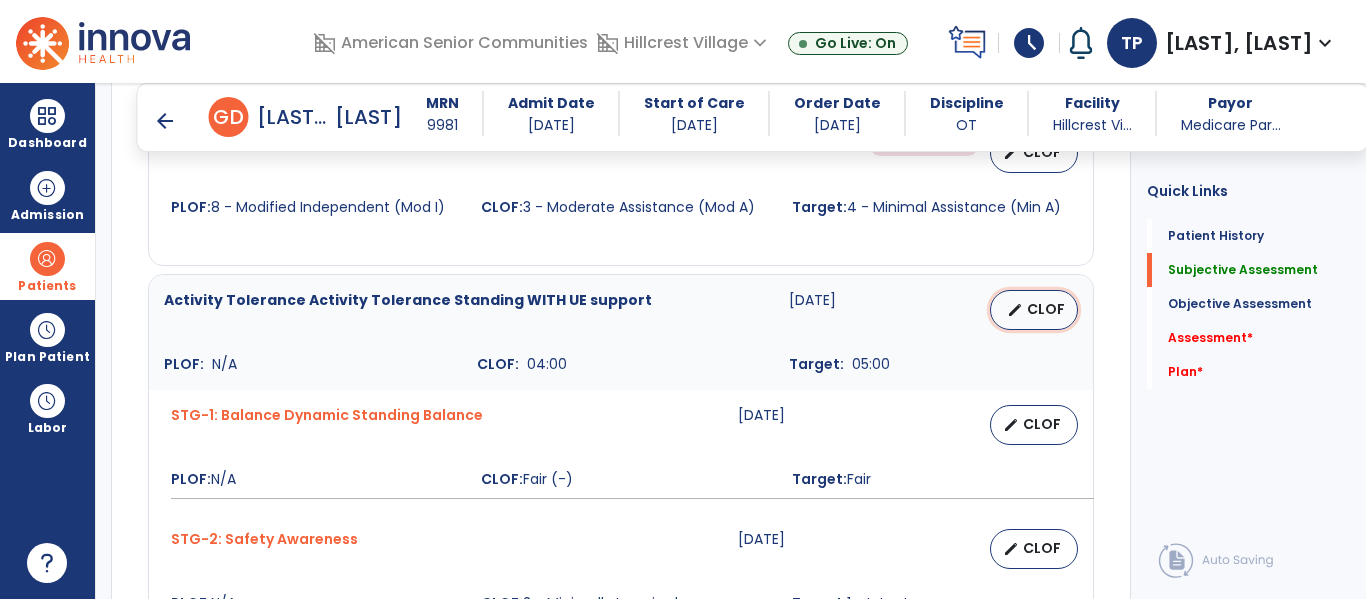 click on "edit   CLOF" at bounding box center [1034, 310] 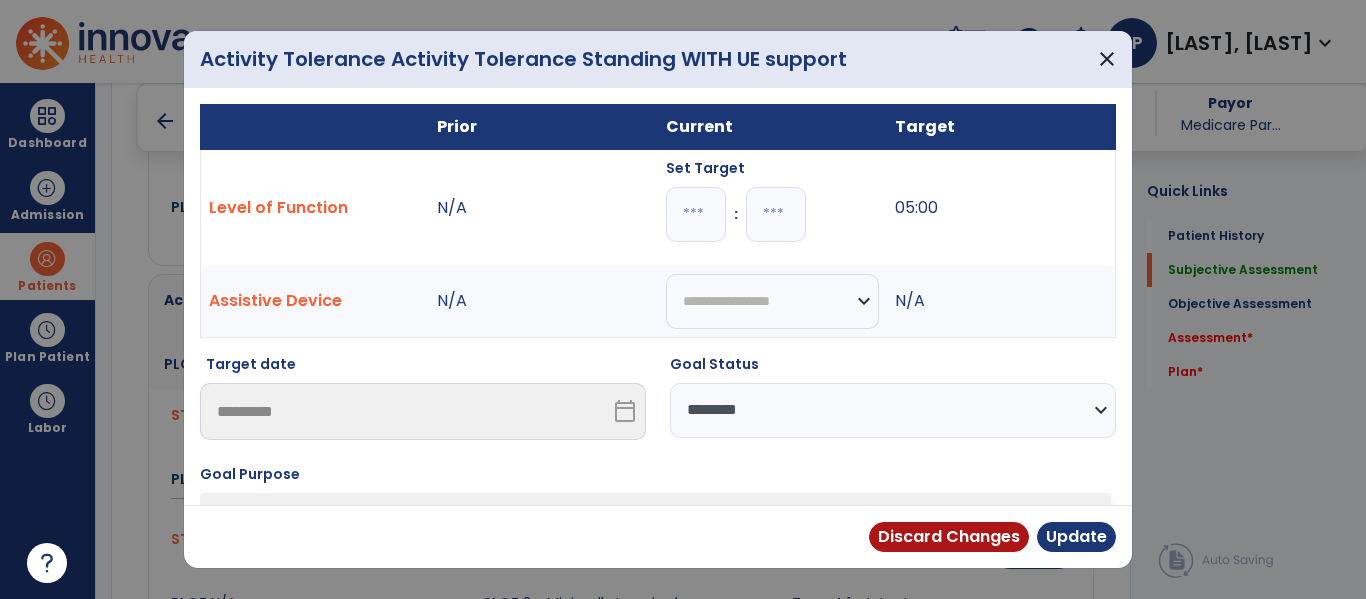 click on "**********" at bounding box center [893, 410] 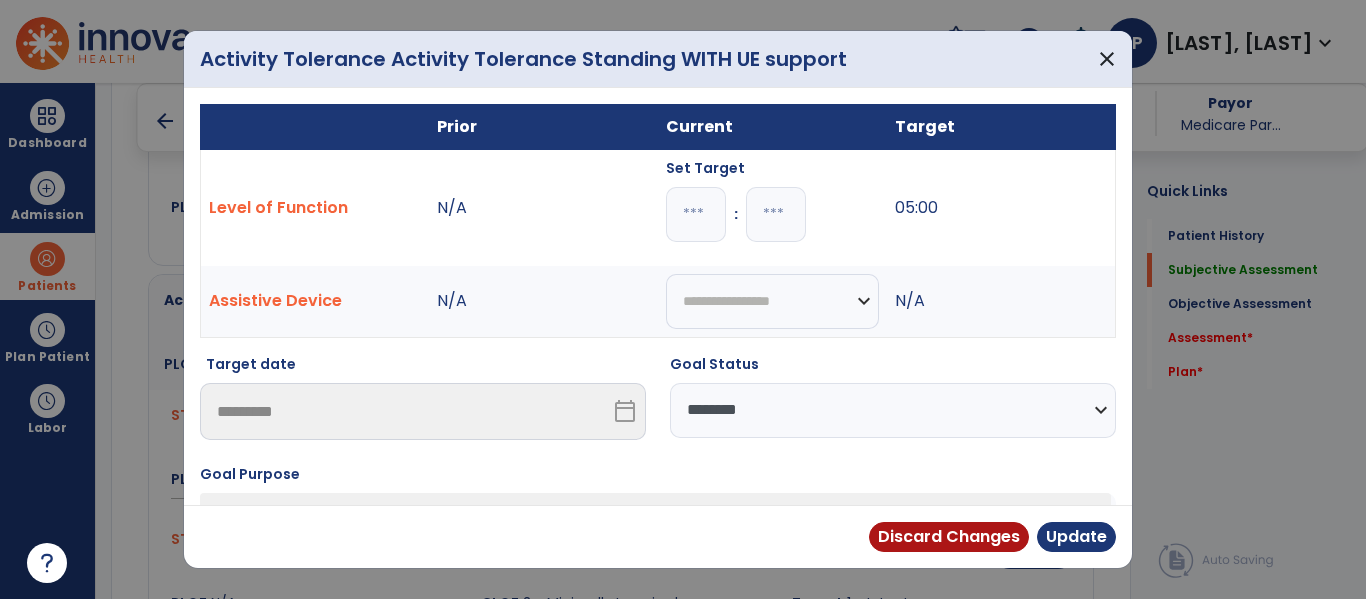 select on "**********" 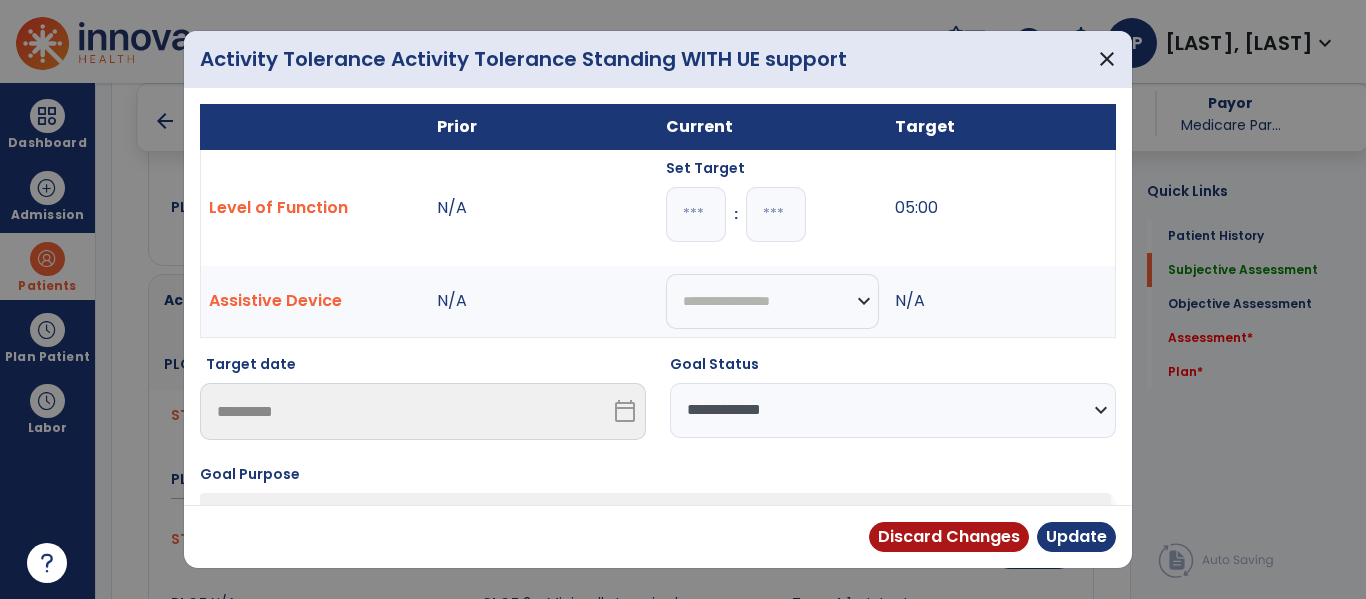 click on "**********" at bounding box center (893, 410) 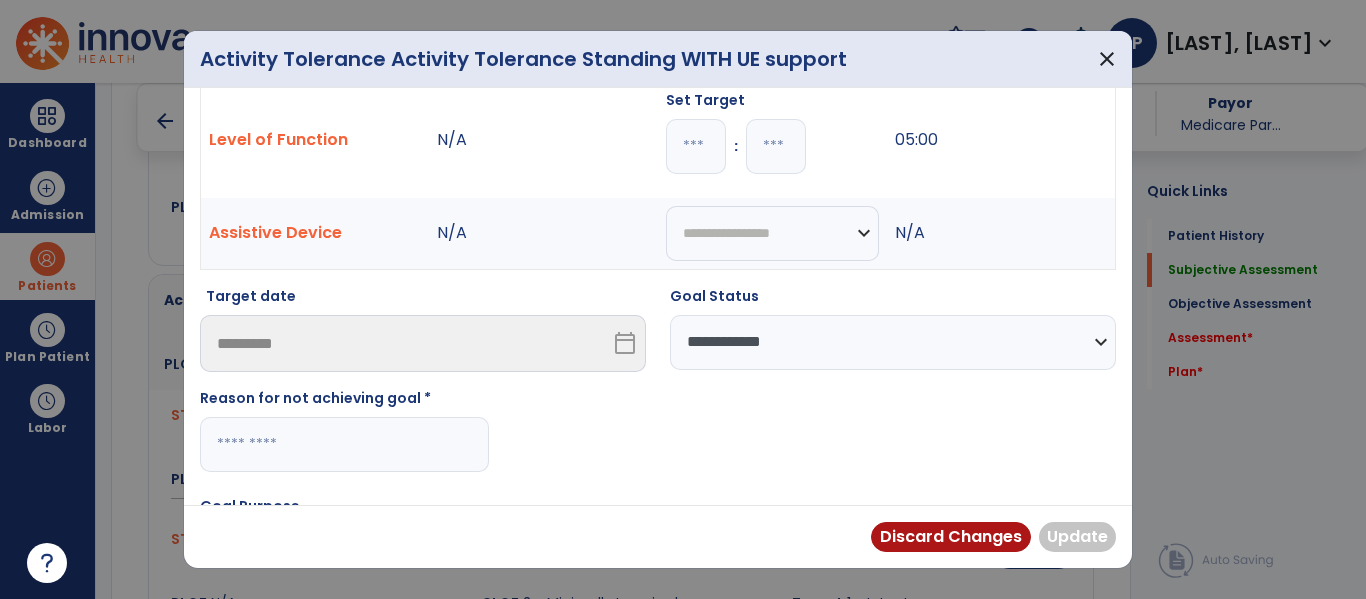 scroll, scrollTop: 83, scrollLeft: 0, axis: vertical 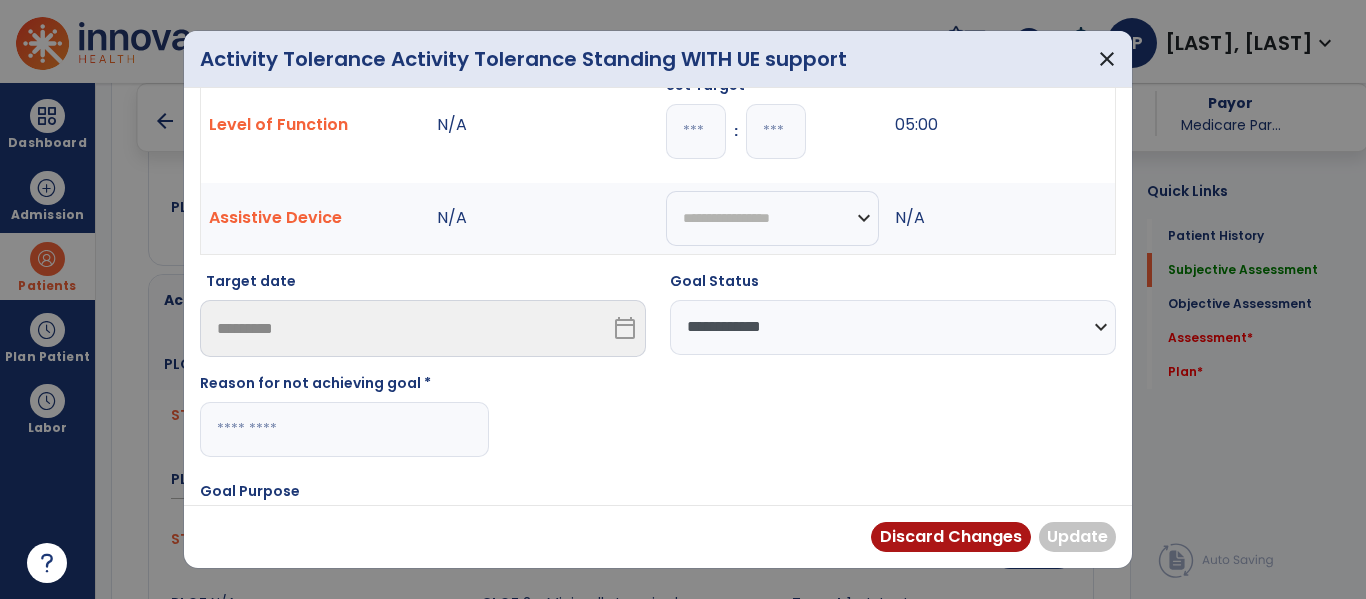 click at bounding box center (344, 429) 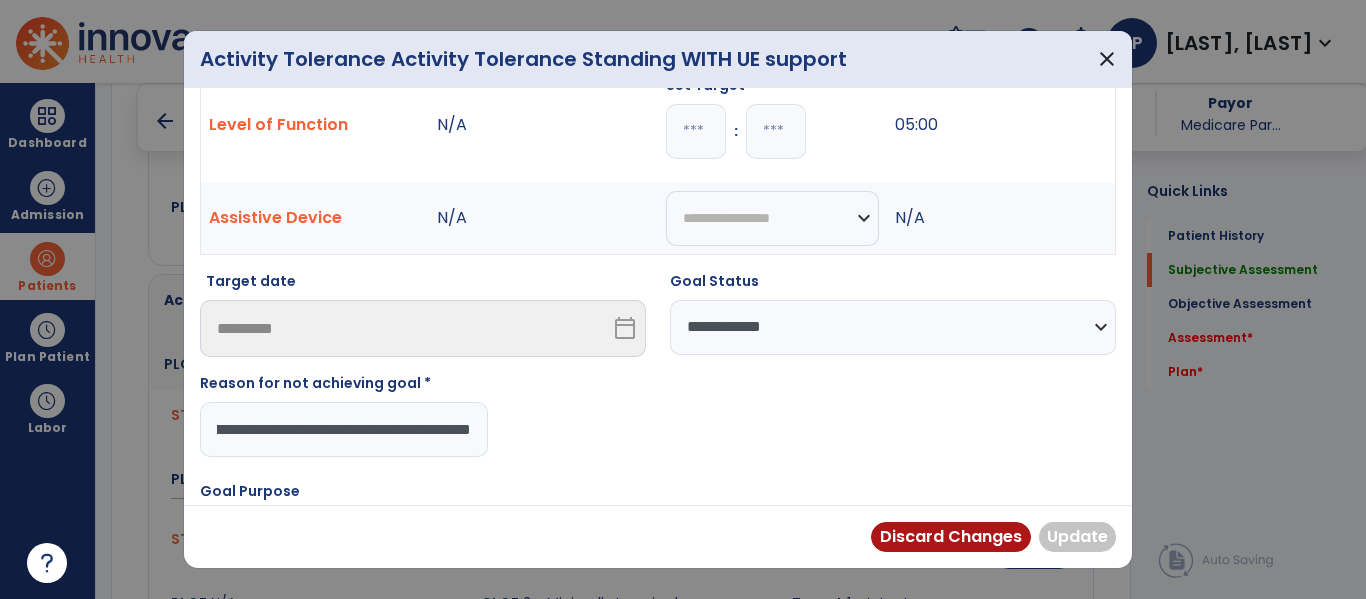 type on "**********" 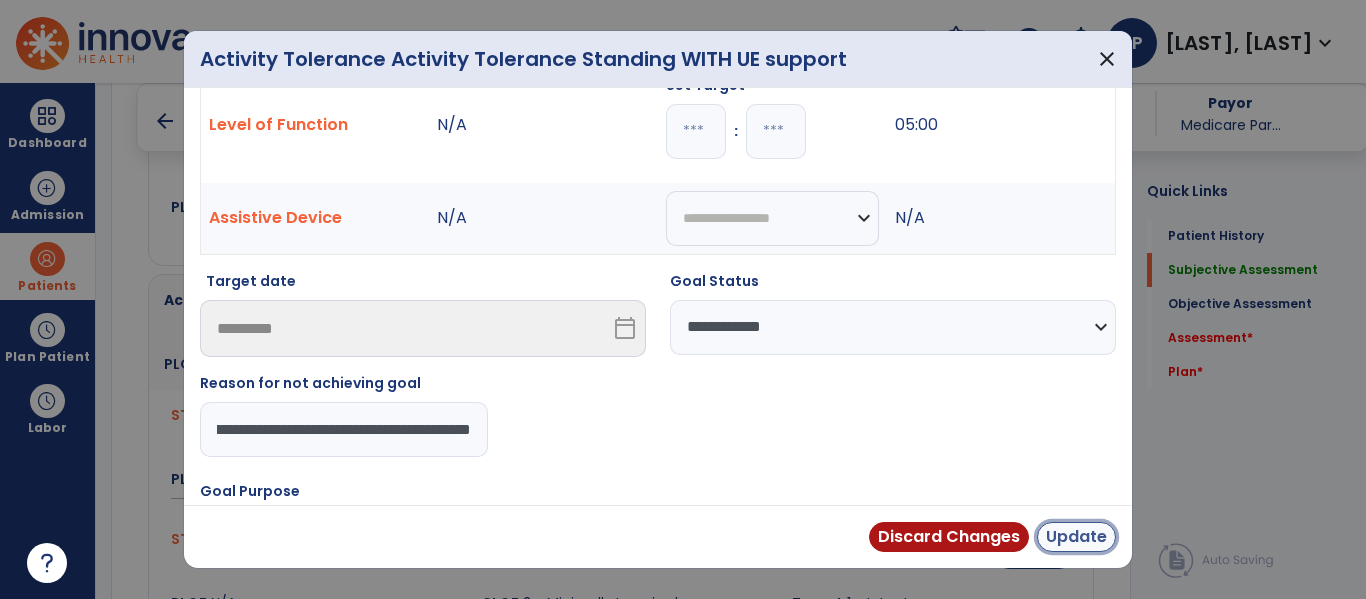 click on "Update" at bounding box center (1076, 537) 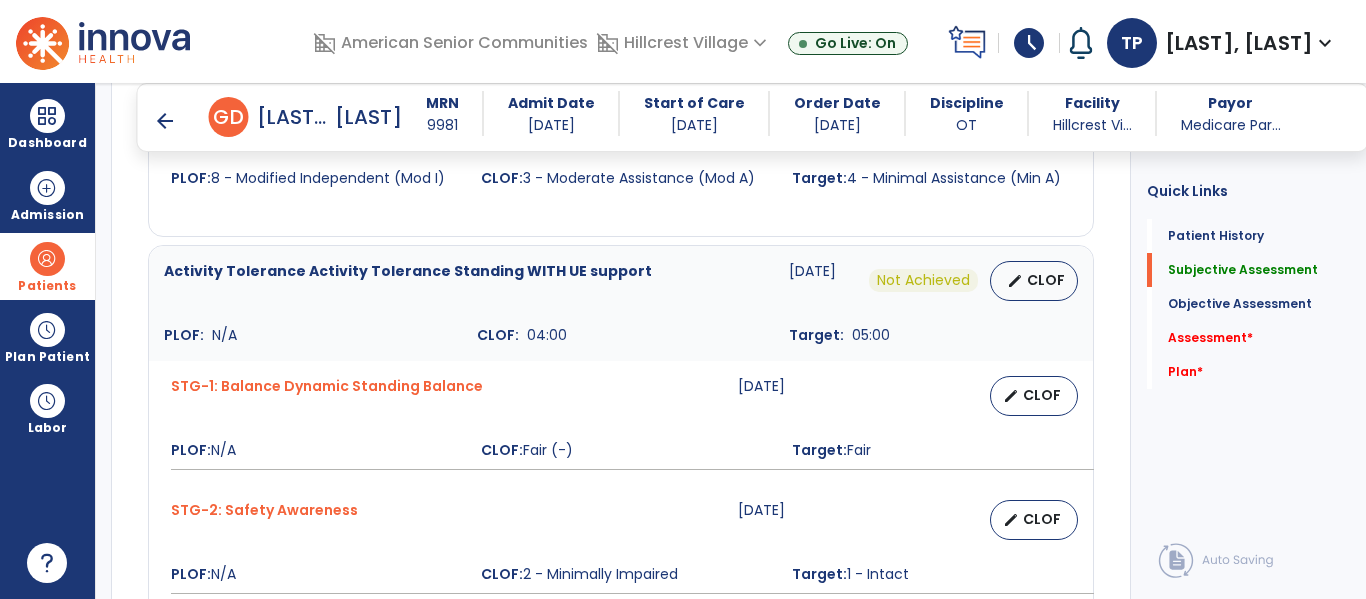 scroll, scrollTop: 1587, scrollLeft: 0, axis: vertical 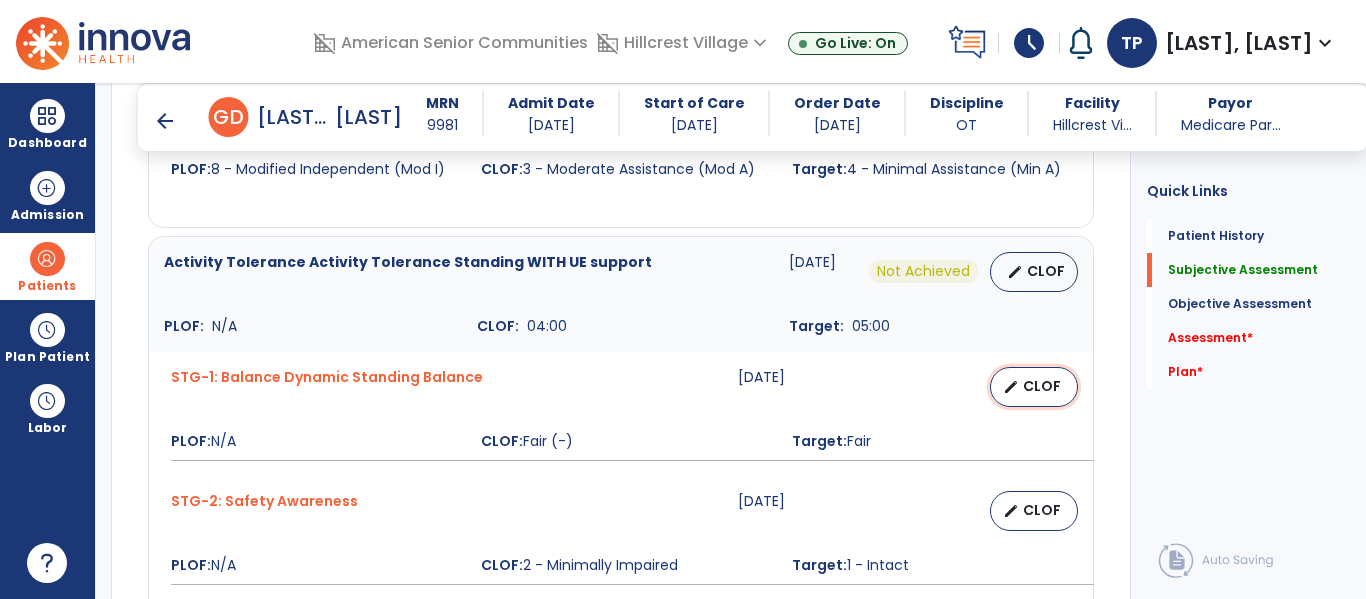 click on "CLOF" at bounding box center [1042, 386] 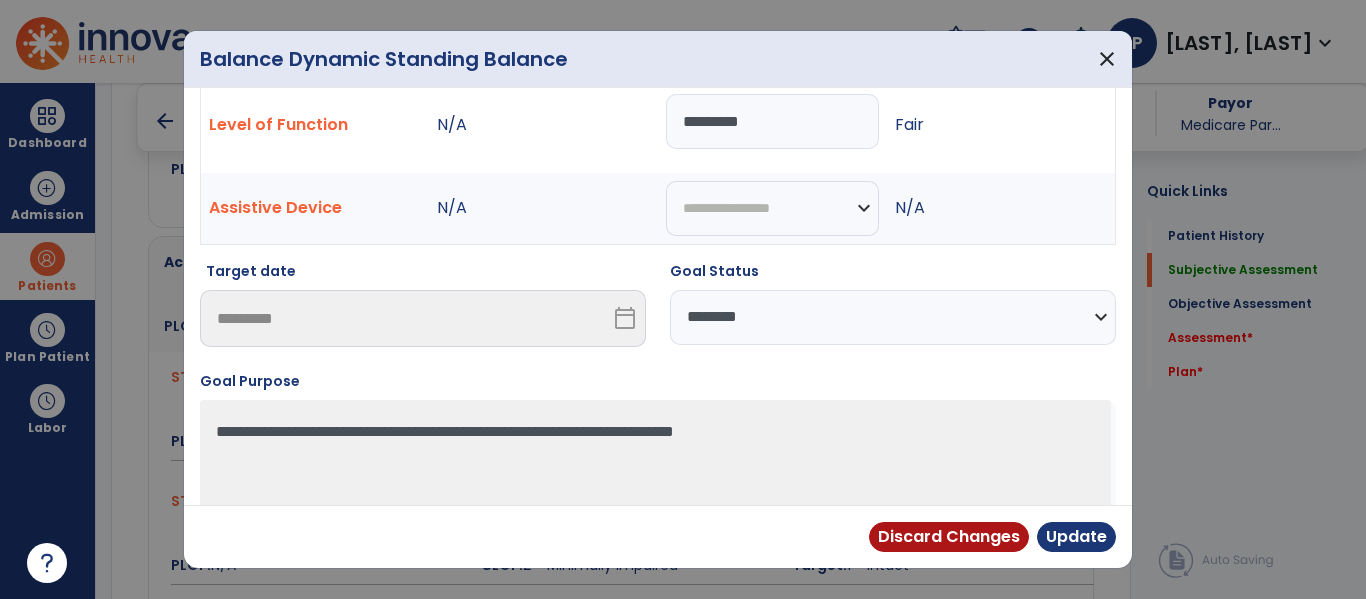 scroll, scrollTop: 131, scrollLeft: 0, axis: vertical 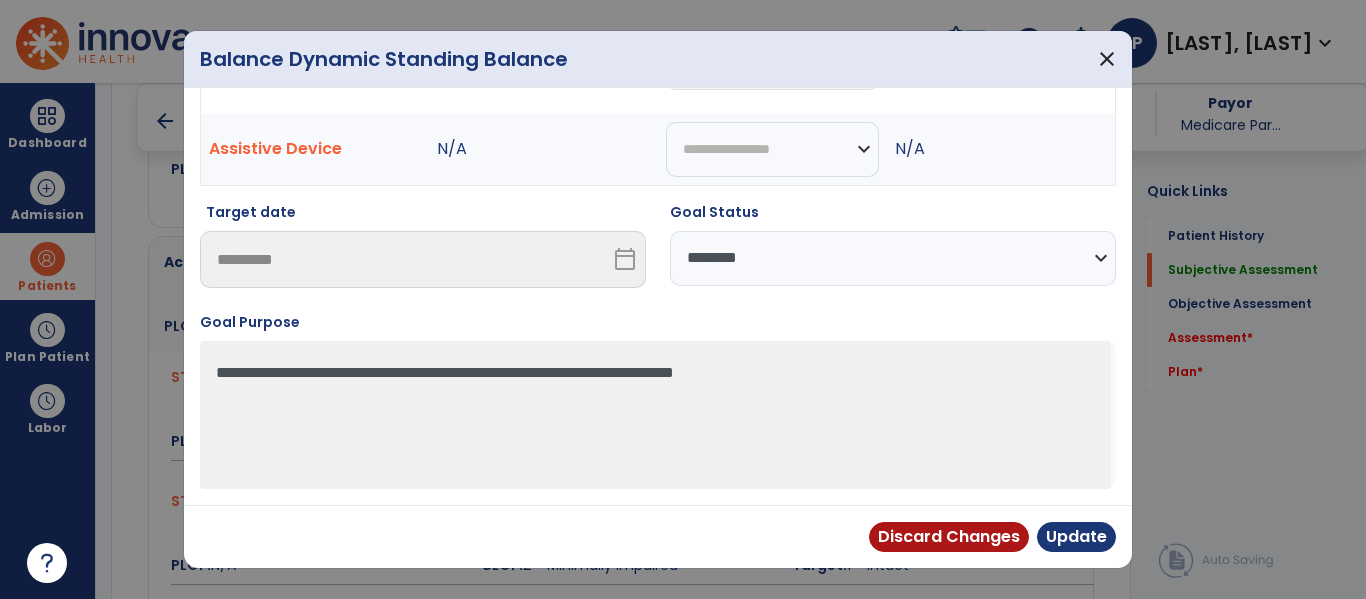 click on "**********" at bounding box center (893, 258) 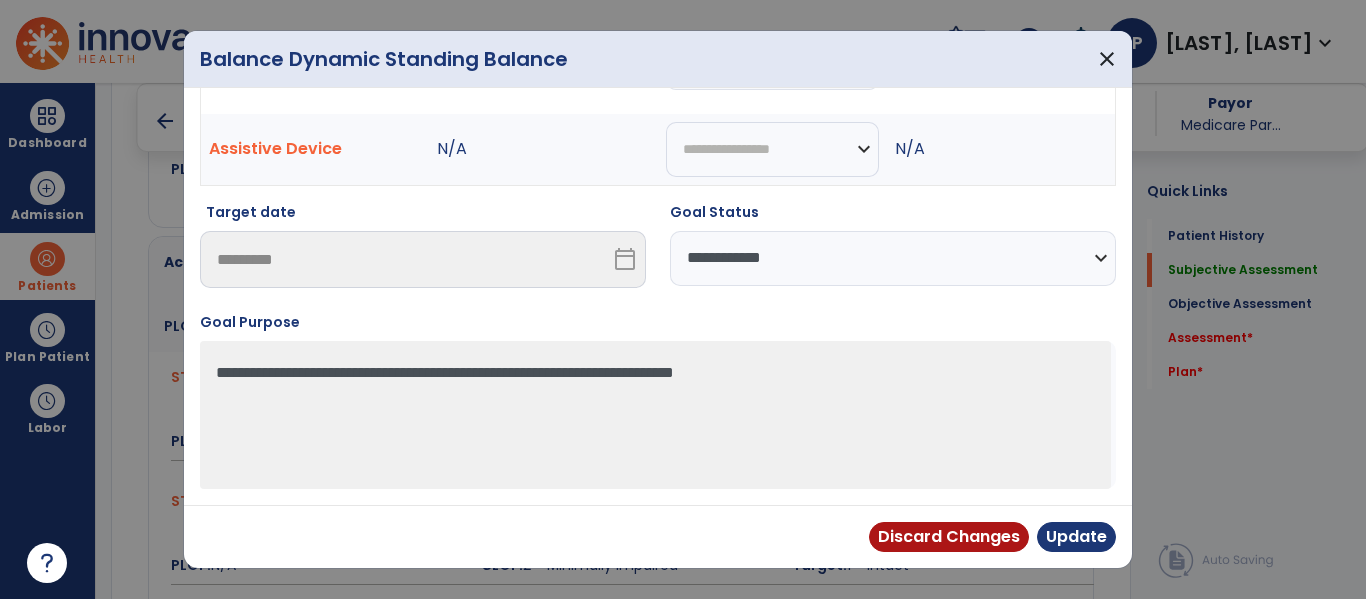 click on "**********" at bounding box center [893, 258] 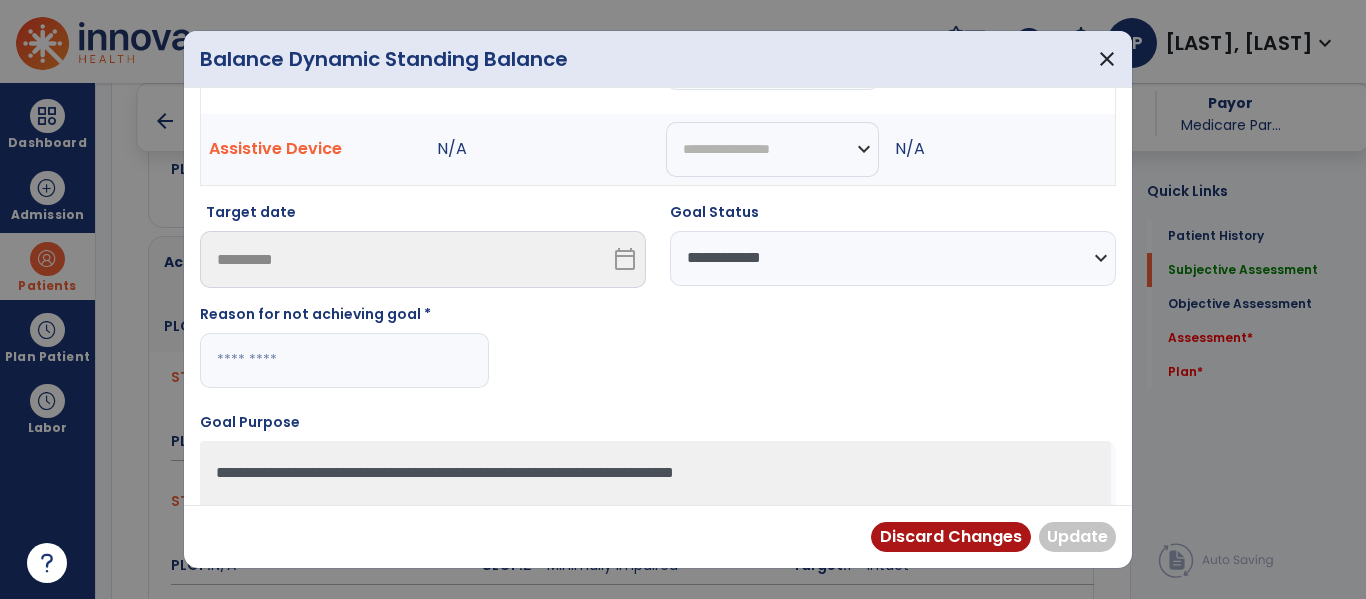 click at bounding box center [344, 360] 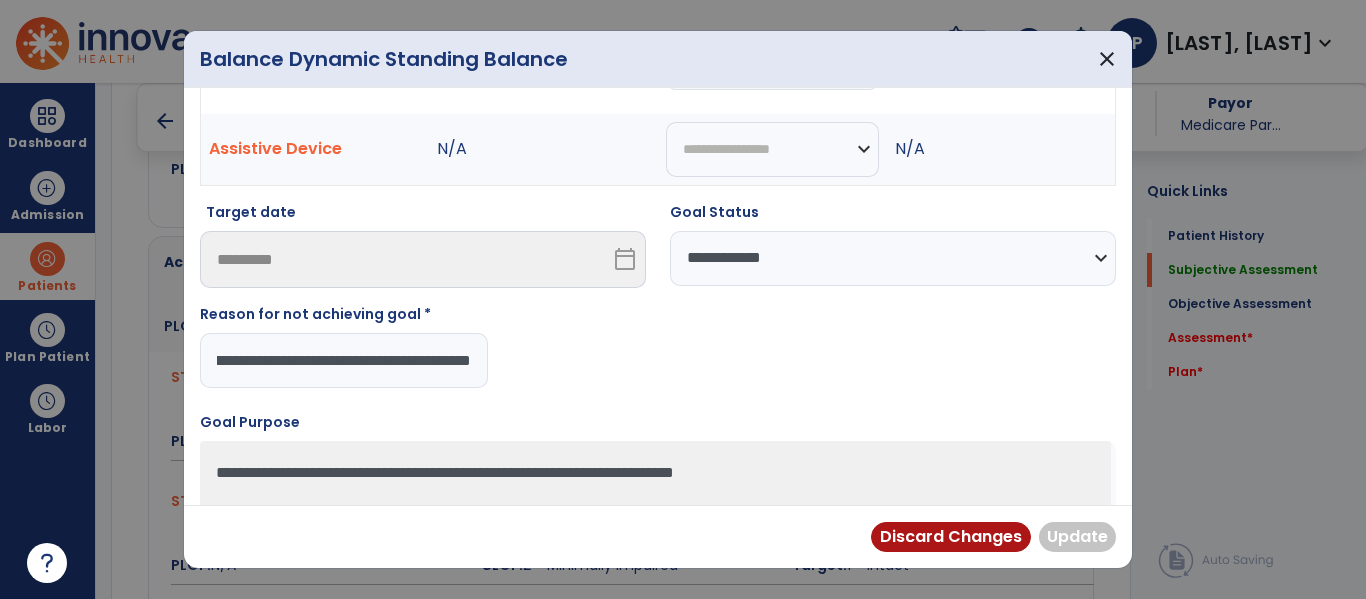 type on "**********" 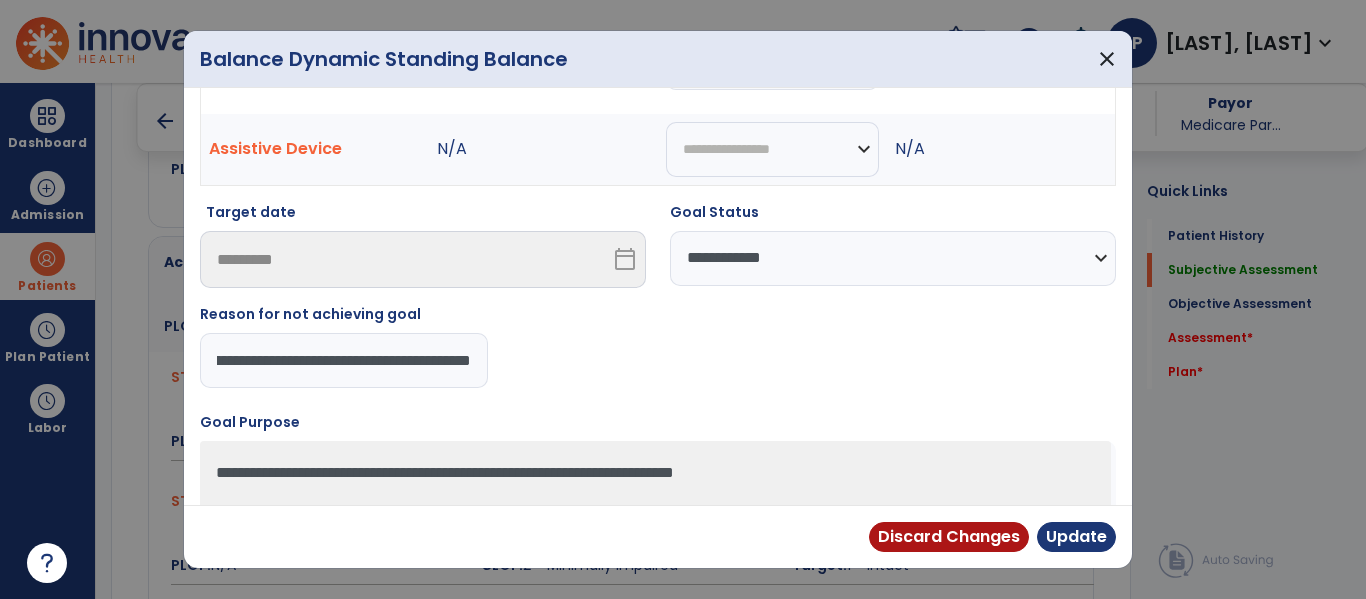 scroll, scrollTop: 0, scrollLeft: 153, axis: horizontal 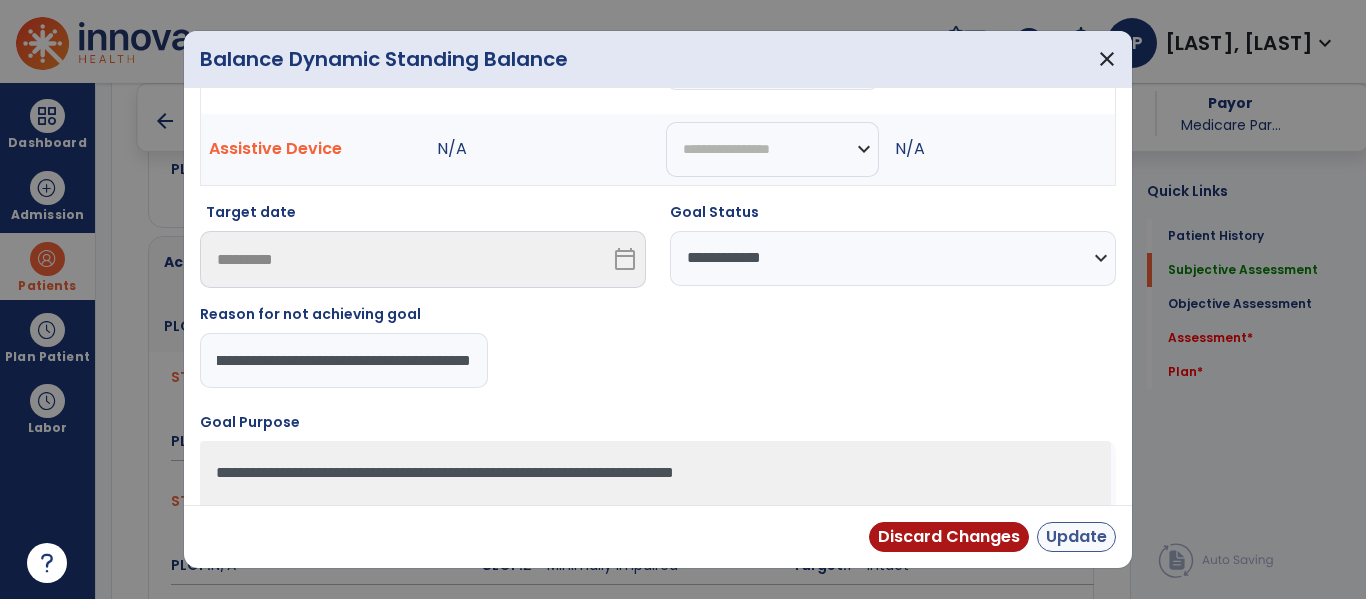 click on "Update" at bounding box center [1076, 537] 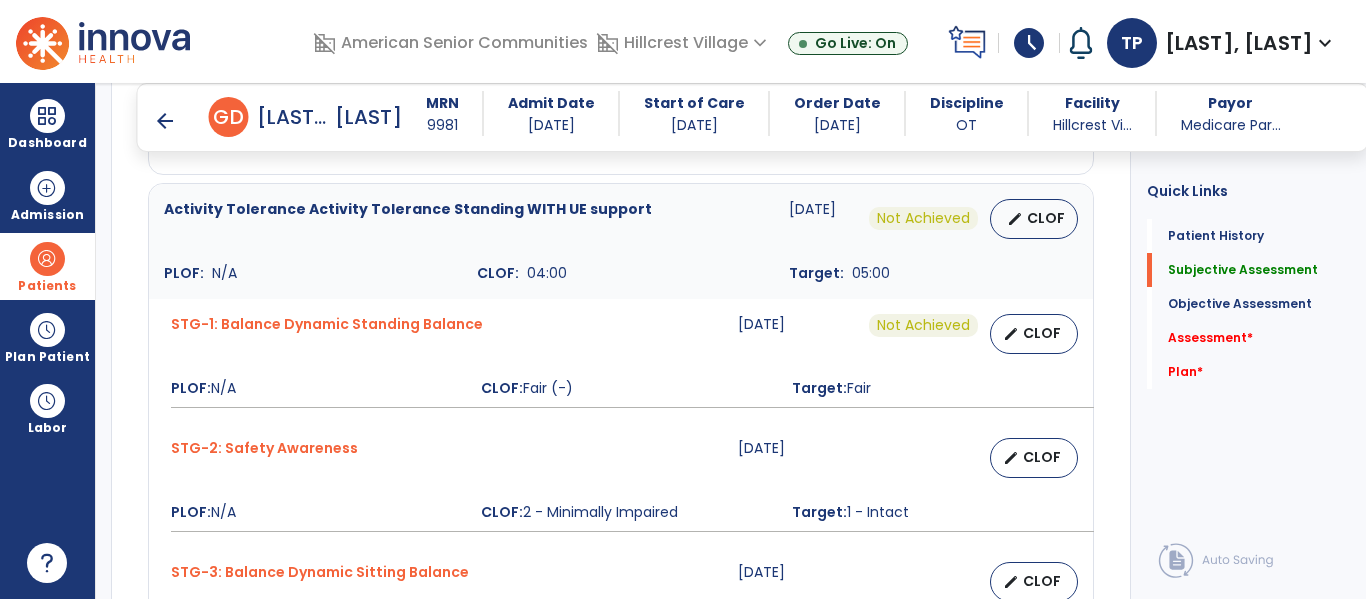scroll, scrollTop: 1639, scrollLeft: 0, axis: vertical 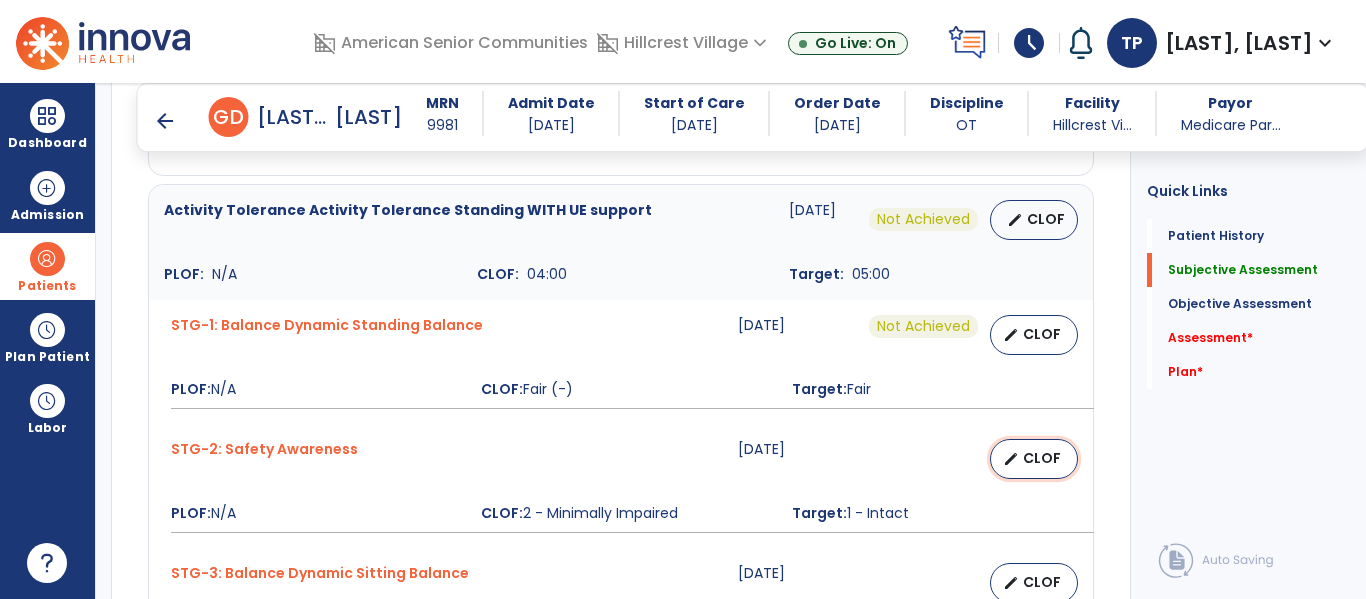 click on "CLOF" at bounding box center (1042, 458) 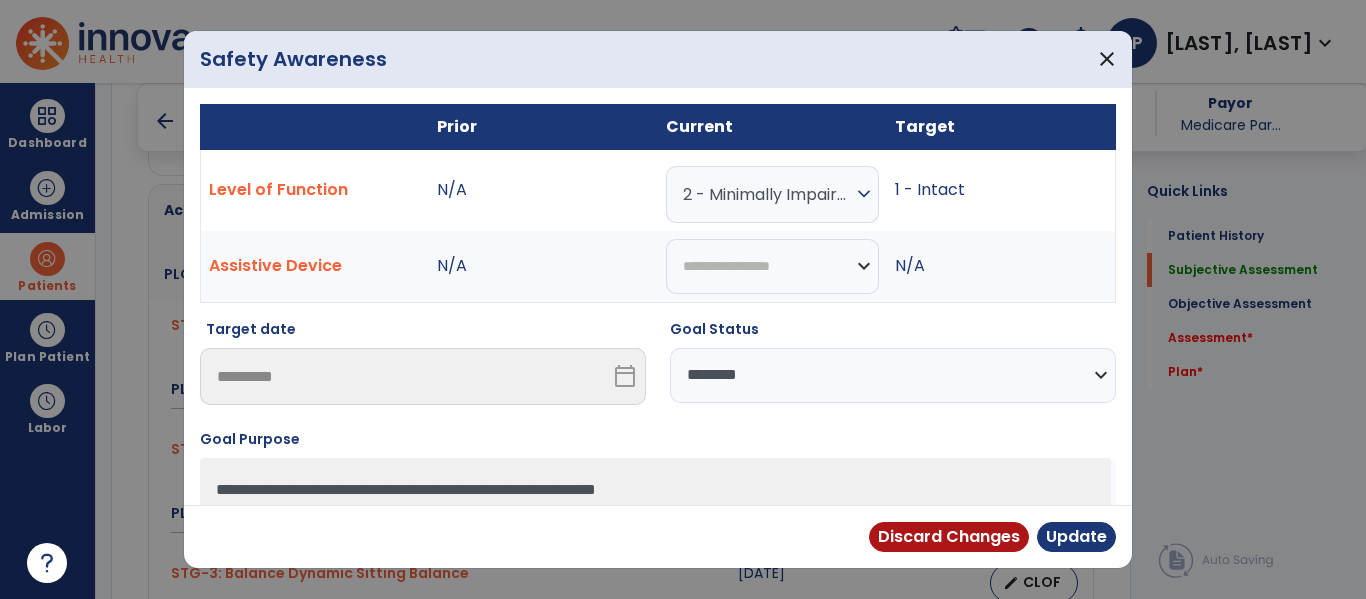 click on "**********" at bounding box center (893, 375) 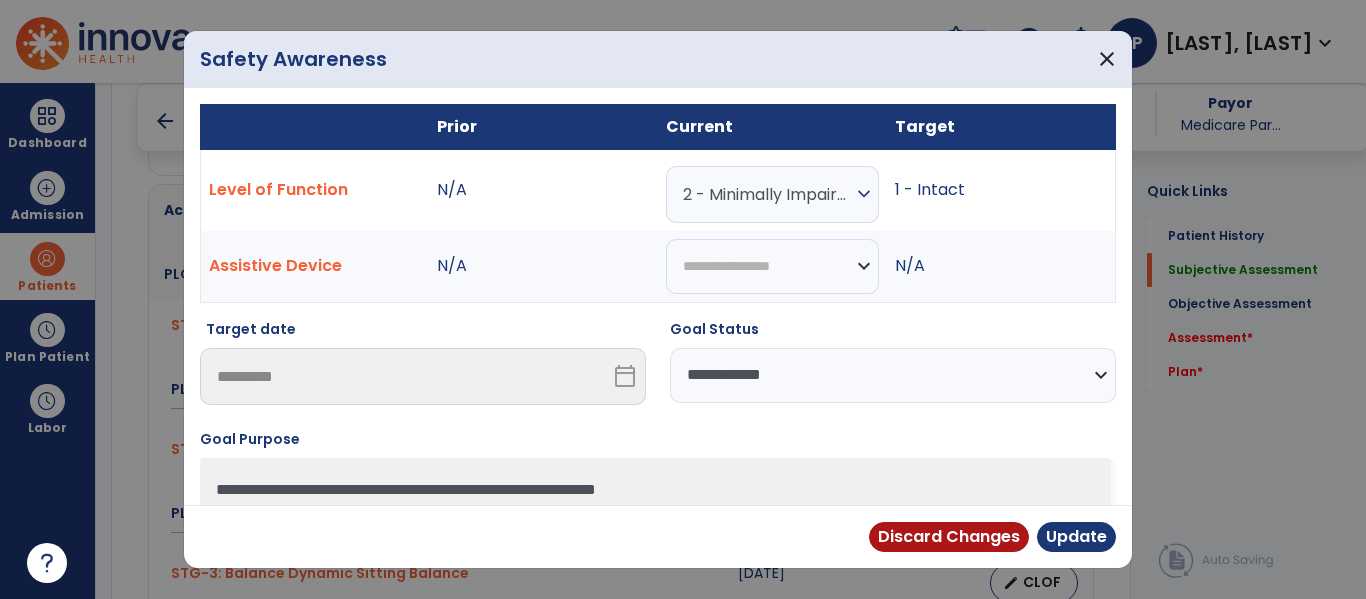 click on "**********" at bounding box center (893, 375) 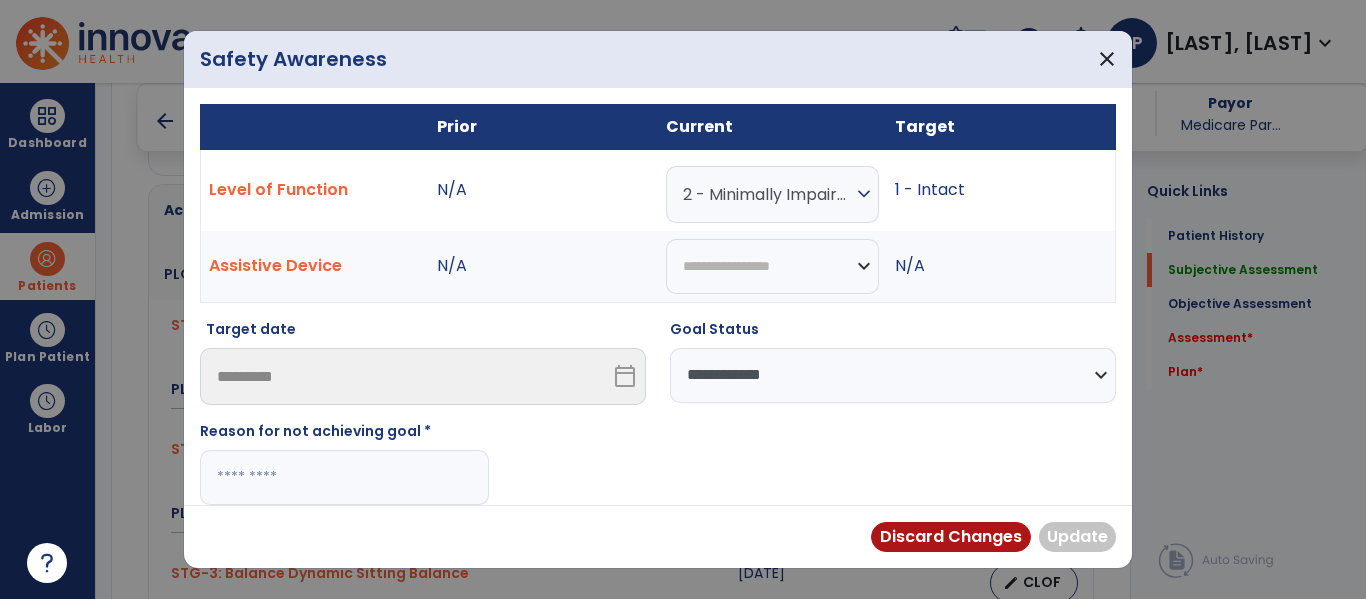 click at bounding box center (344, 477) 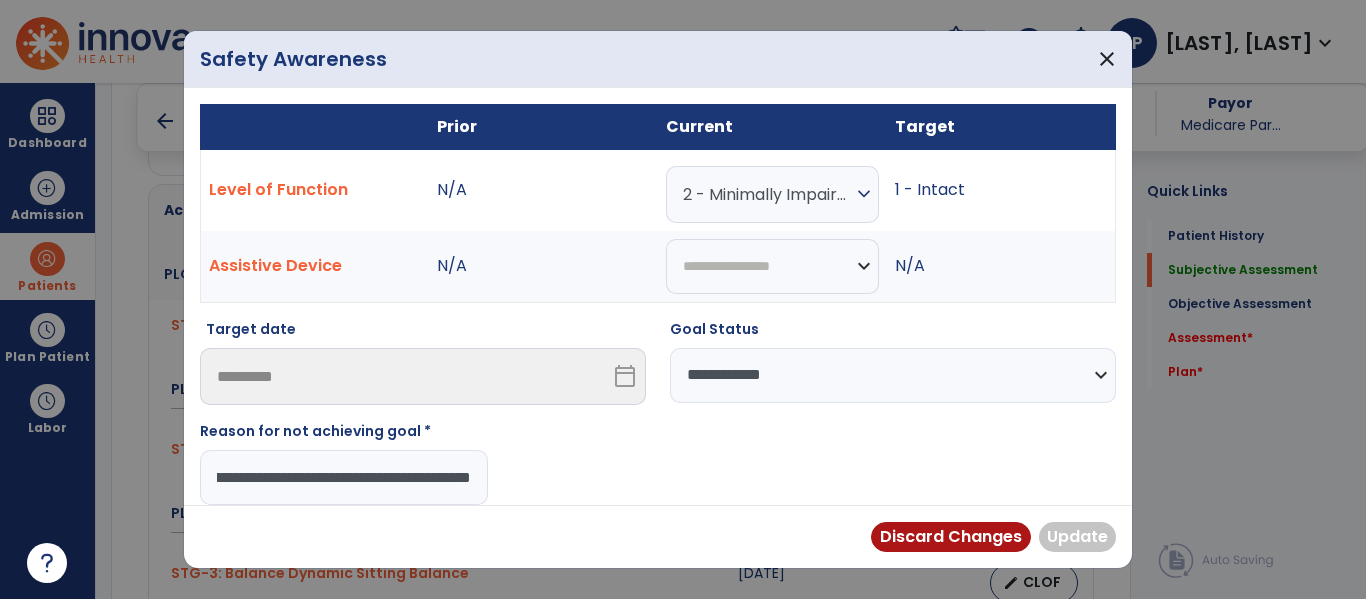type on "**********" 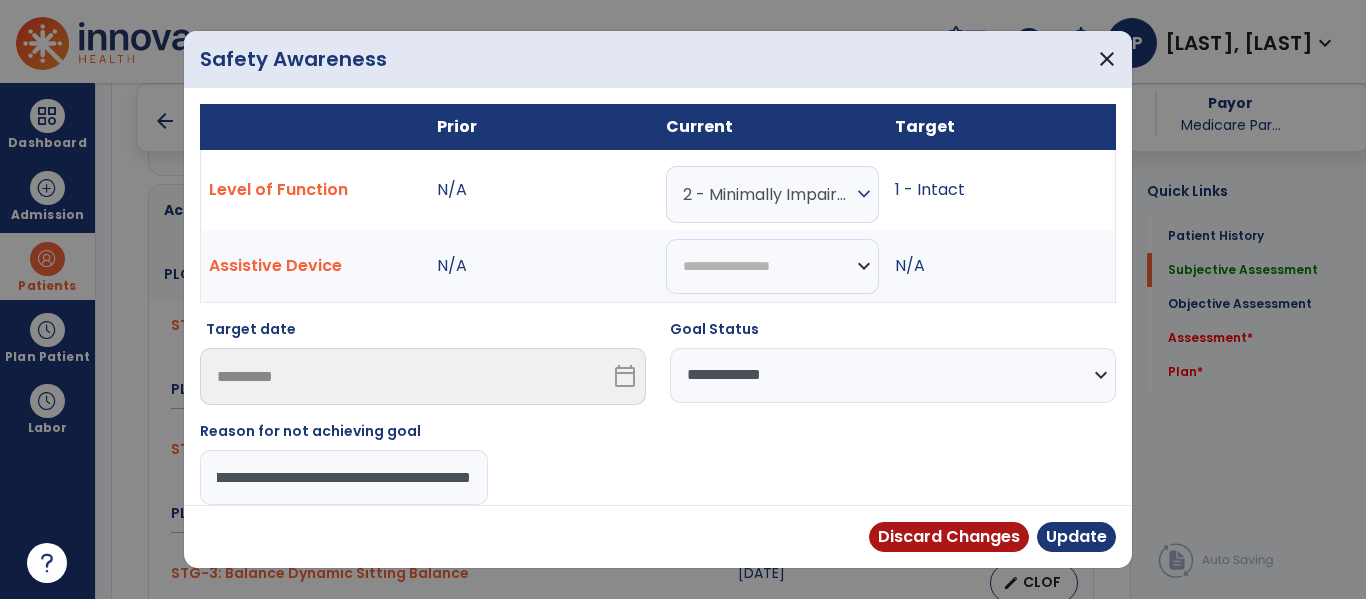 scroll, scrollTop: 0, scrollLeft: 153, axis: horizontal 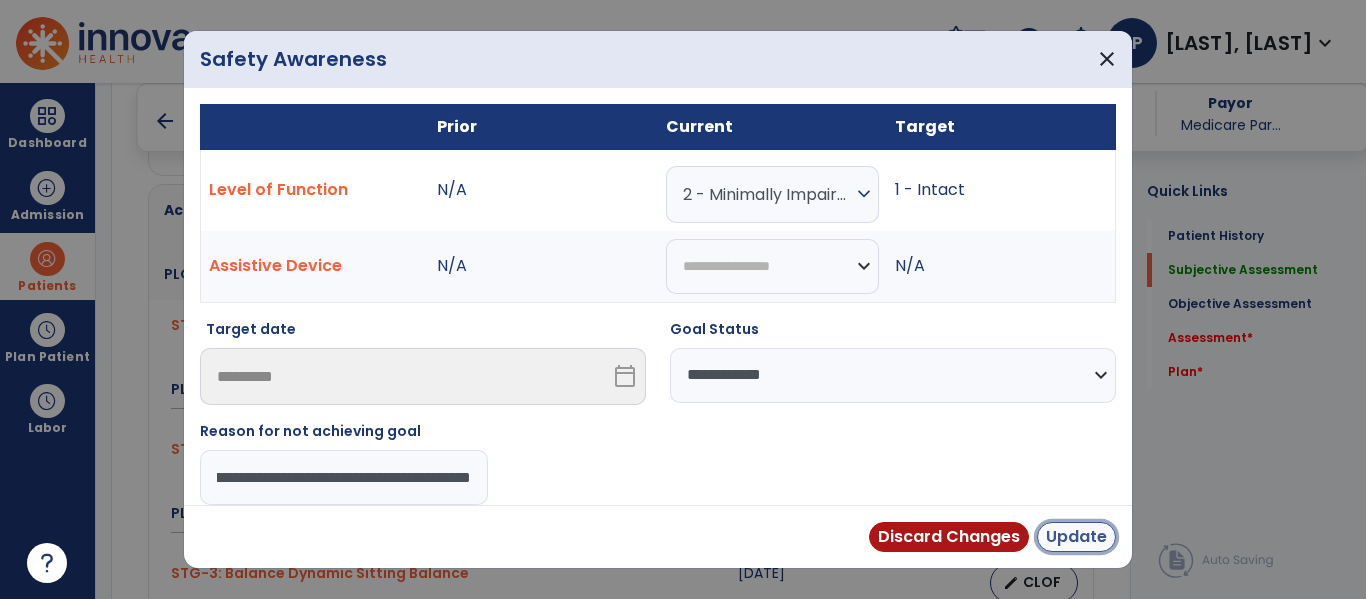 click on "Update" at bounding box center [1076, 537] 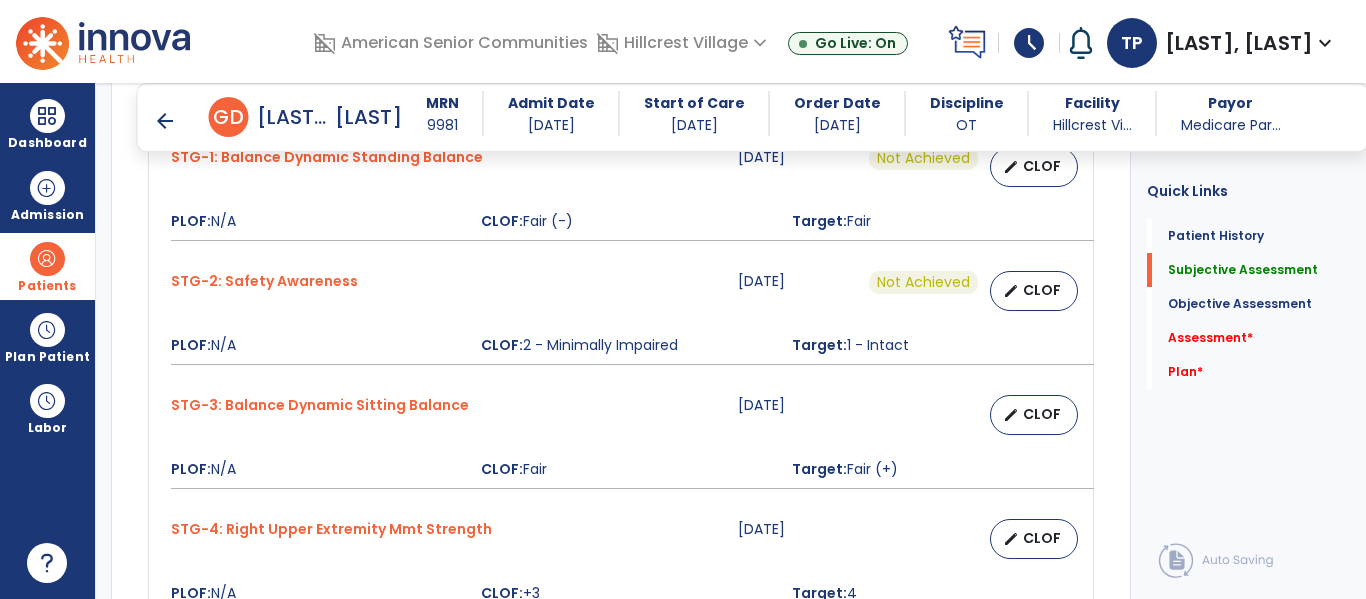 scroll, scrollTop: 1822, scrollLeft: 0, axis: vertical 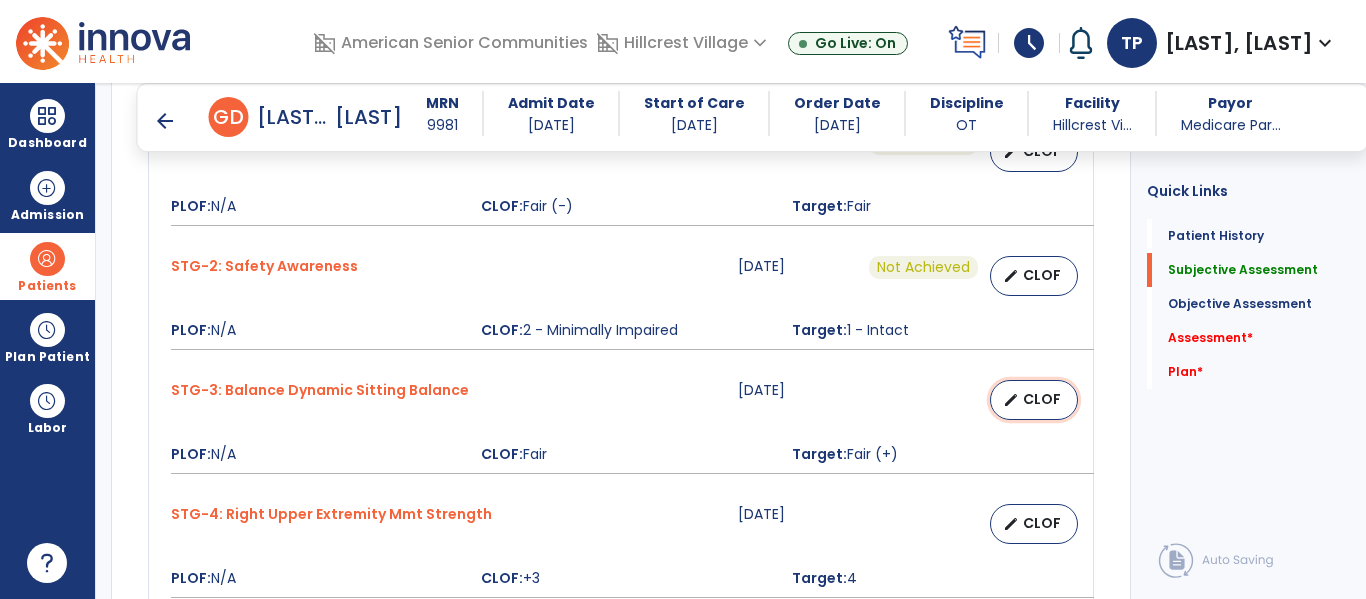 click on "CLOF" at bounding box center (1042, 399) 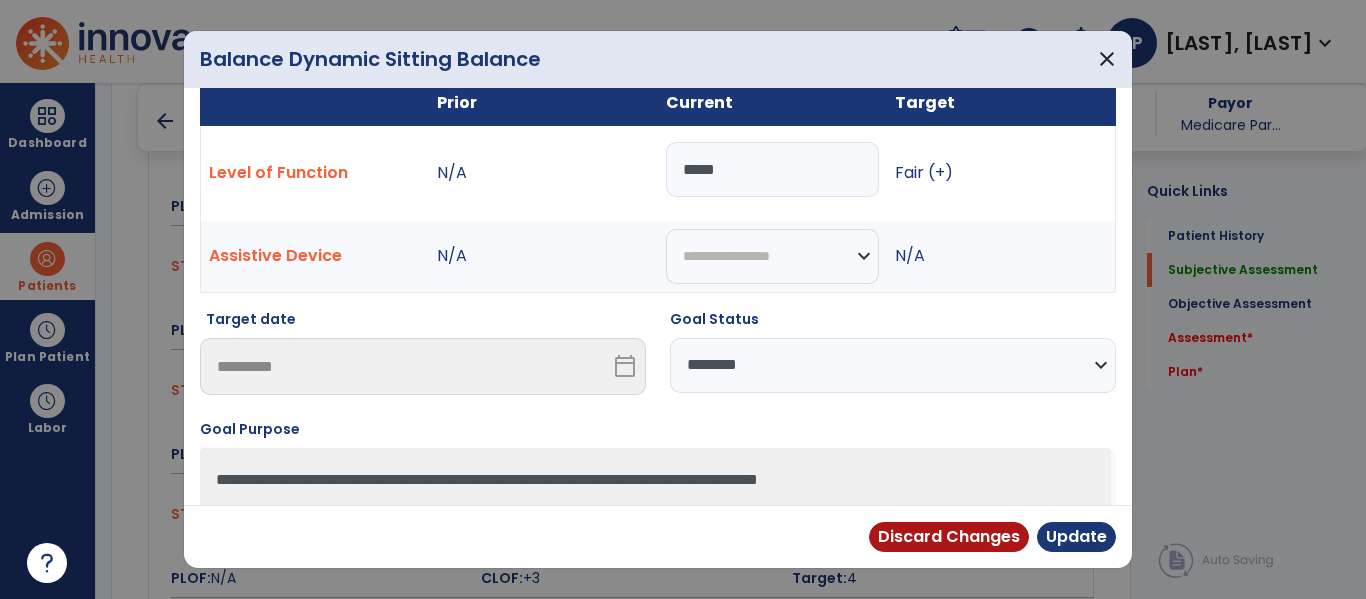 scroll, scrollTop: 0, scrollLeft: 0, axis: both 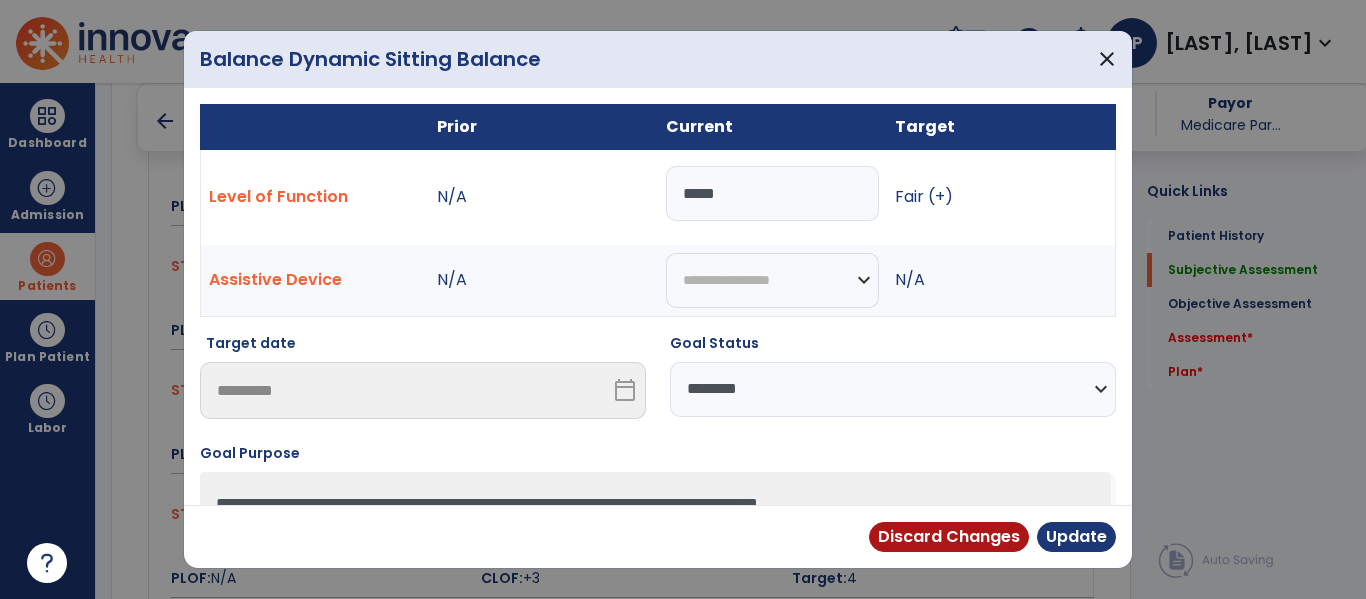 click on "**********" at bounding box center (893, 389) 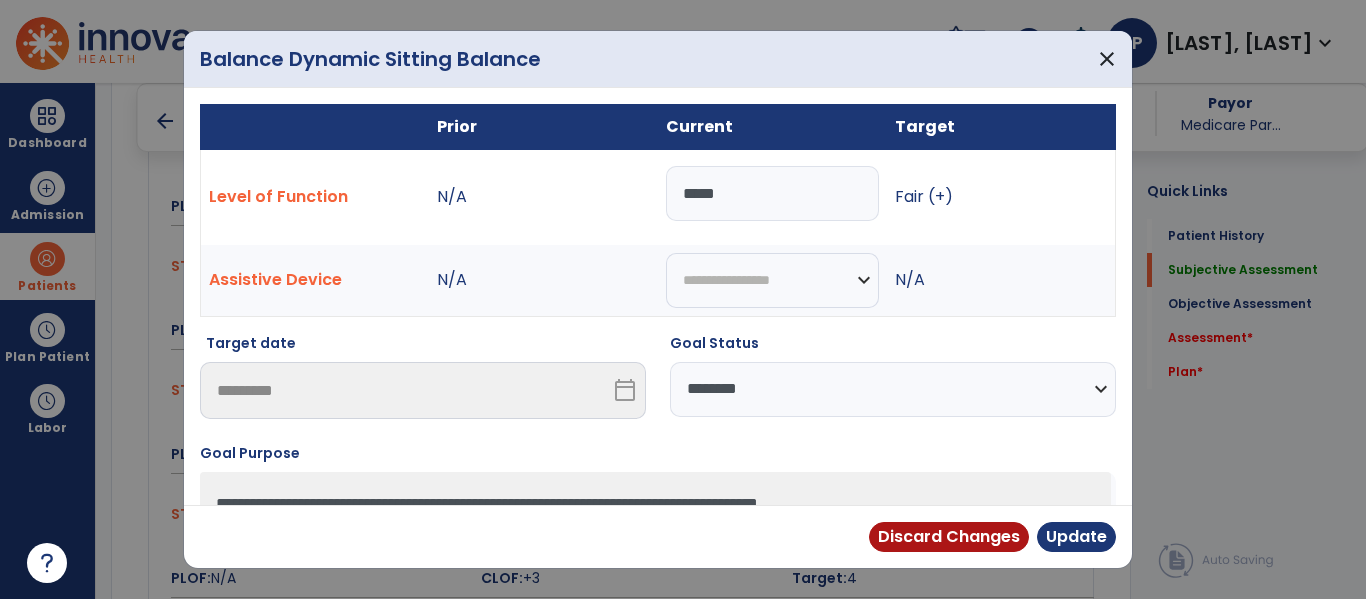 select on "**********" 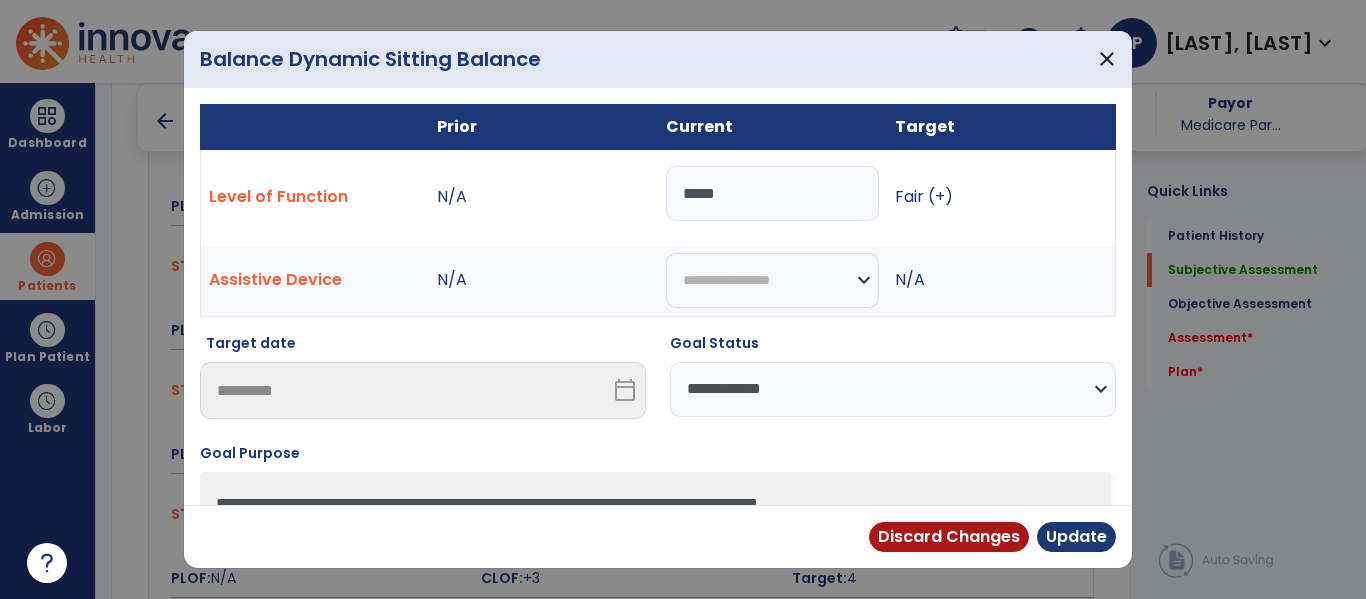 click on "**********" at bounding box center [893, 389] 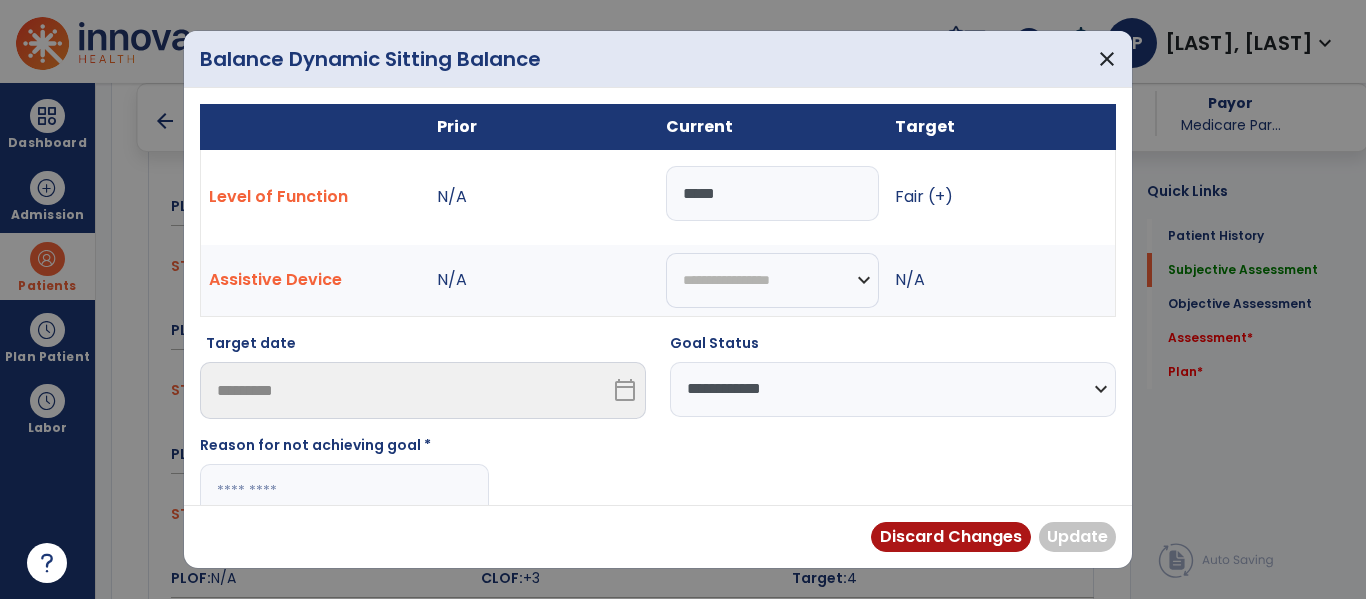click at bounding box center [344, 491] 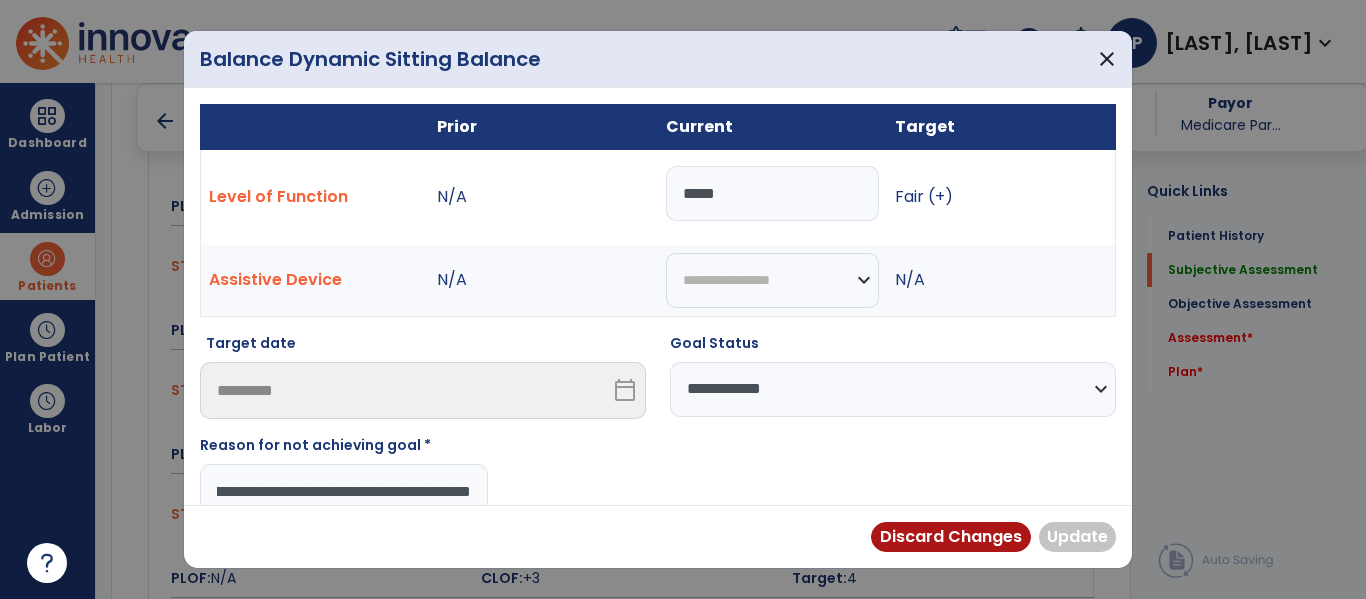 type on "**********" 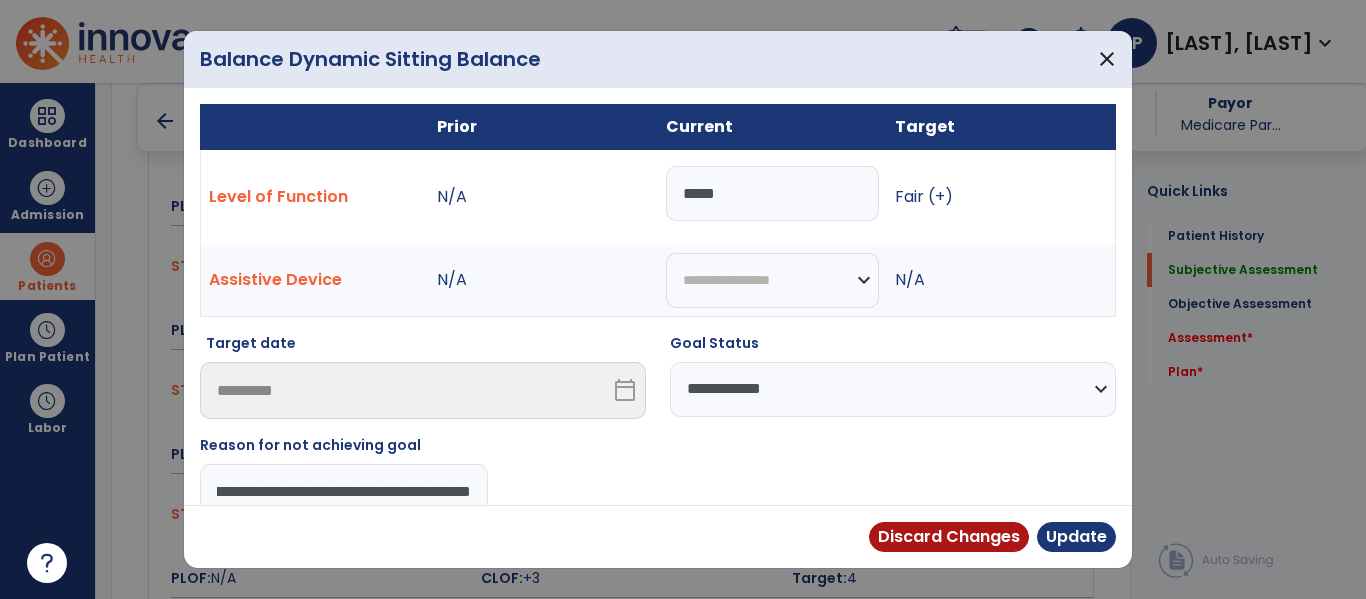 scroll, scrollTop: 0, scrollLeft: 153, axis: horizontal 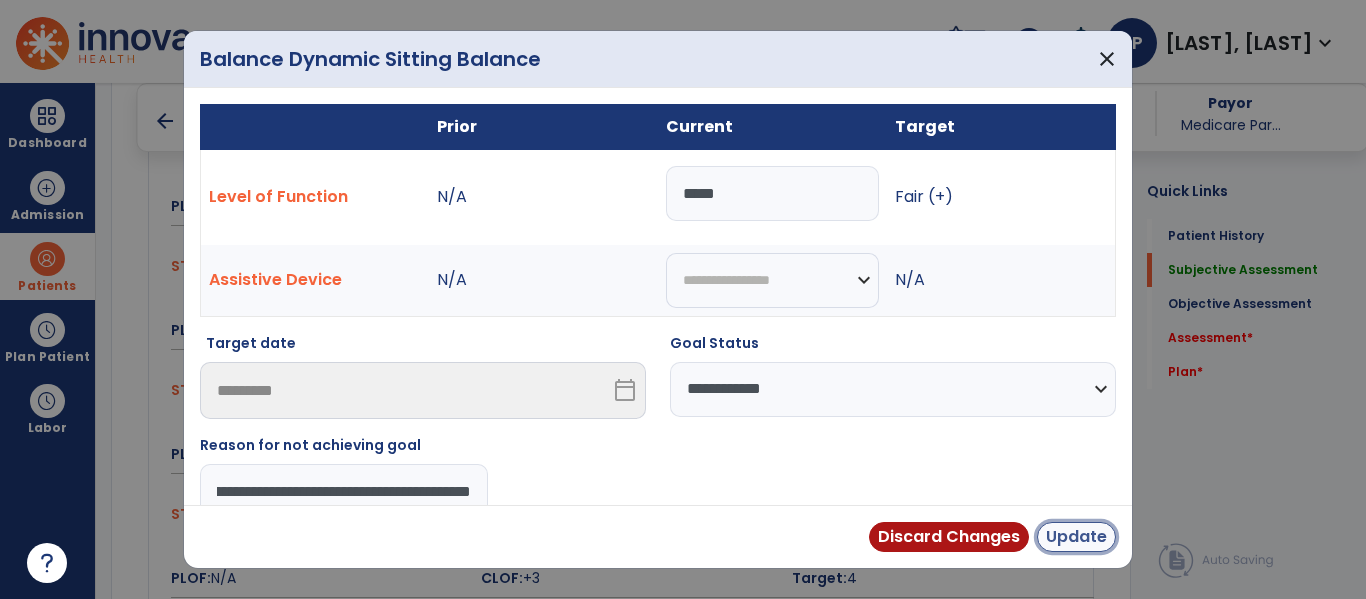 click on "Update" at bounding box center (1076, 537) 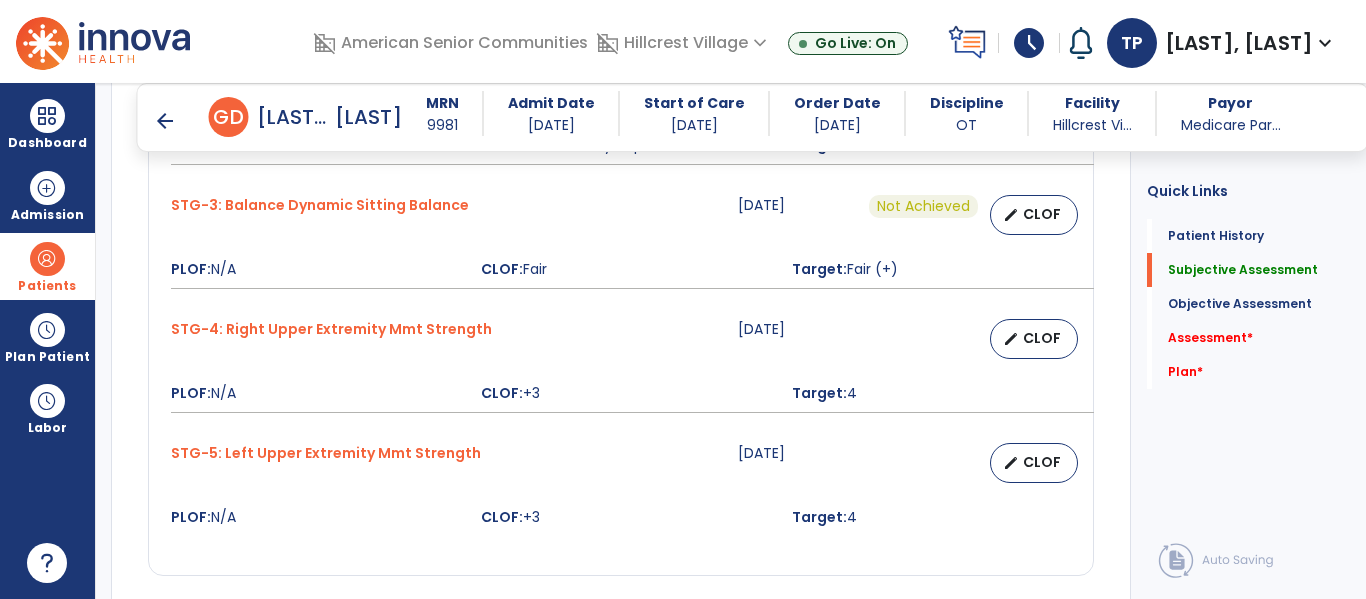 scroll, scrollTop: 2025, scrollLeft: 0, axis: vertical 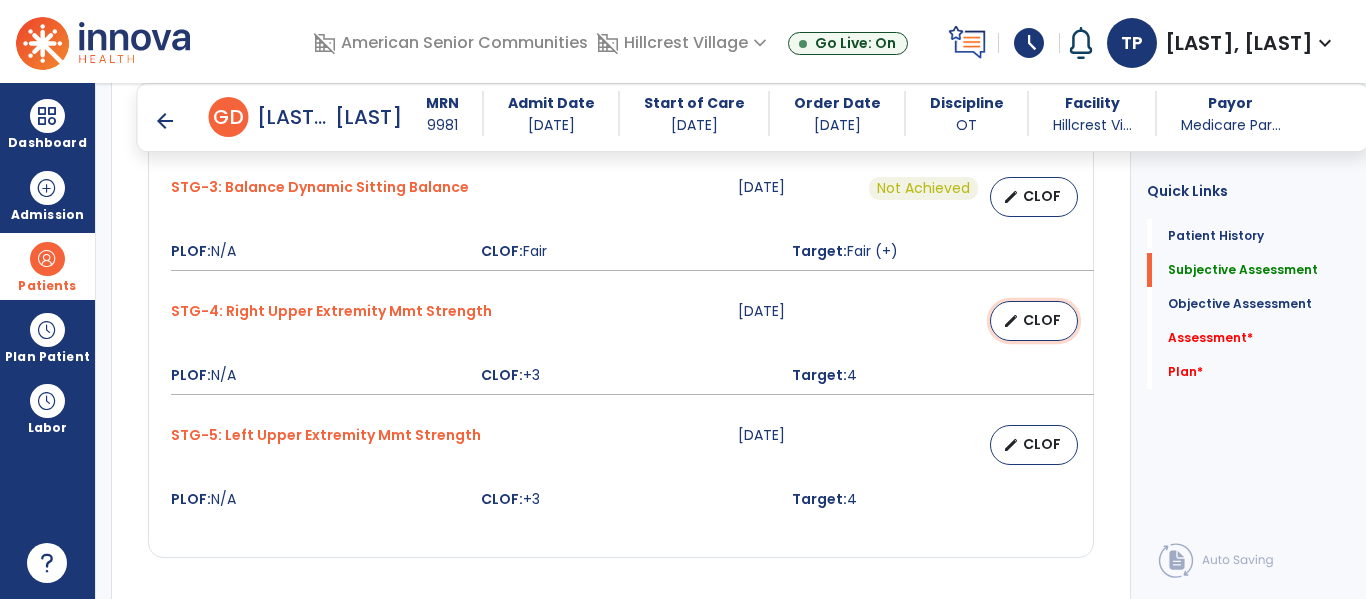 click on "CLOF" at bounding box center (1042, 320) 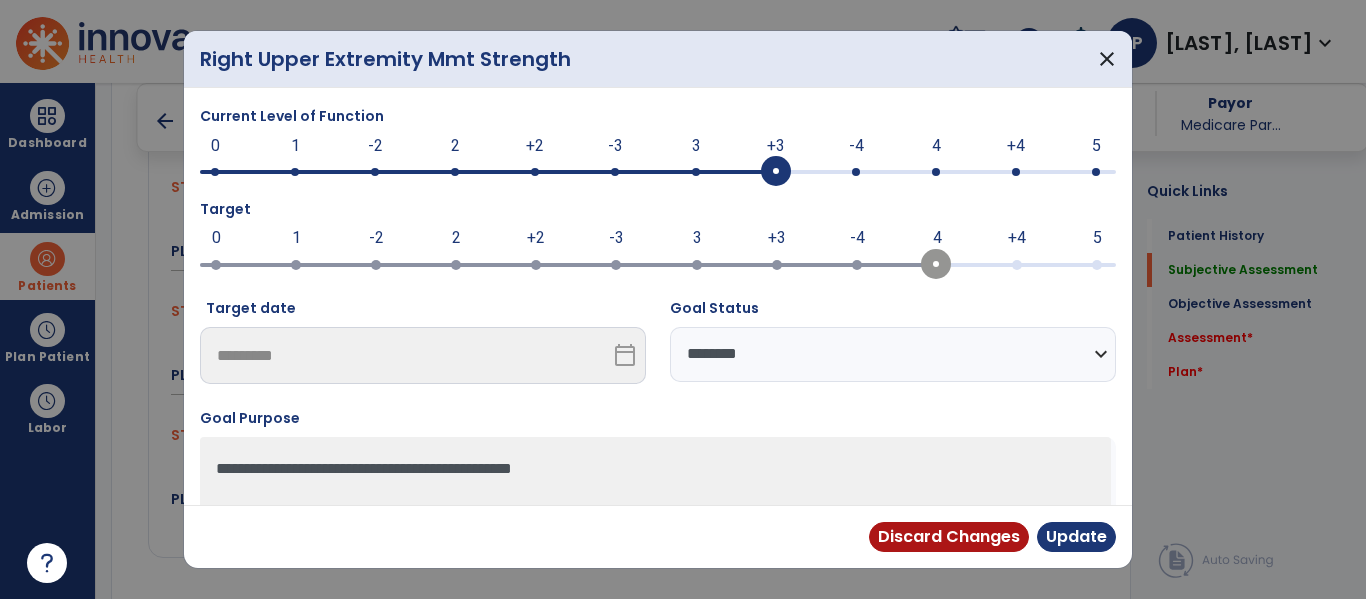 click on "**********" at bounding box center (893, 354) 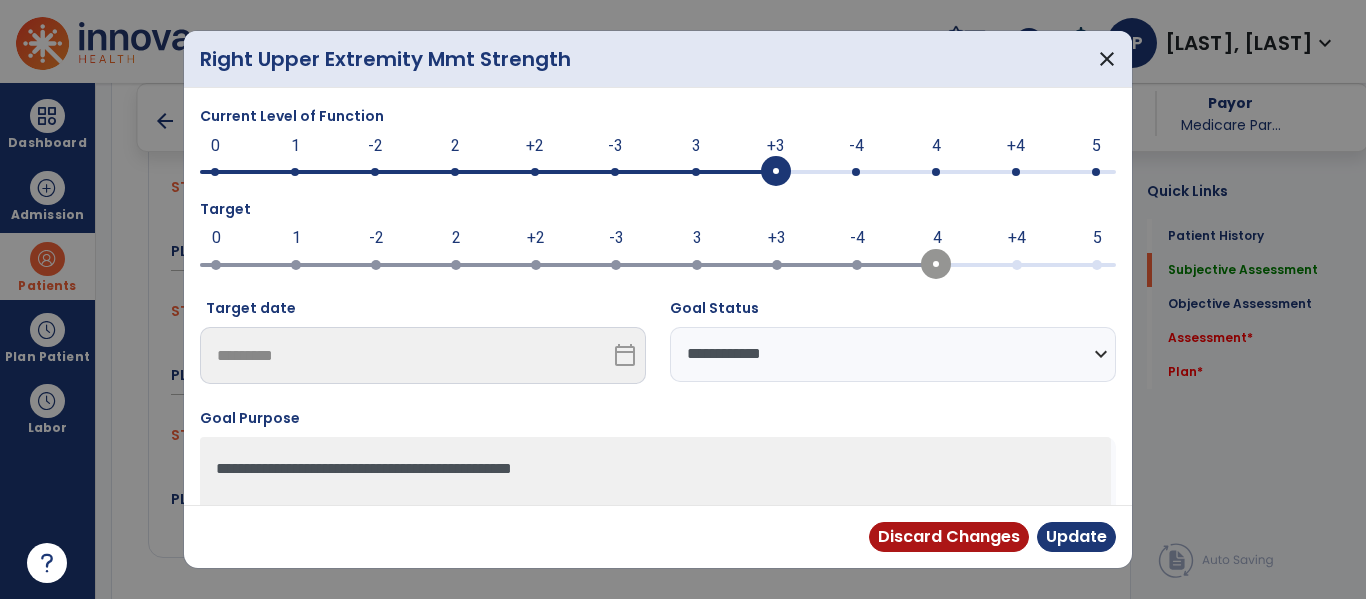 click on "**********" at bounding box center (893, 354) 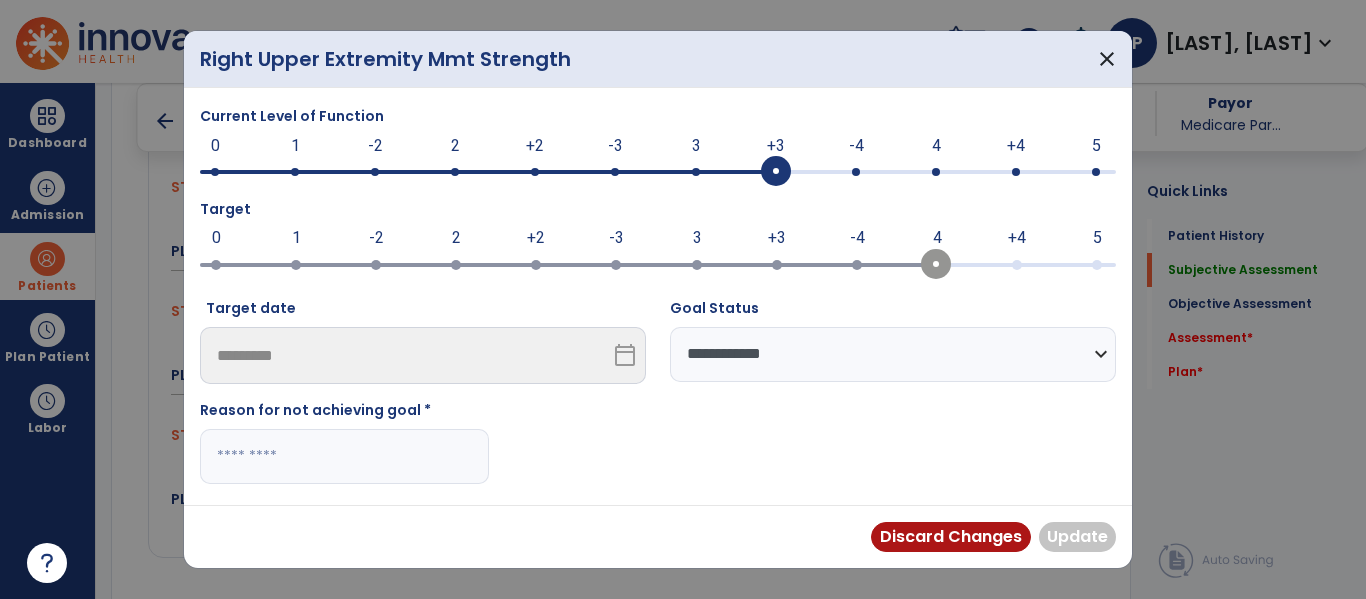 click at bounding box center [344, 456] 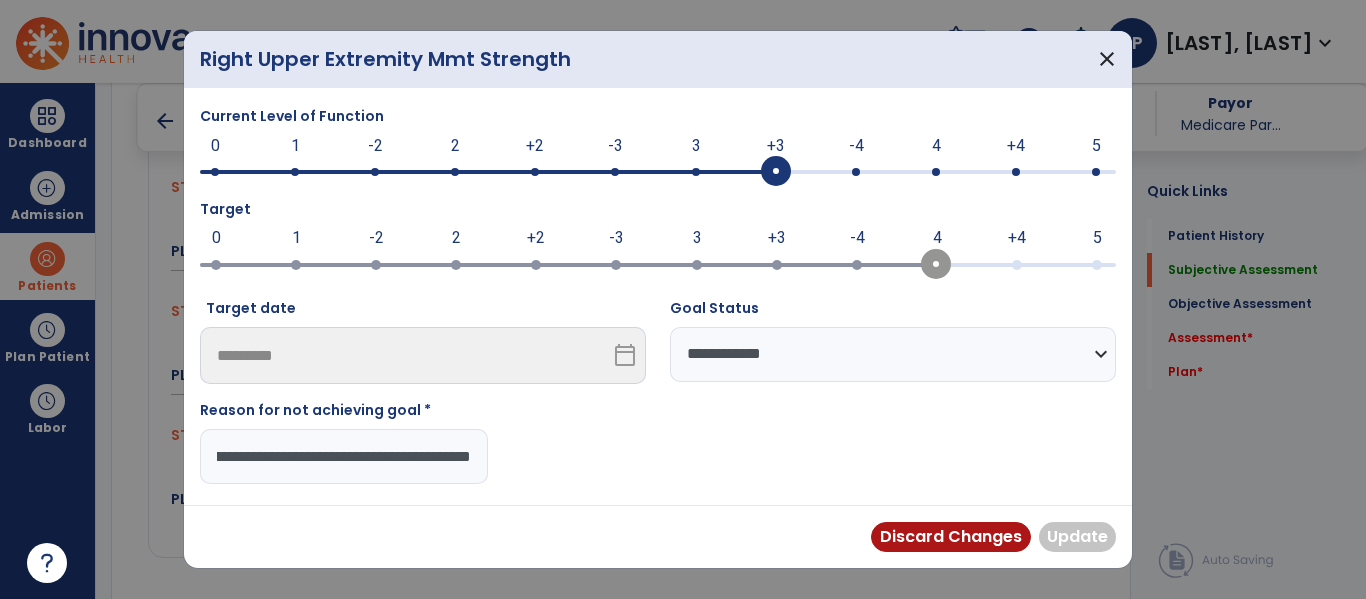 type on "**********" 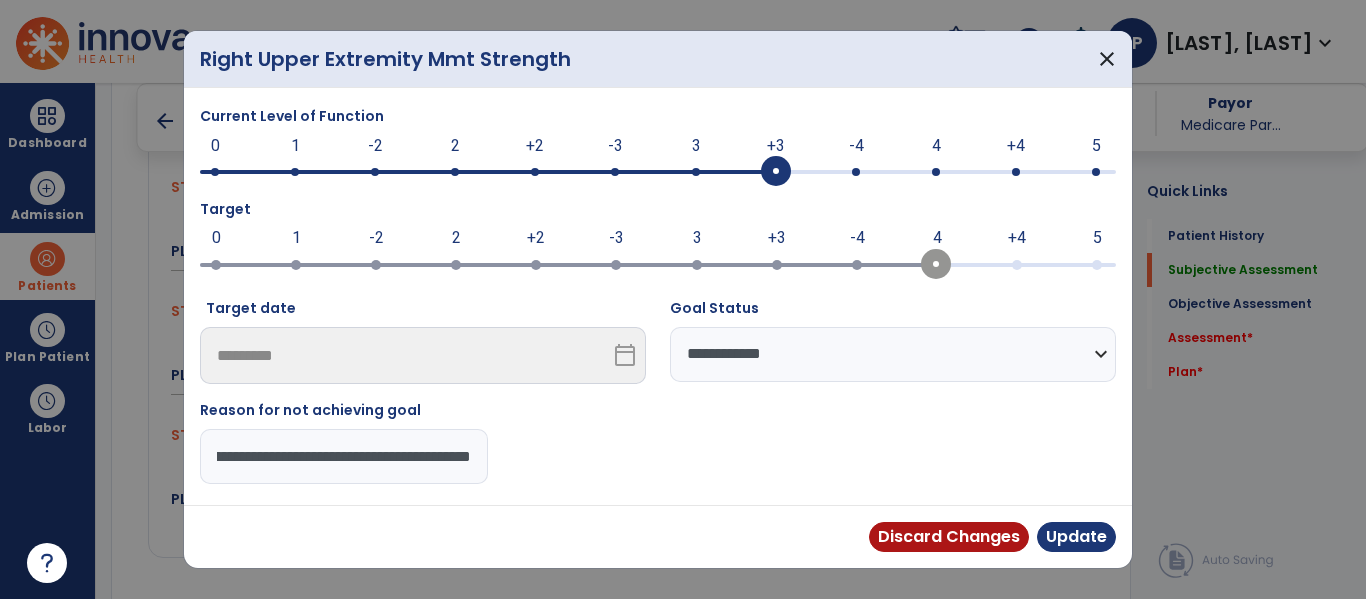 scroll, scrollTop: 0, scrollLeft: 153, axis: horizontal 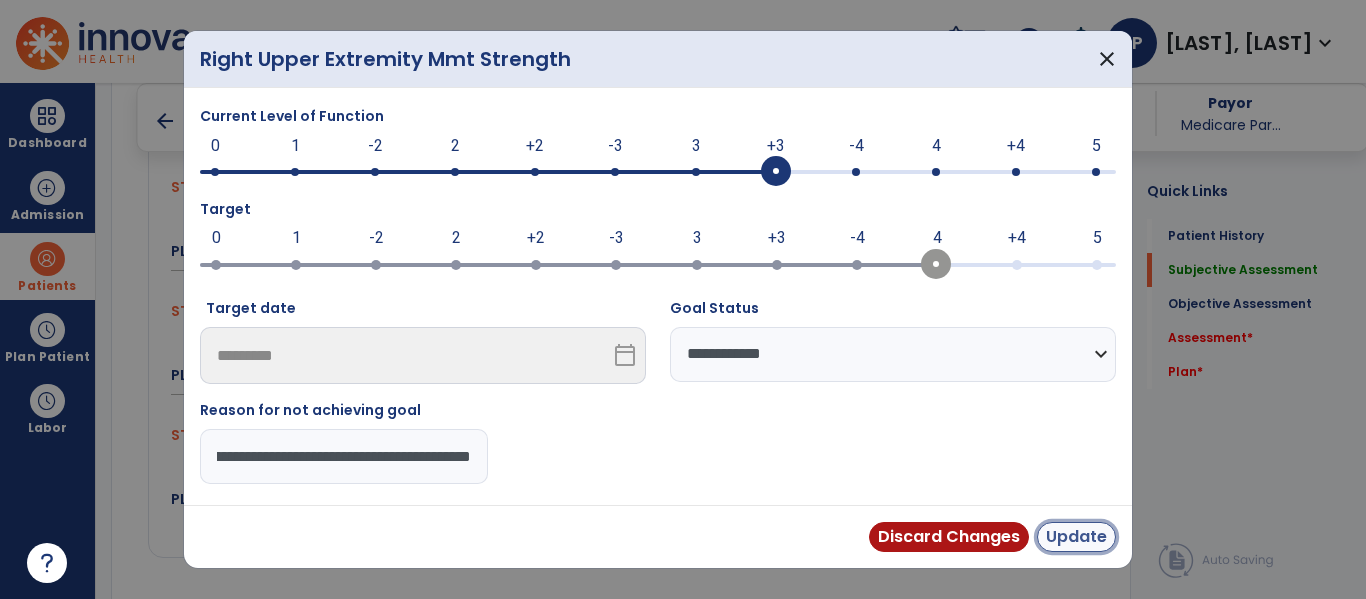 click on "Update" at bounding box center (1076, 537) 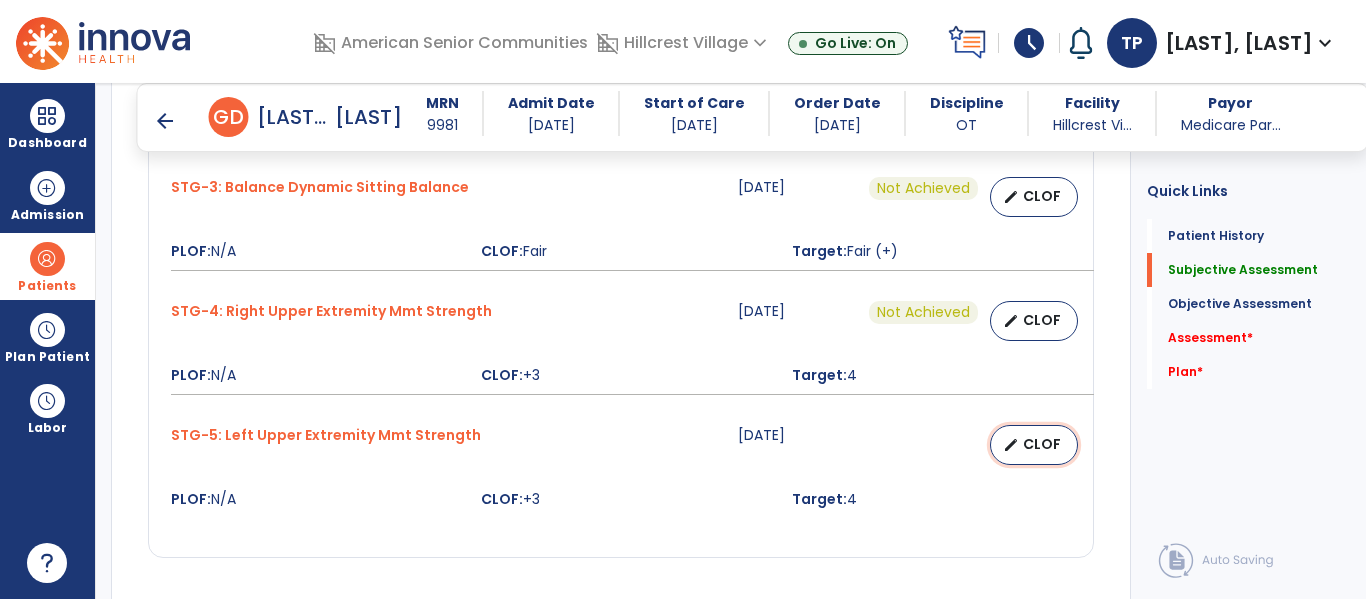 click on "CLOF" at bounding box center (1042, 444) 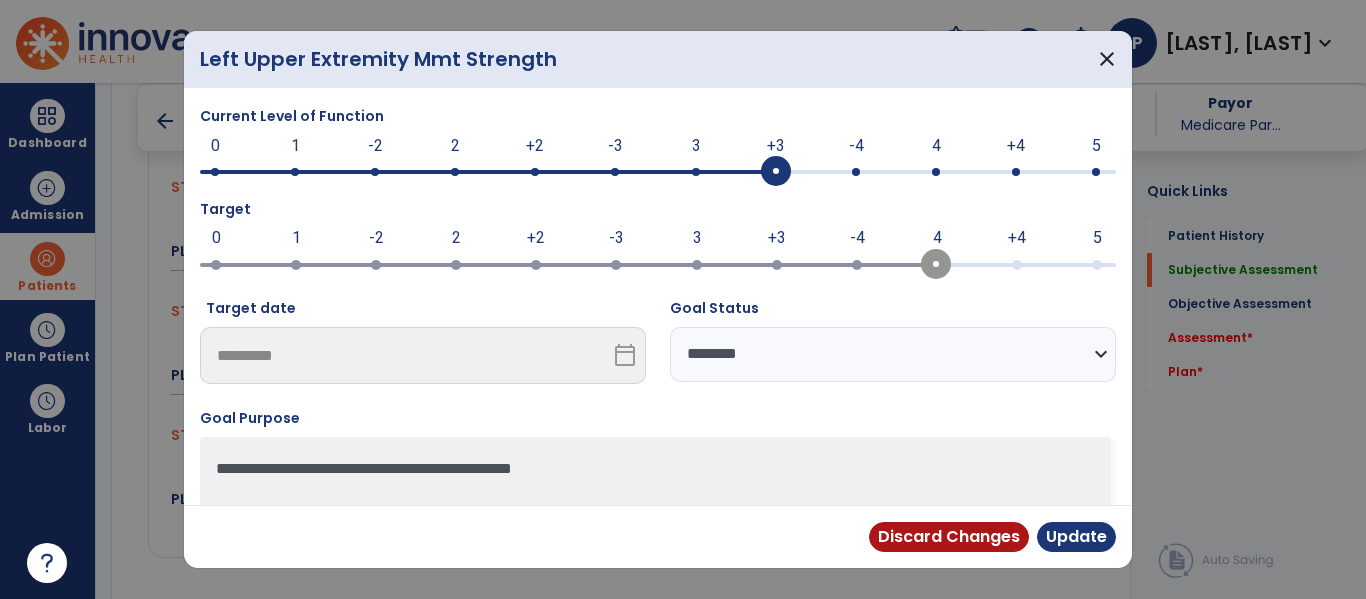 click on "**********" at bounding box center (893, 354) 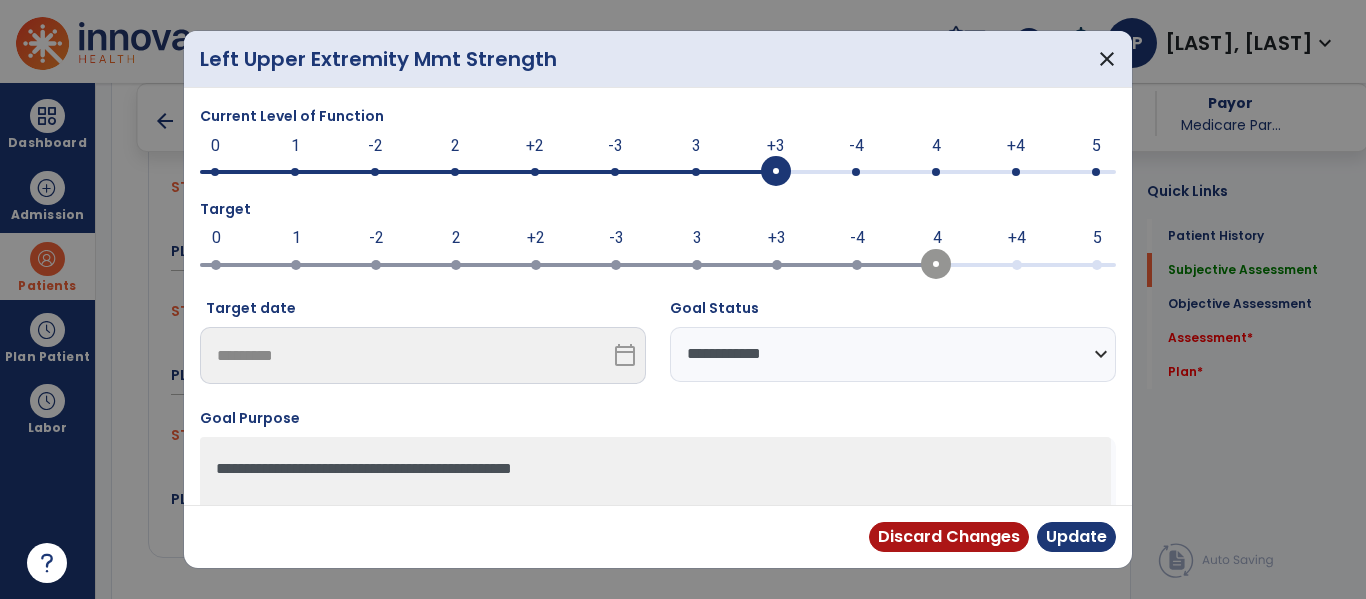click on "**********" at bounding box center (893, 354) 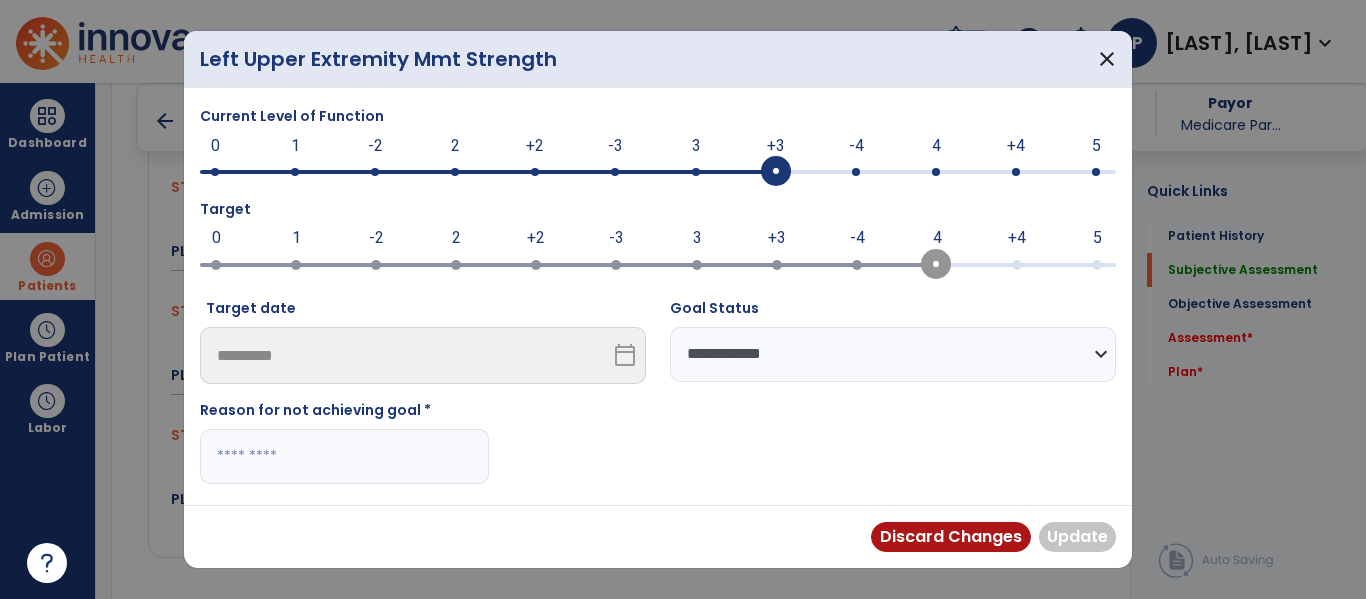 click at bounding box center [344, 456] 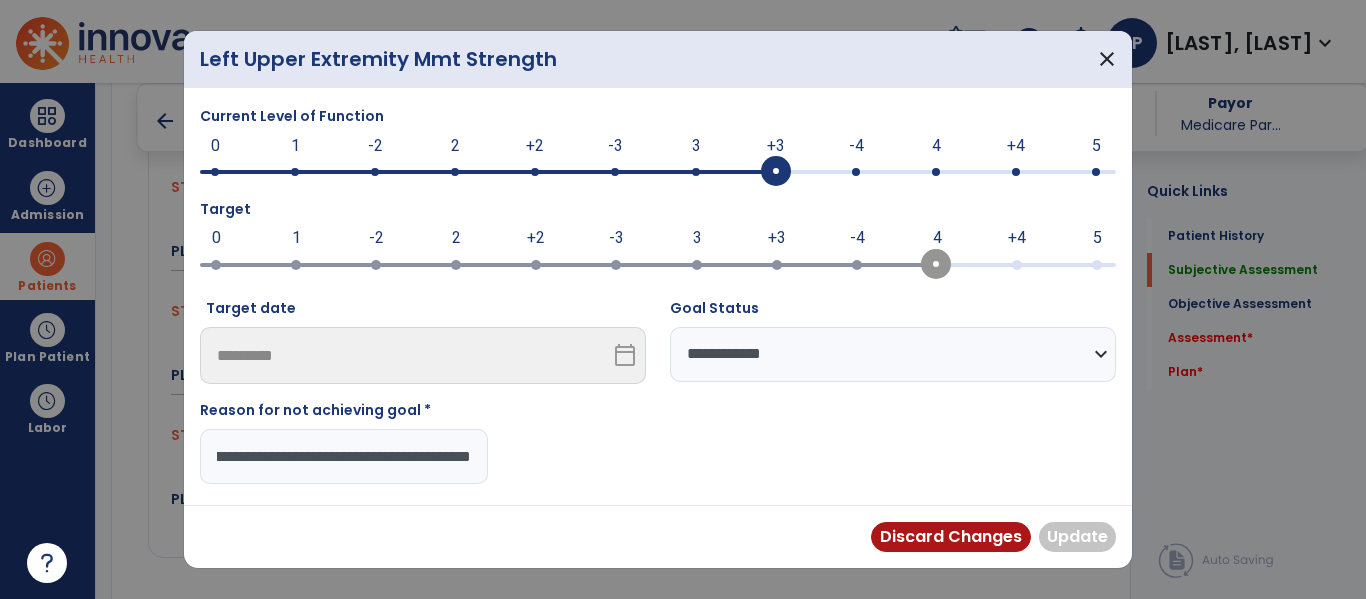 type on "**********" 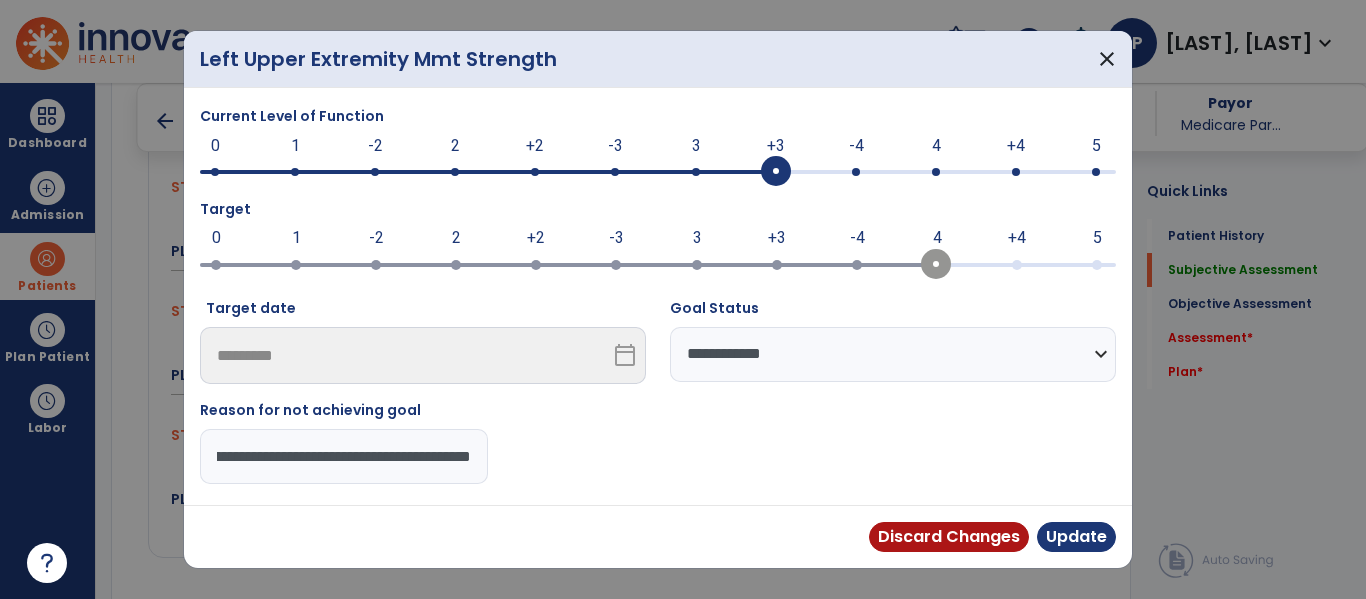 scroll, scrollTop: 0, scrollLeft: 153, axis: horizontal 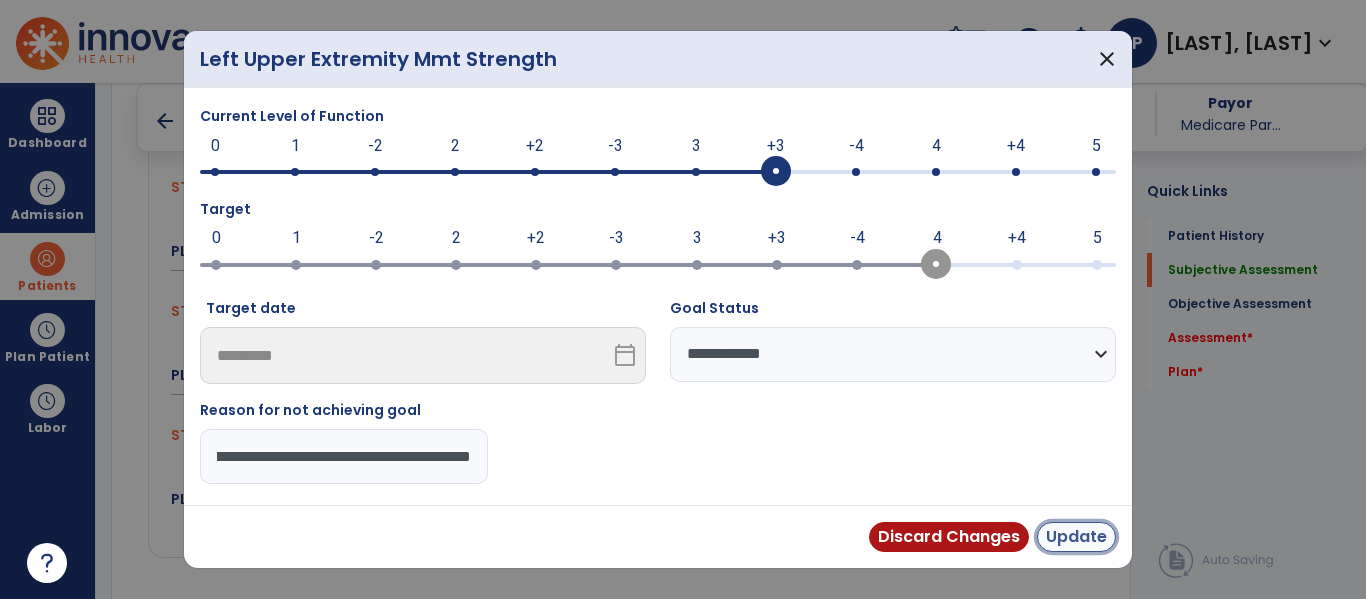 click on "Update" at bounding box center (1076, 537) 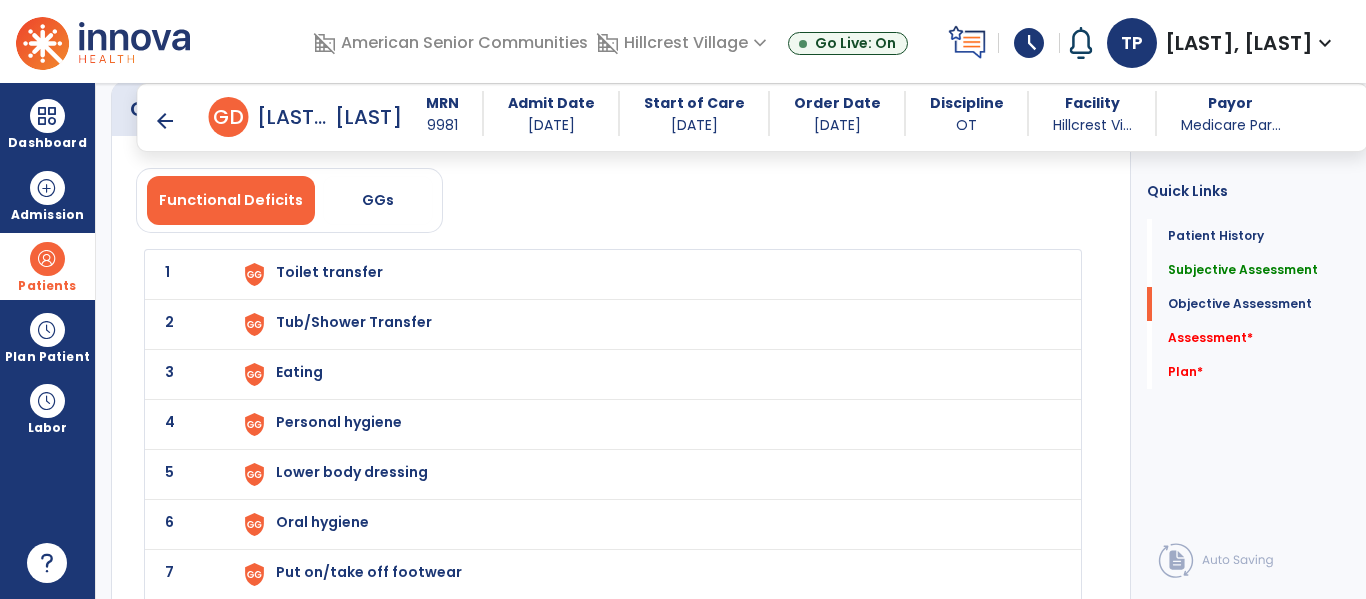 scroll, scrollTop: 2582, scrollLeft: 0, axis: vertical 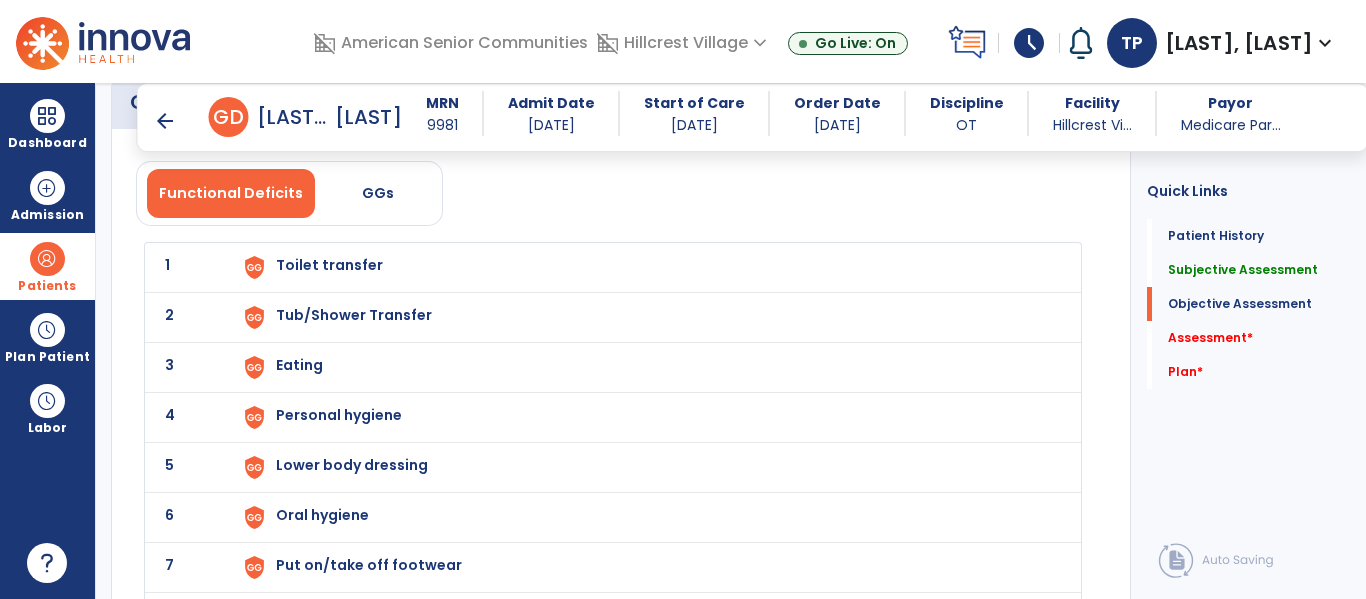click on "Toilet transfer" at bounding box center [329, 265] 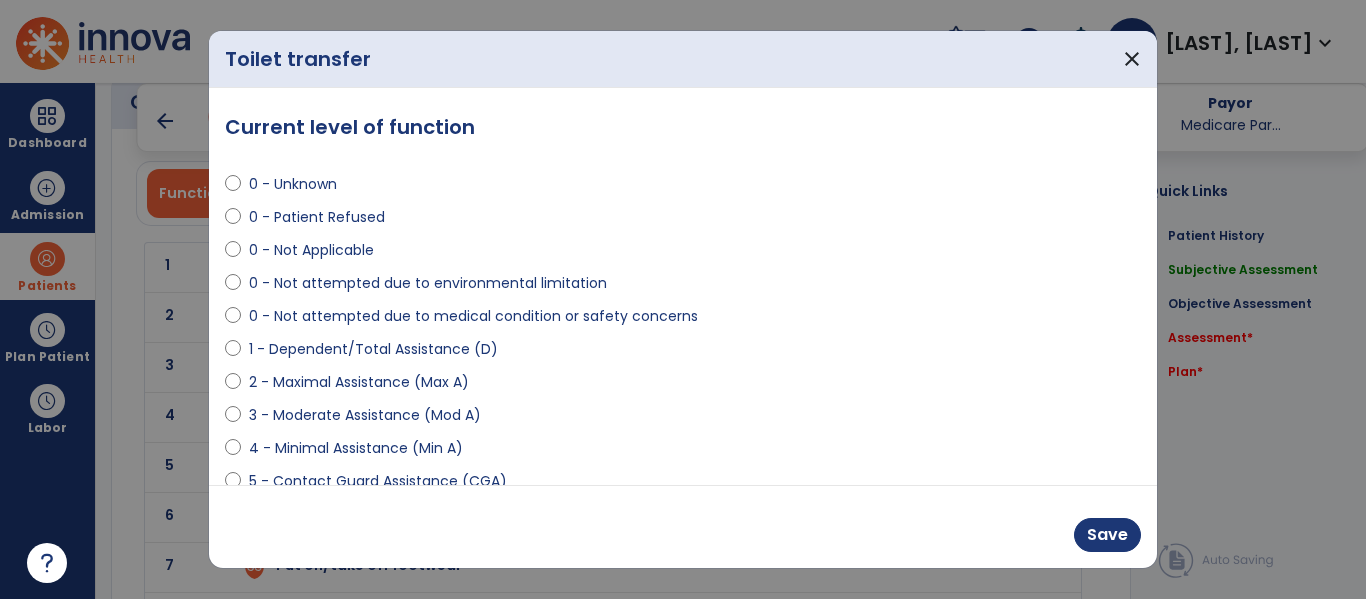 select on "**********" 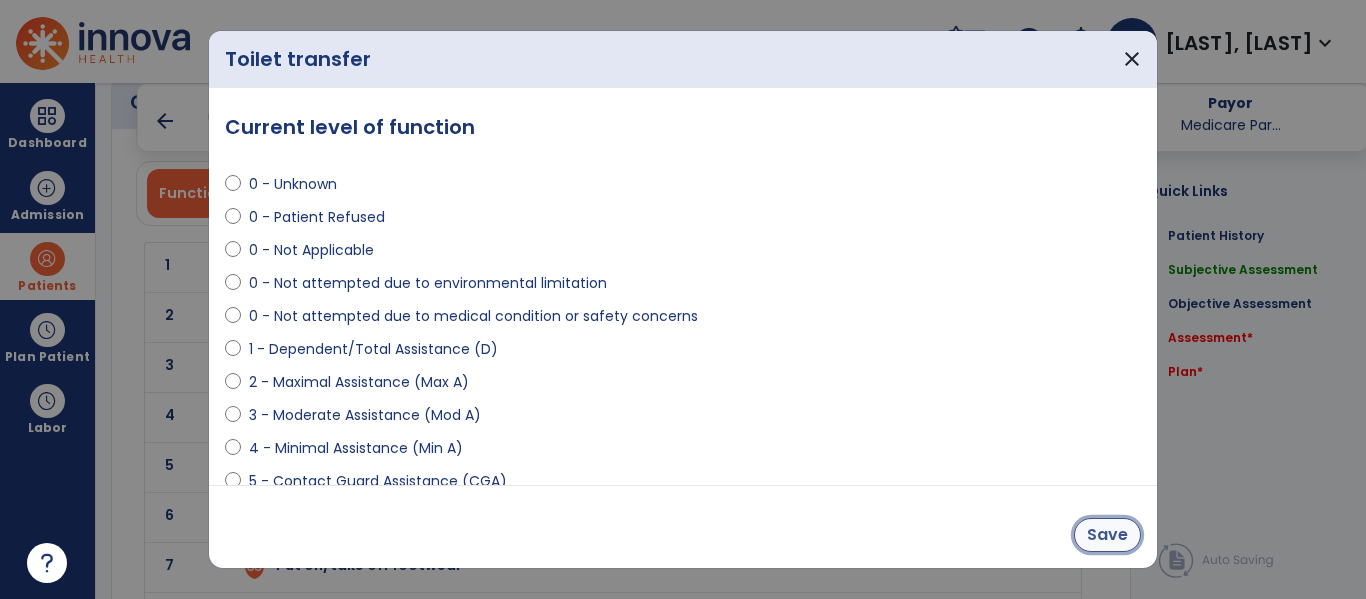 click on "Save" at bounding box center [1107, 535] 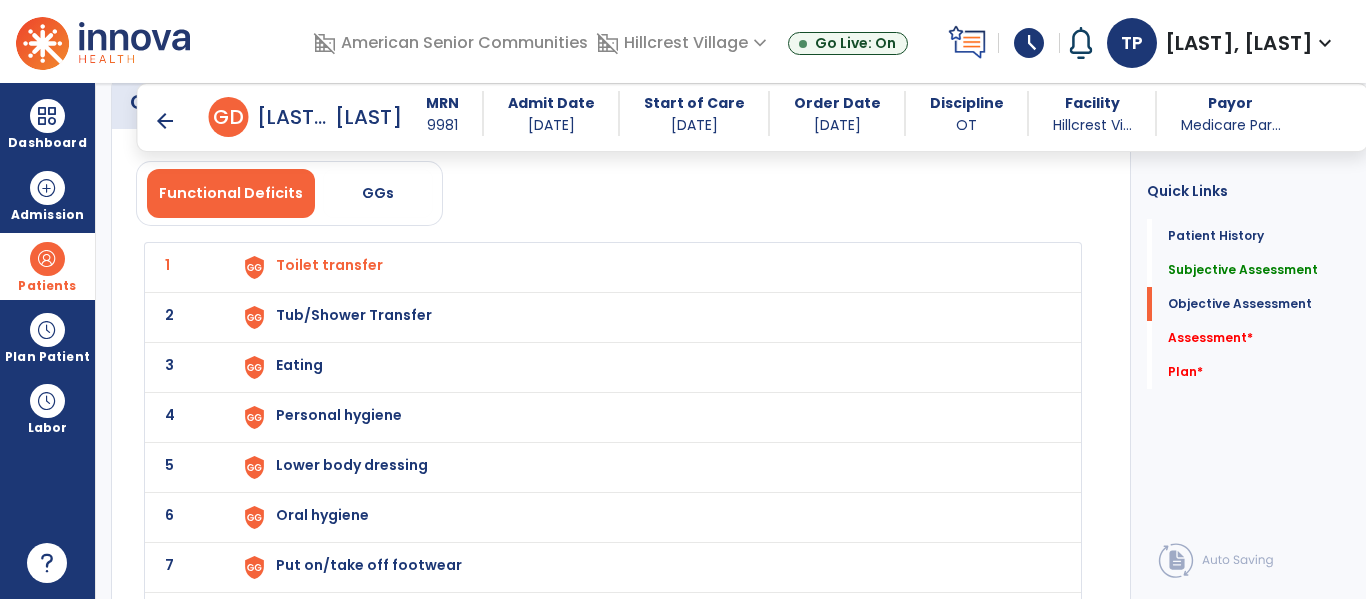 click on "Tub/Shower Transfer" at bounding box center [329, 265] 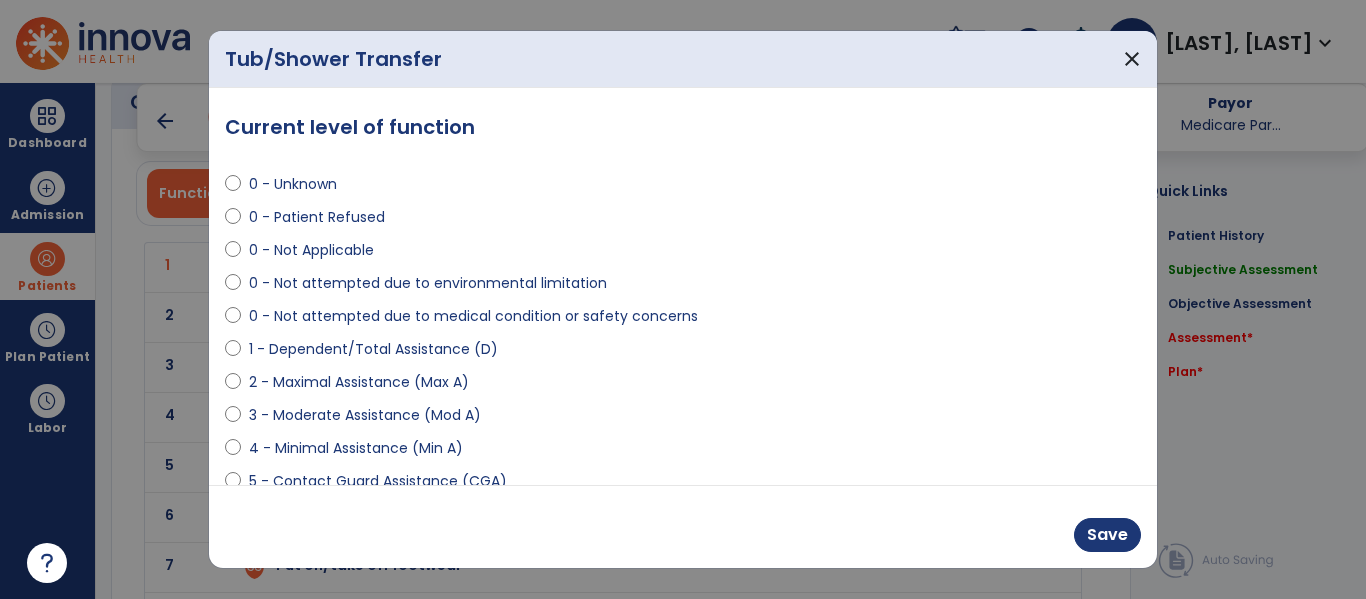 select on "**********" 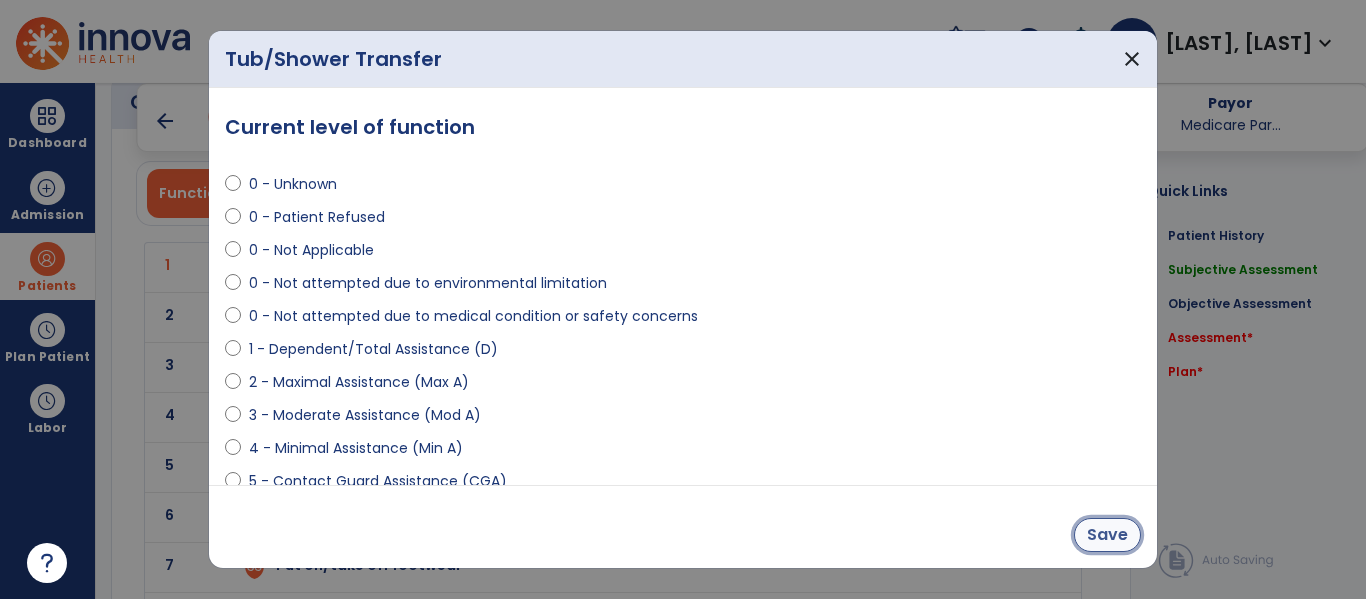 click on "Save" at bounding box center [1107, 535] 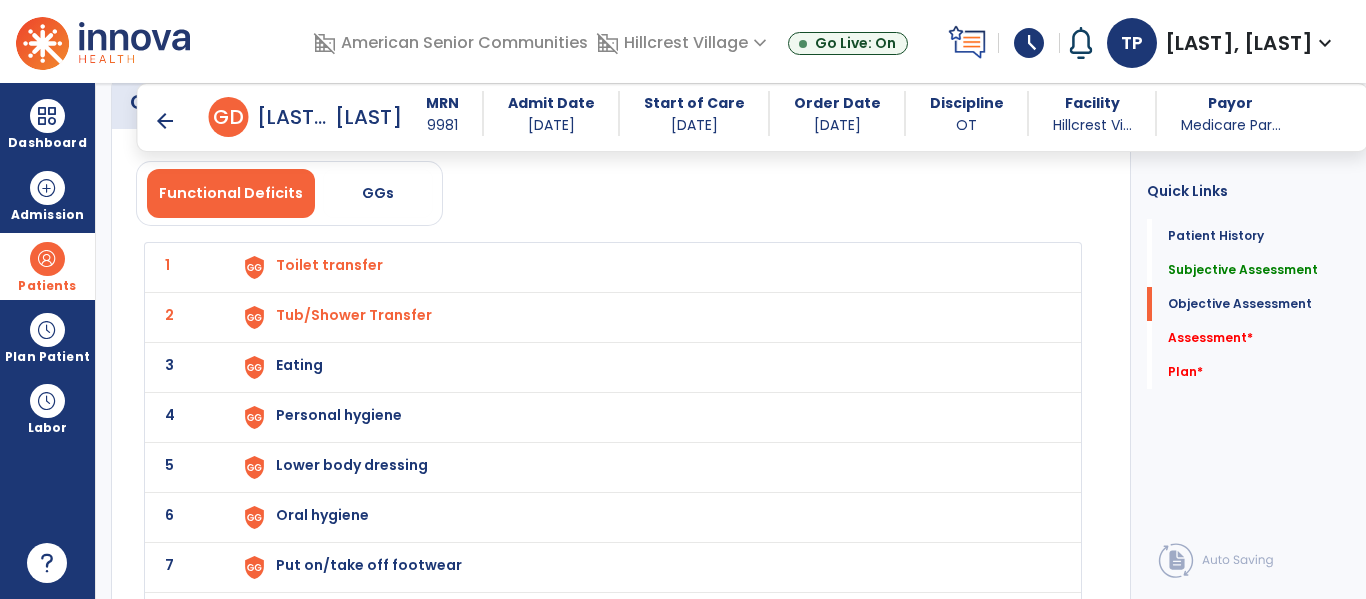 click on "Eating" at bounding box center (329, 265) 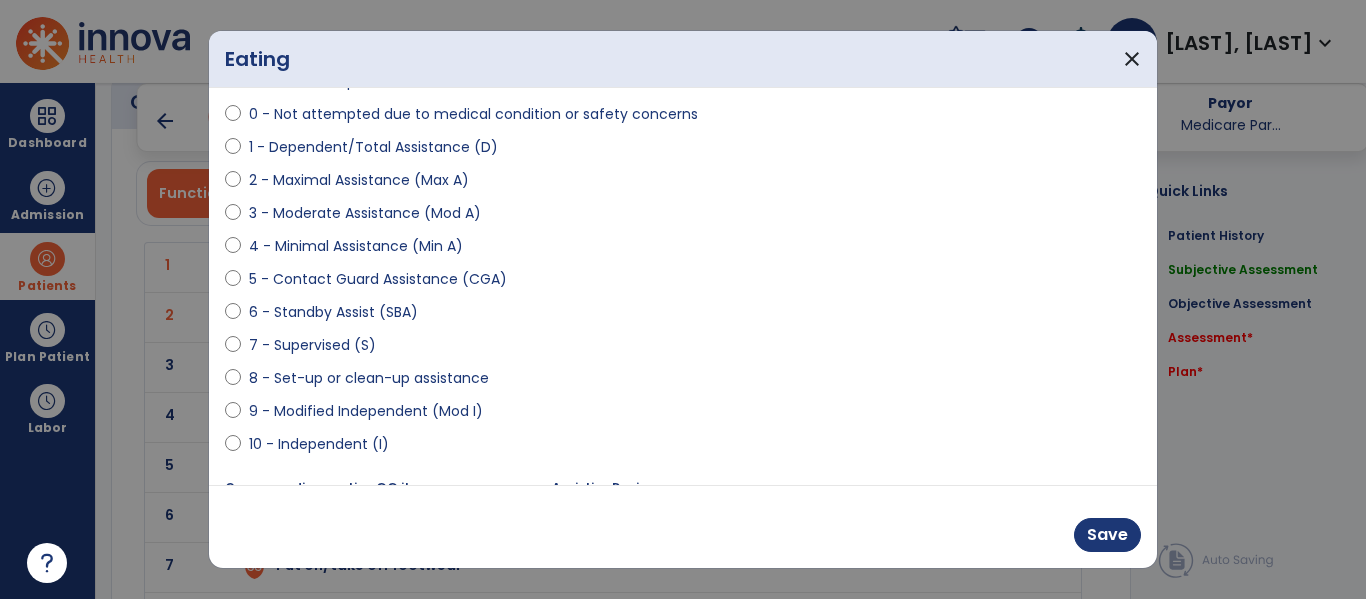 scroll, scrollTop: 293, scrollLeft: 0, axis: vertical 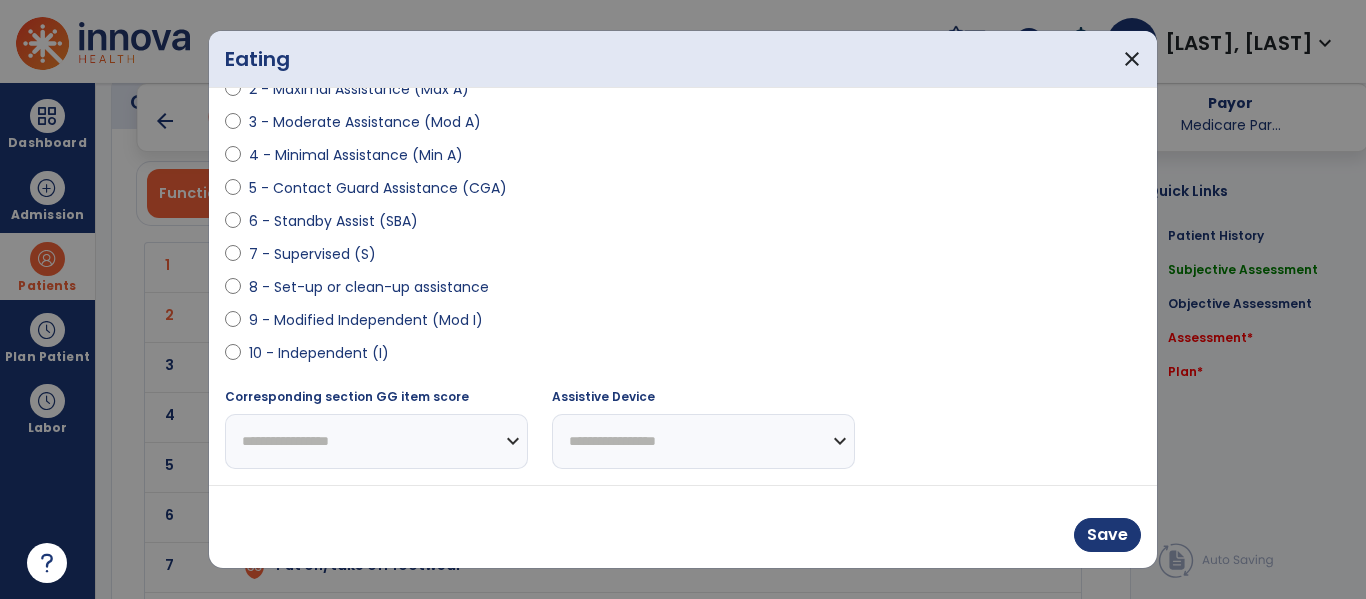 select on "**********" 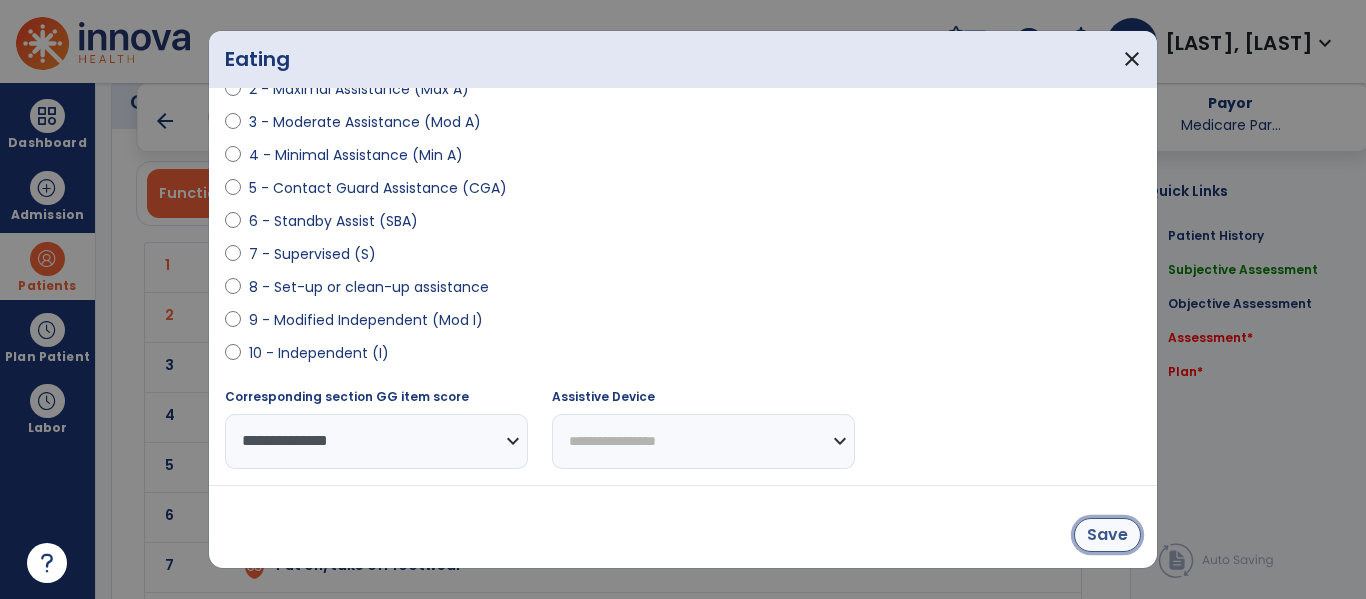 click on "Save" at bounding box center [1107, 535] 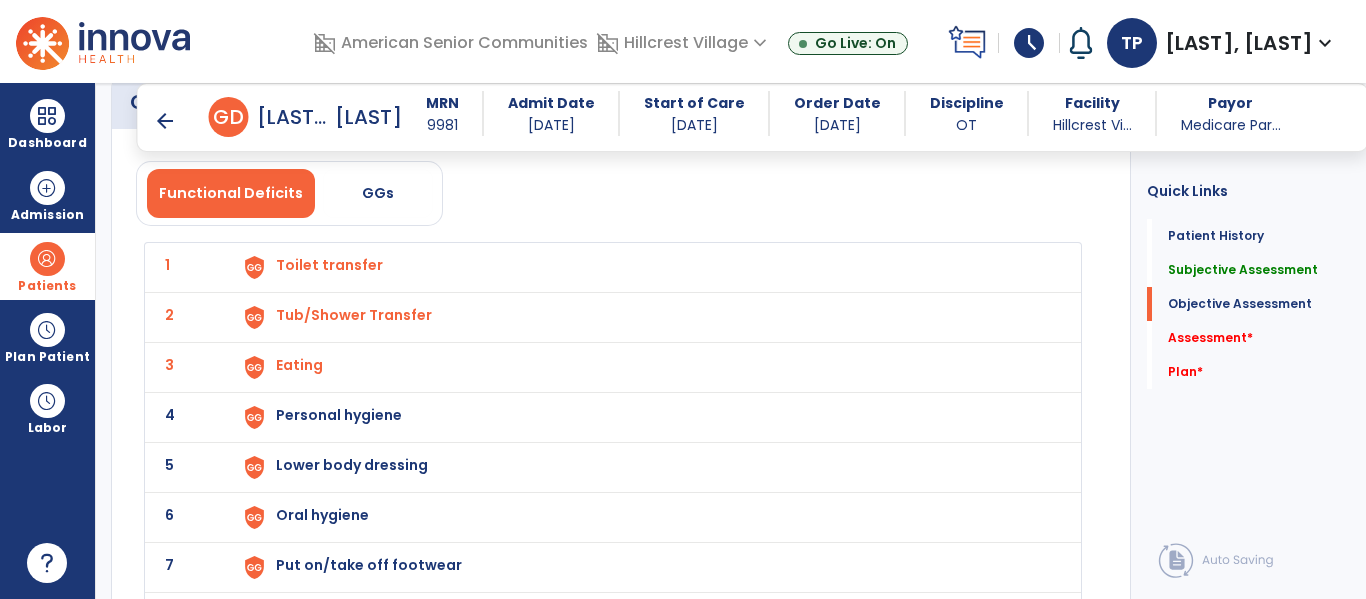 click on "Personal hygiene" at bounding box center (329, 265) 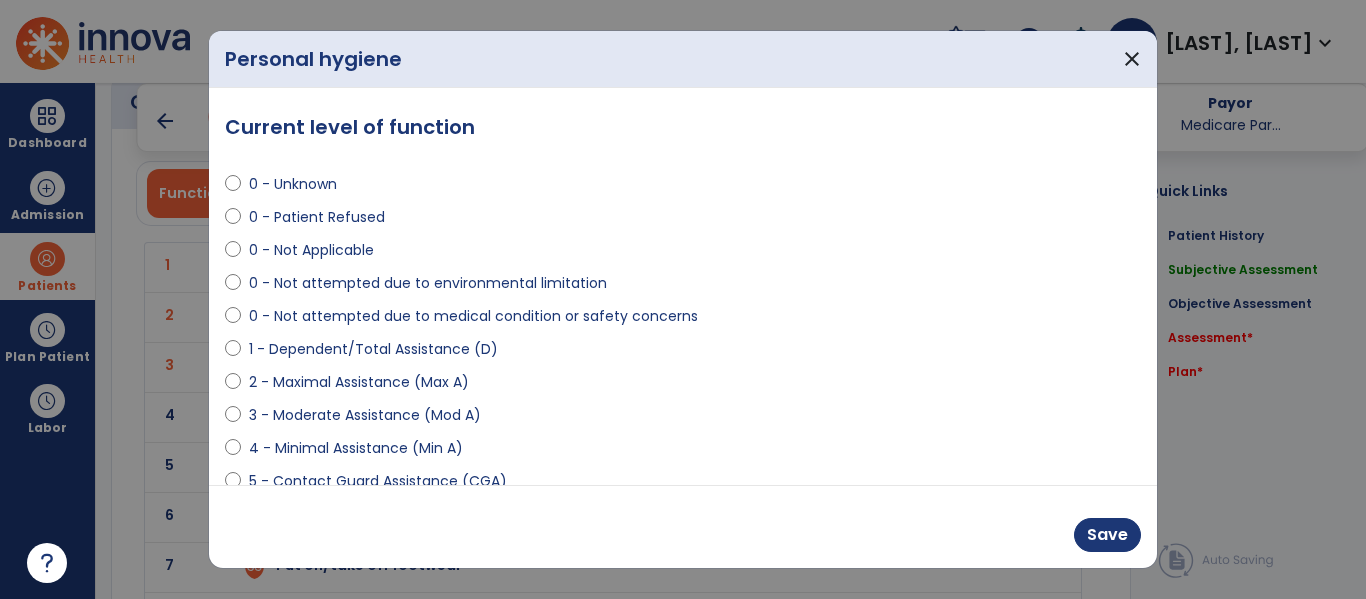 select on "**********" 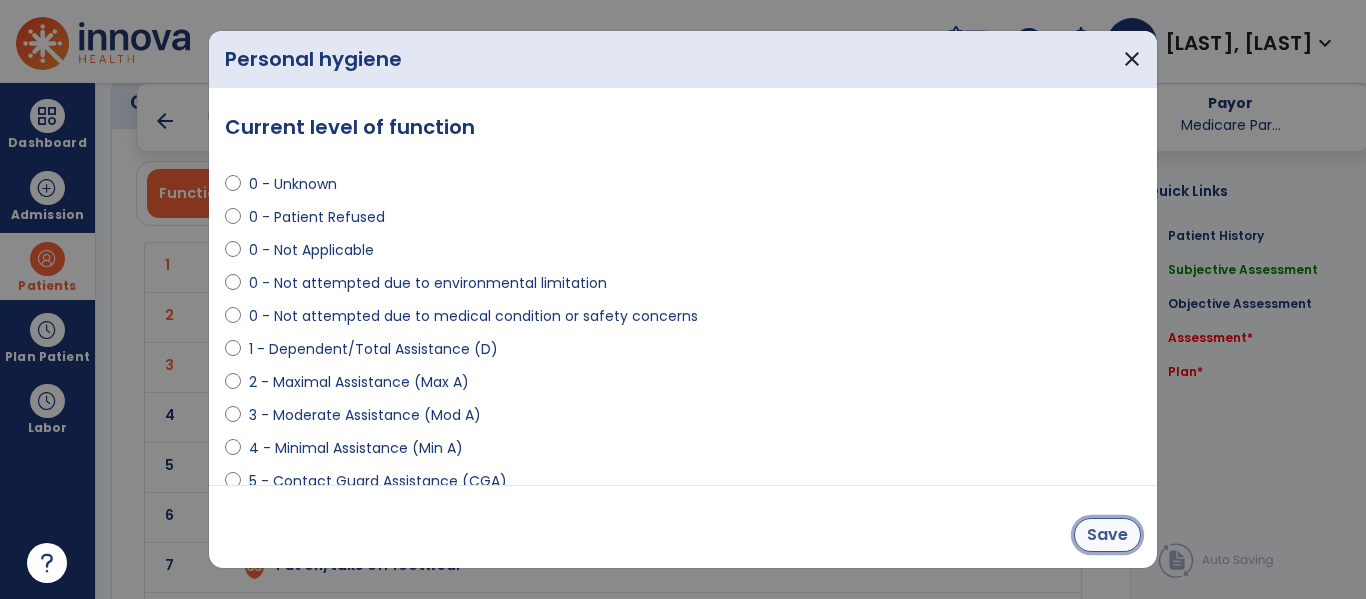 click on "Save" at bounding box center [1107, 535] 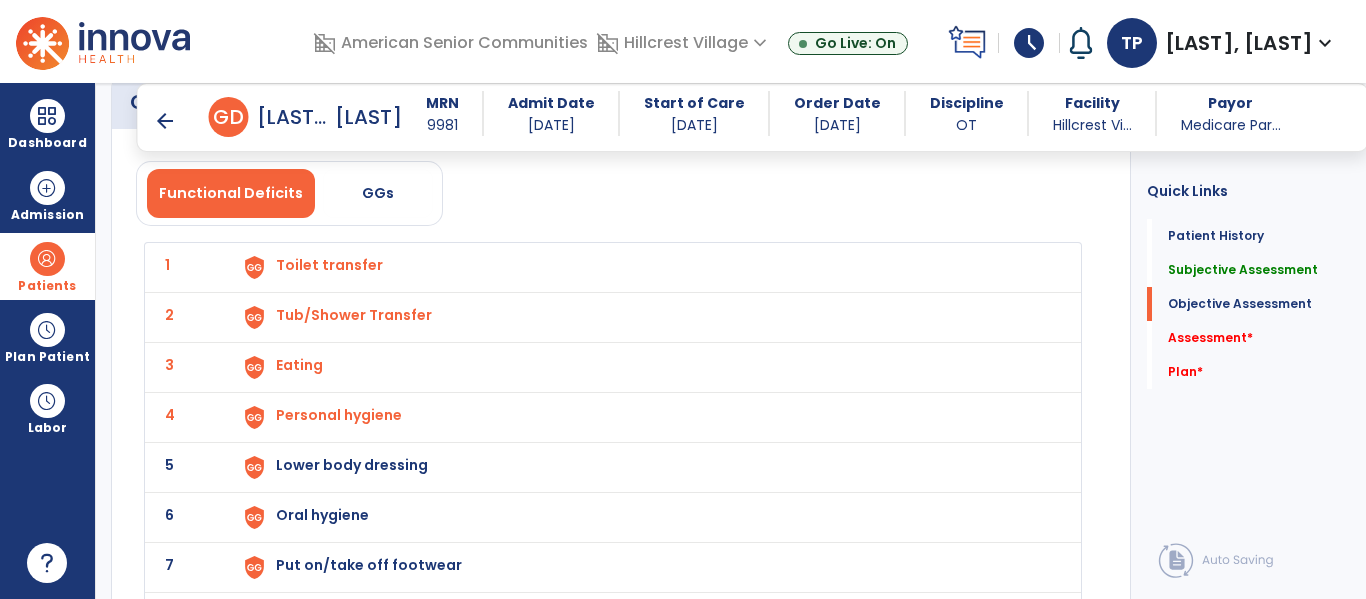 click on "Lower body dressing" at bounding box center [329, 265] 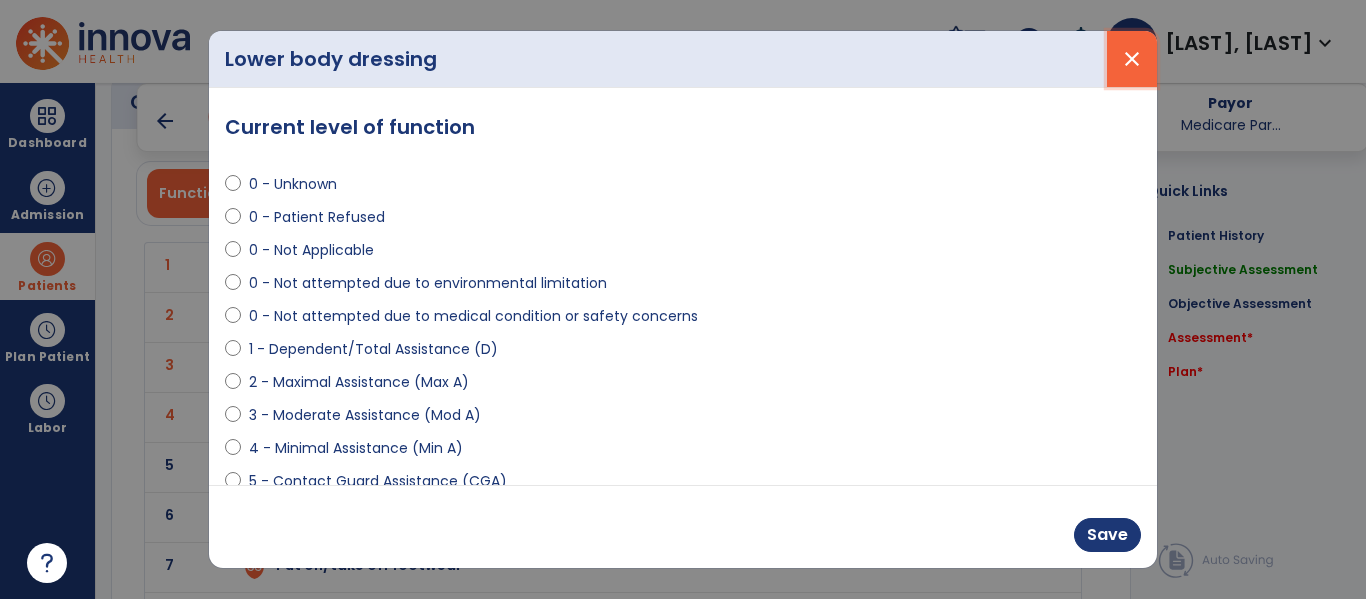 click on "close" at bounding box center [1132, 59] 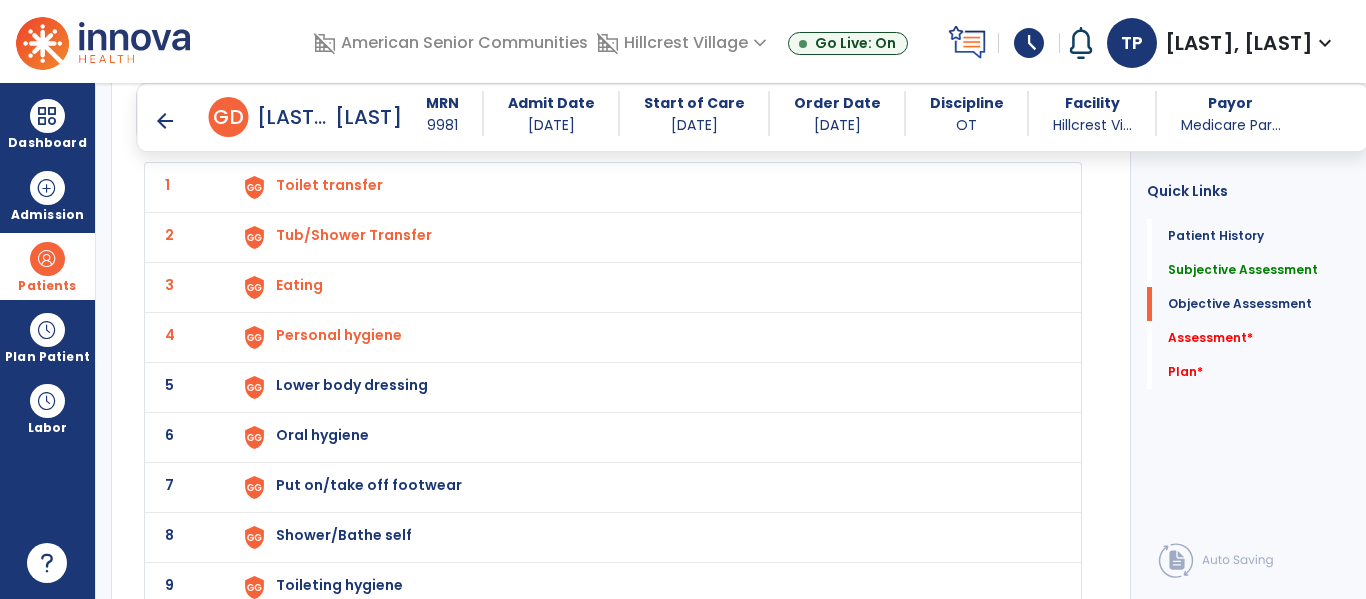 scroll, scrollTop: 2671, scrollLeft: 0, axis: vertical 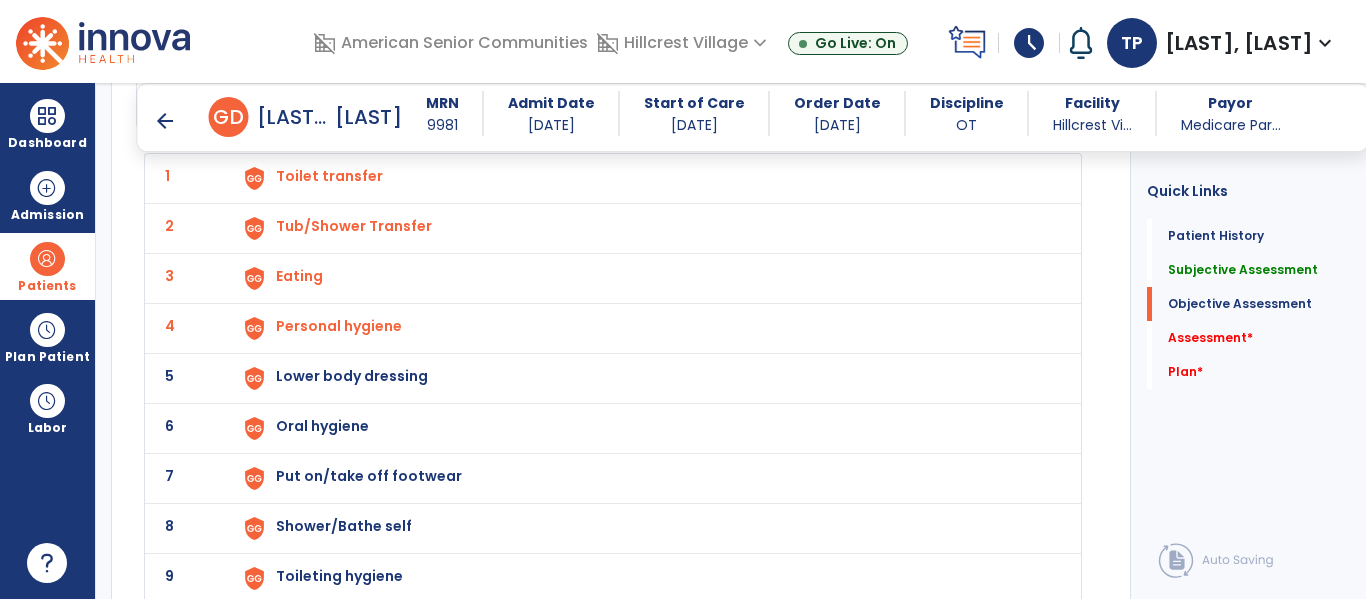 click on "Lower body dressing" at bounding box center (329, 176) 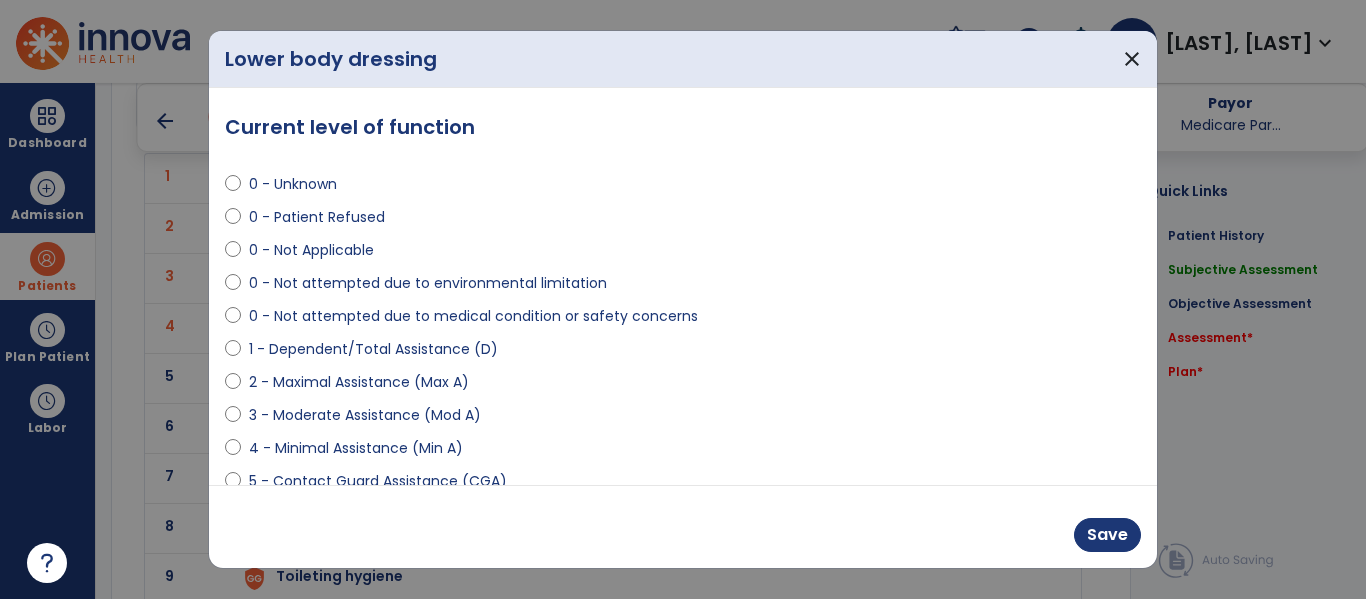 select on "**********" 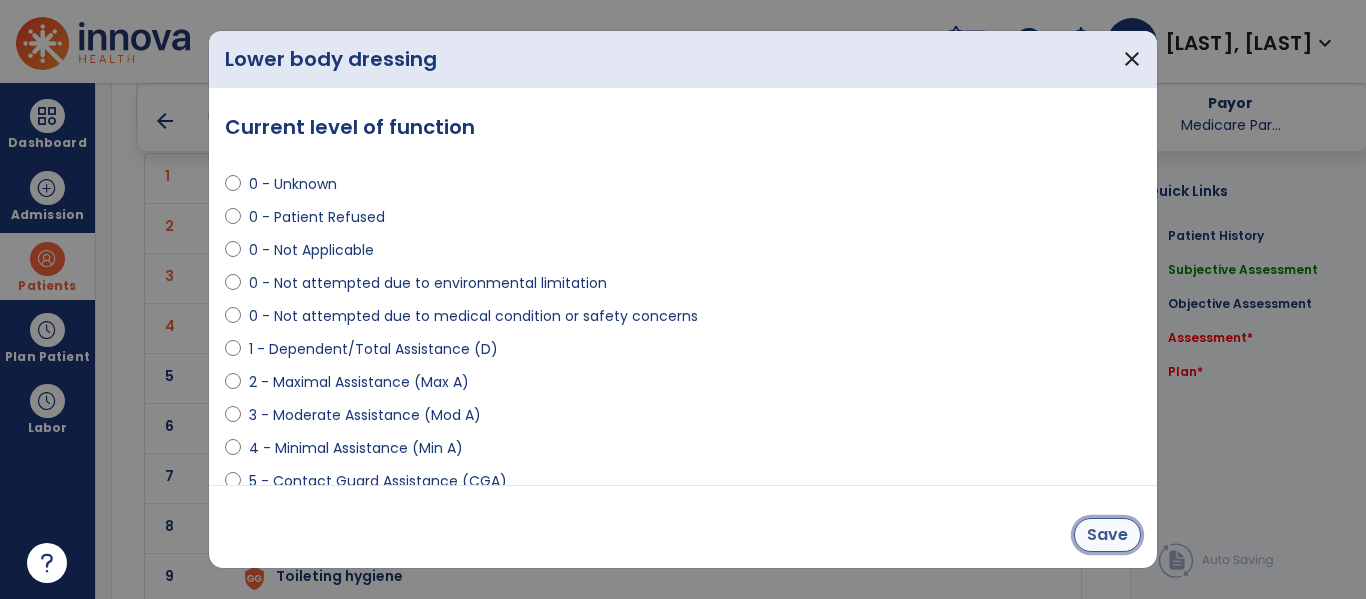 click on "Save" at bounding box center (1107, 535) 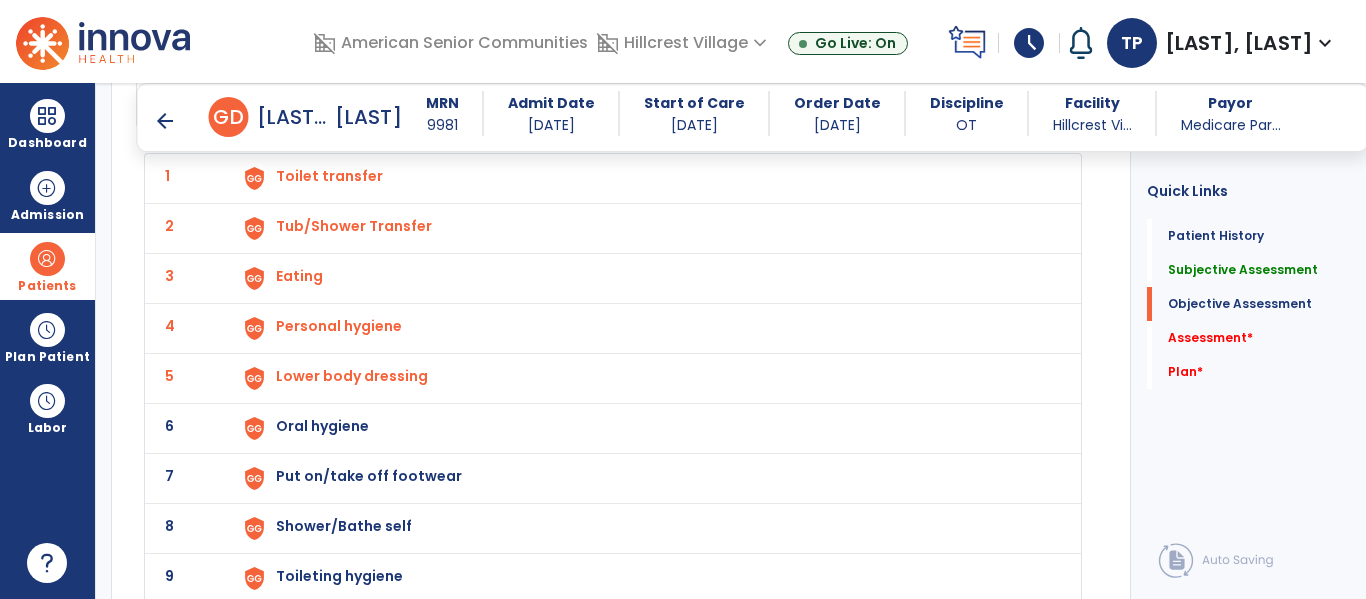 click on "Oral hygiene" at bounding box center [329, 176] 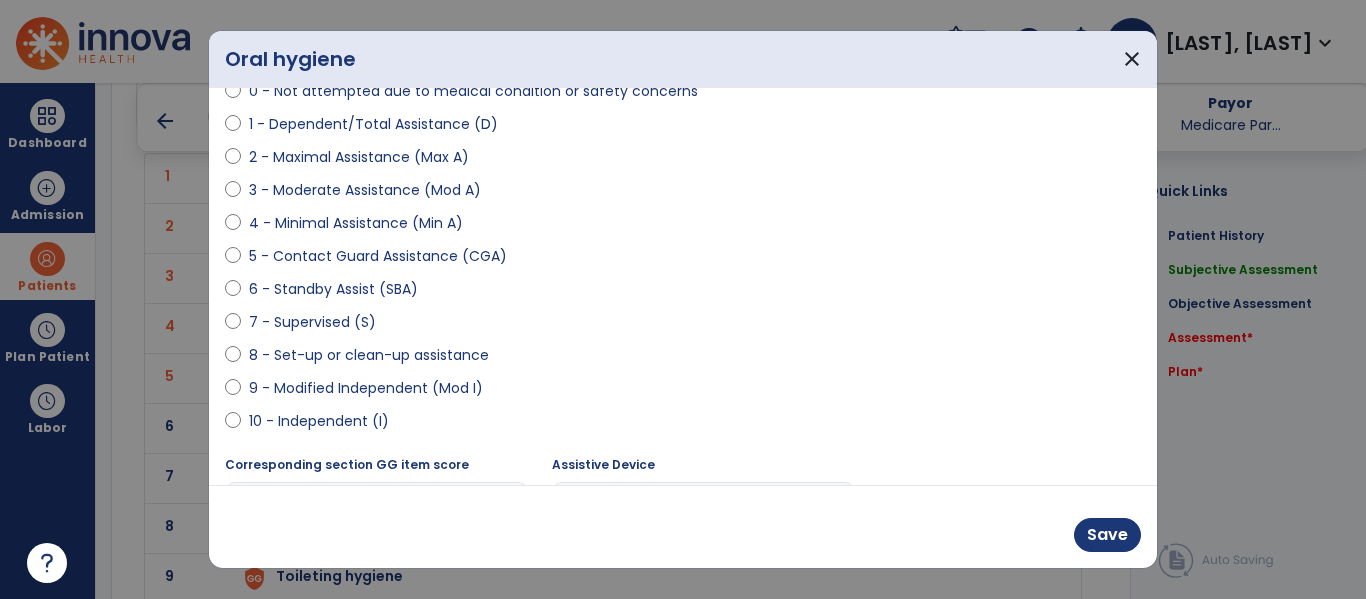 scroll, scrollTop: 228, scrollLeft: 0, axis: vertical 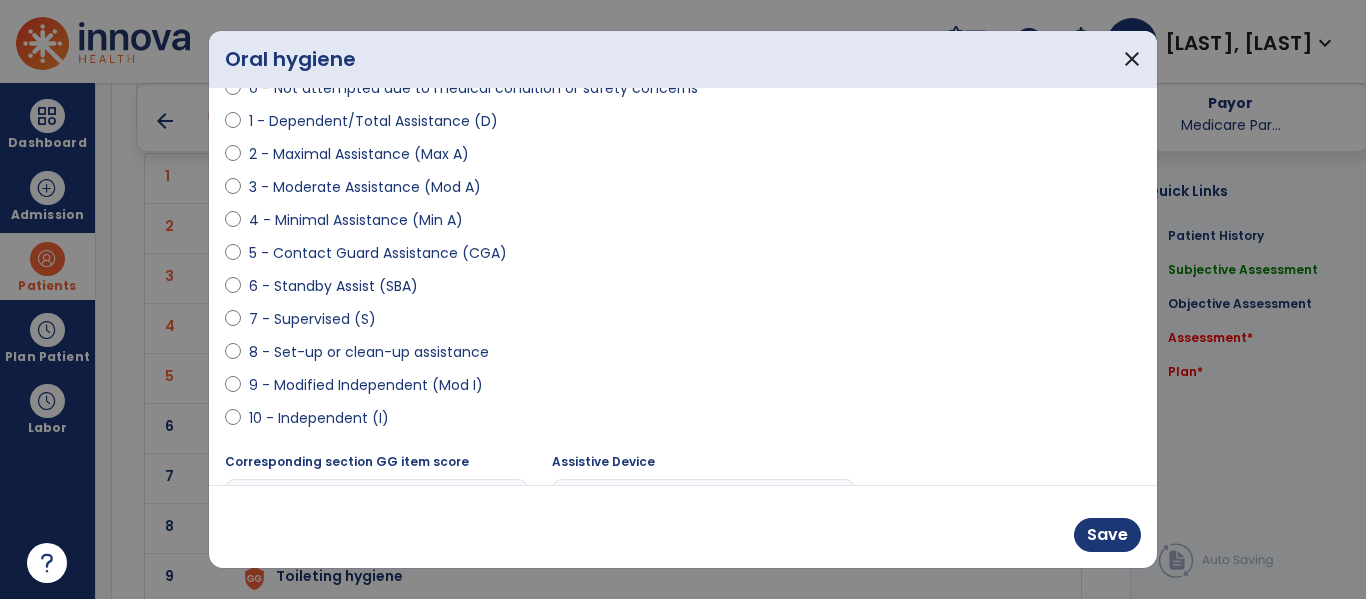 select on "**********" 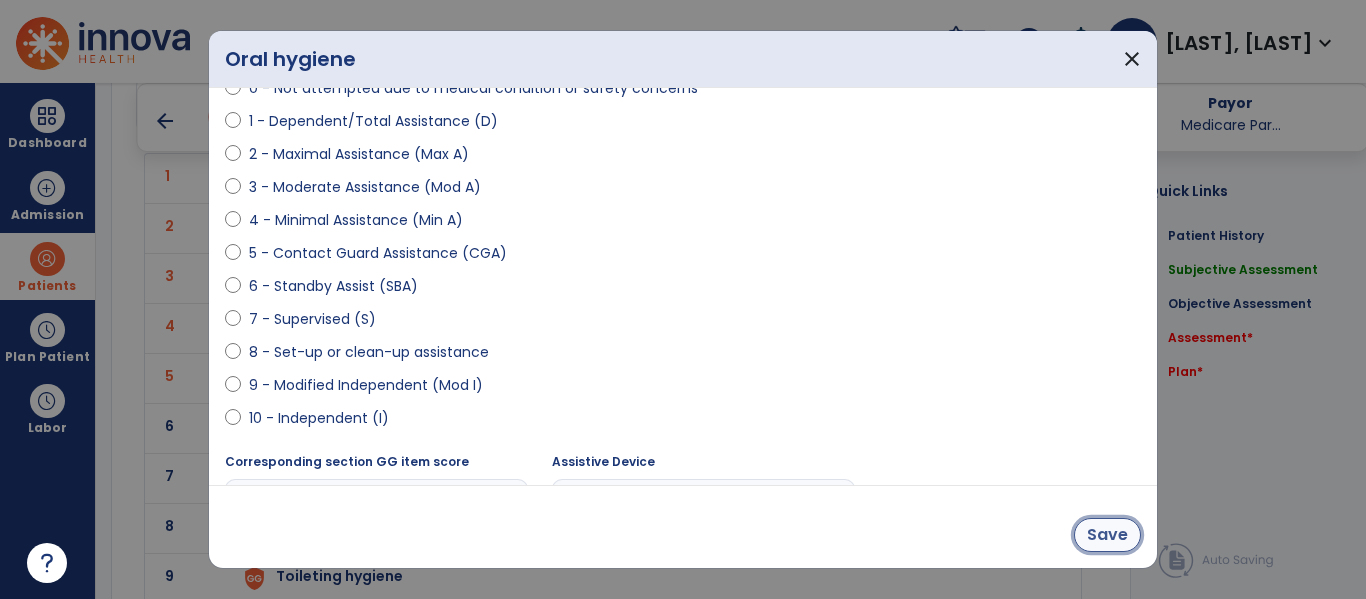 click on "Save" at bounding box center (1107, 535) 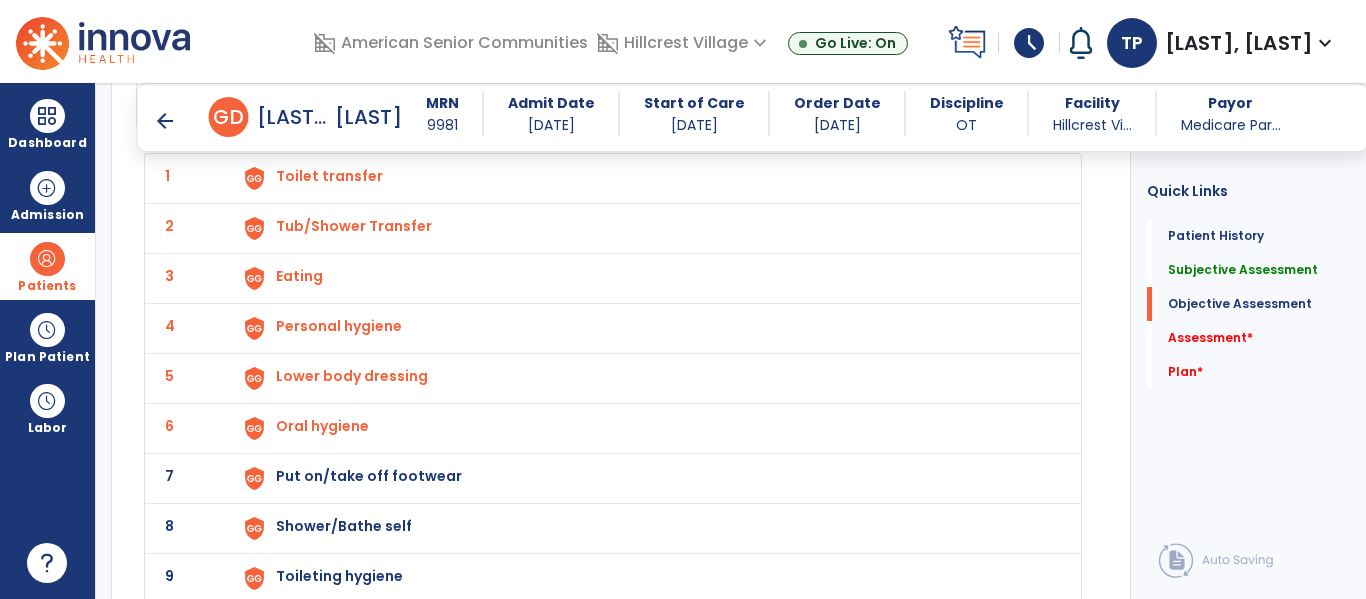 click on "Put on/take off footwear" at bounding box center (329, 176) 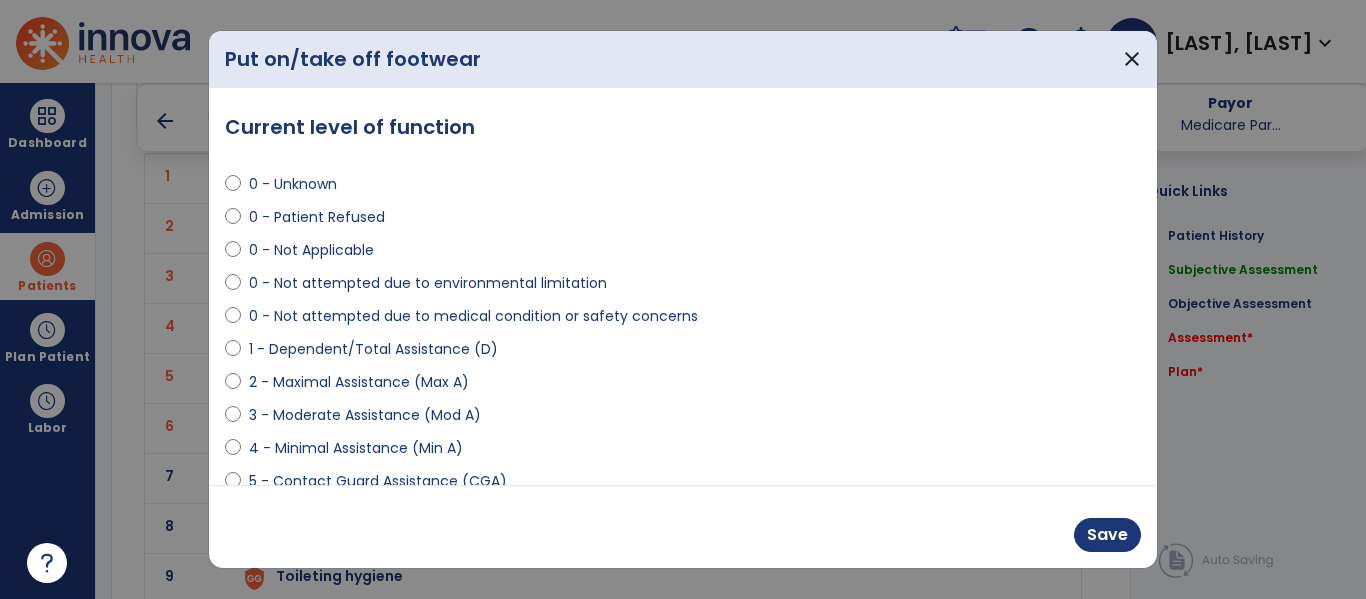 select on "**********" 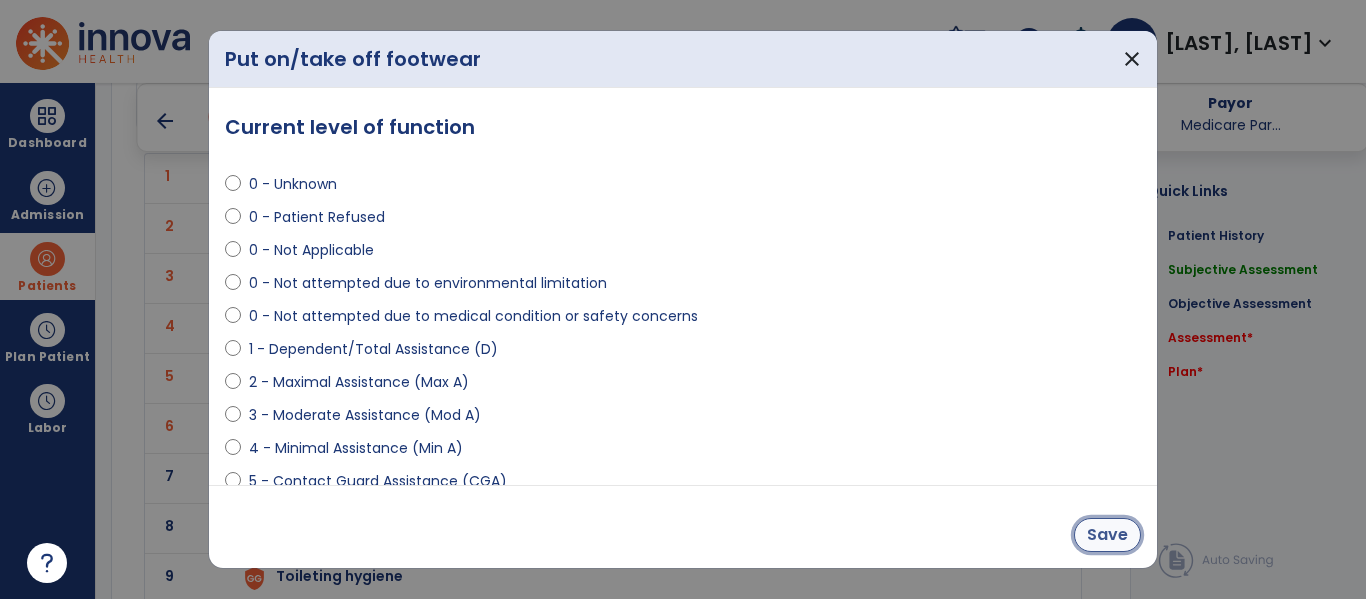 click on "Save" at bounding box center (1107, 535) 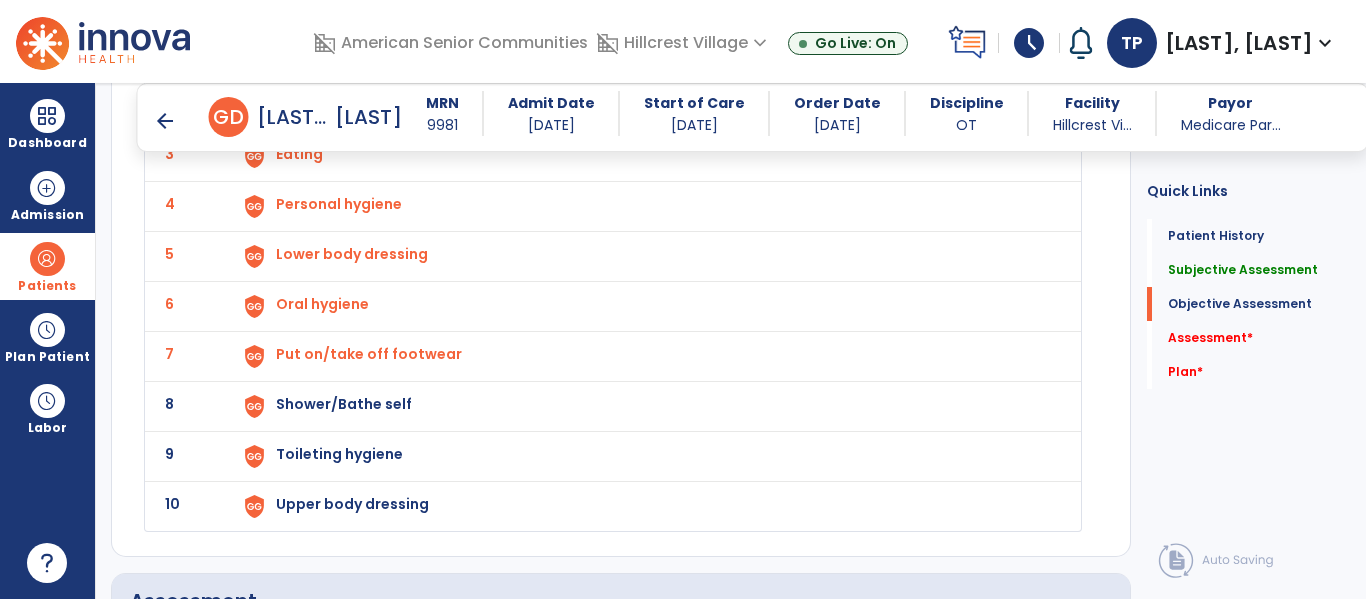 scroll, scrollTop: 2795, scrollLeft: 0, axis: vertical 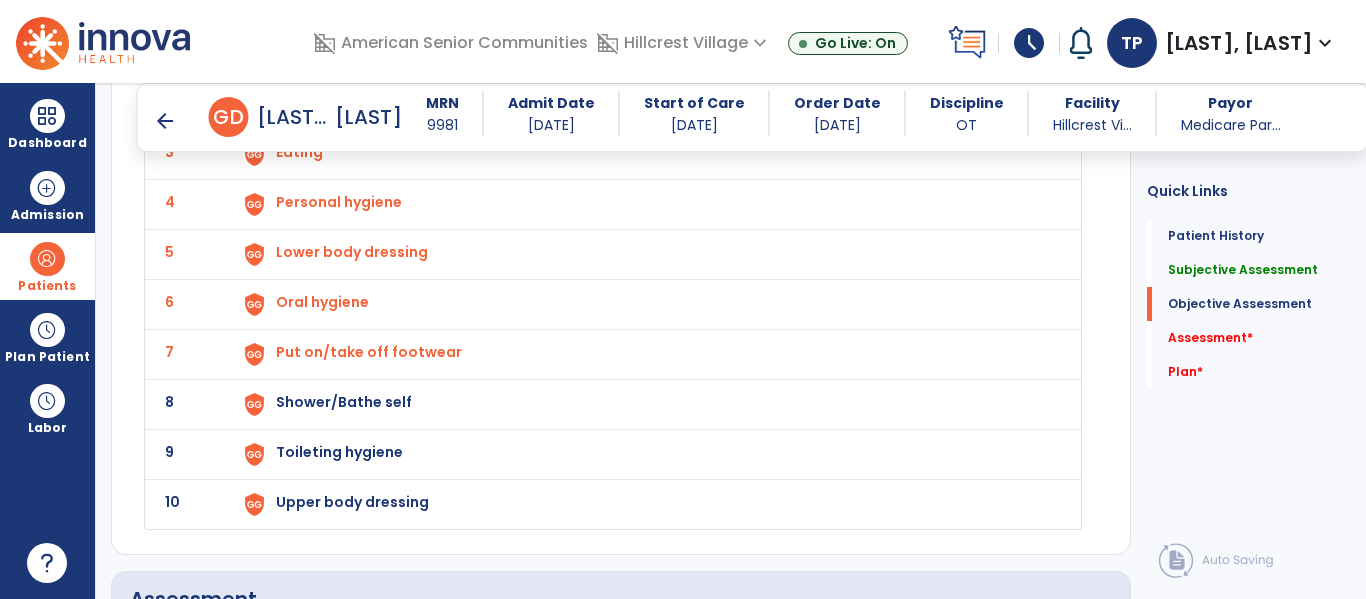 click on "Shower/Bathe self" at bounding box center (329, 52) 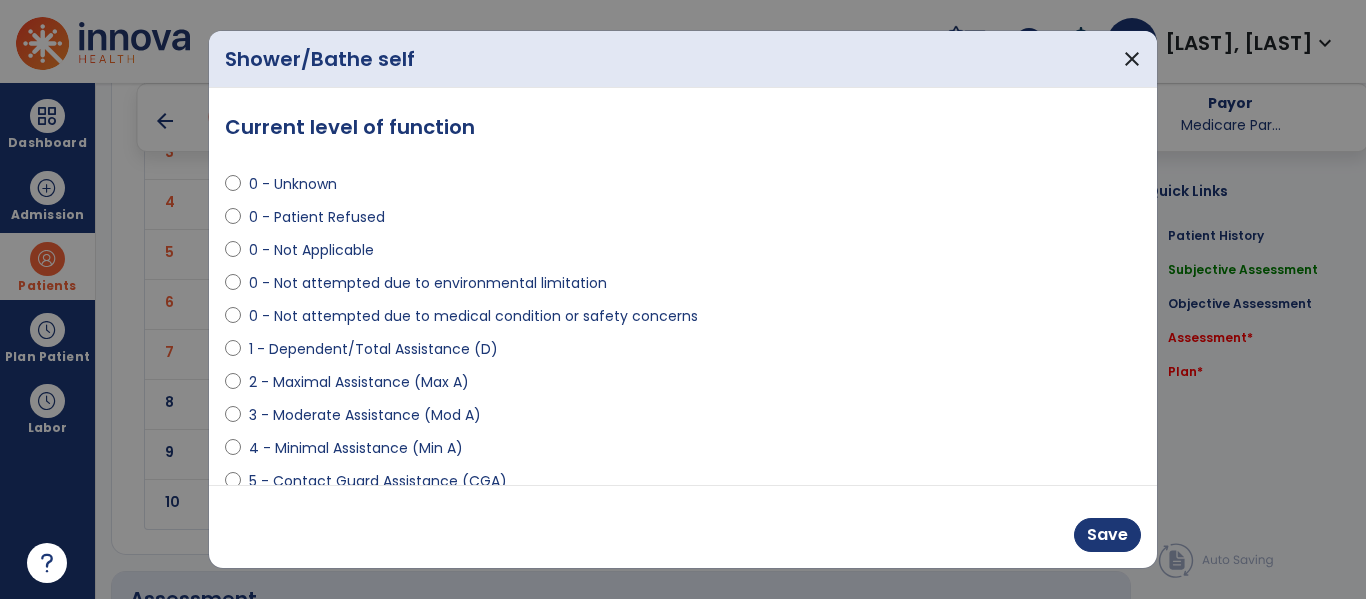 select on "**********" 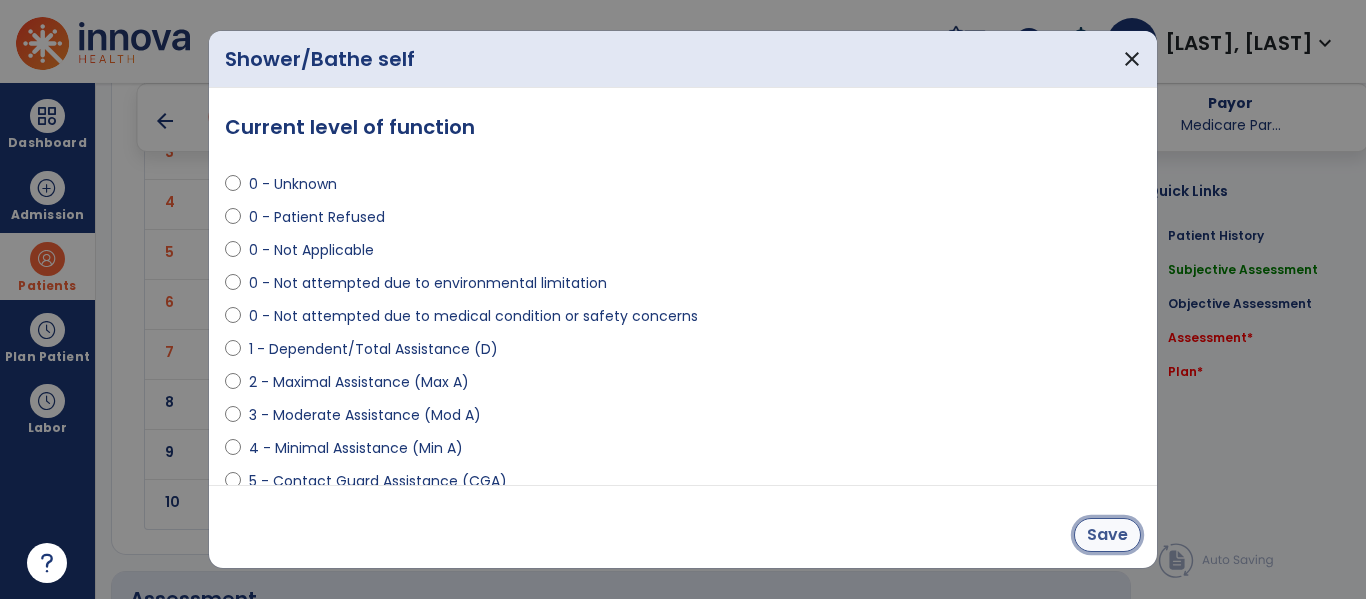 click on "Save" at bounding box center (1107, 535) 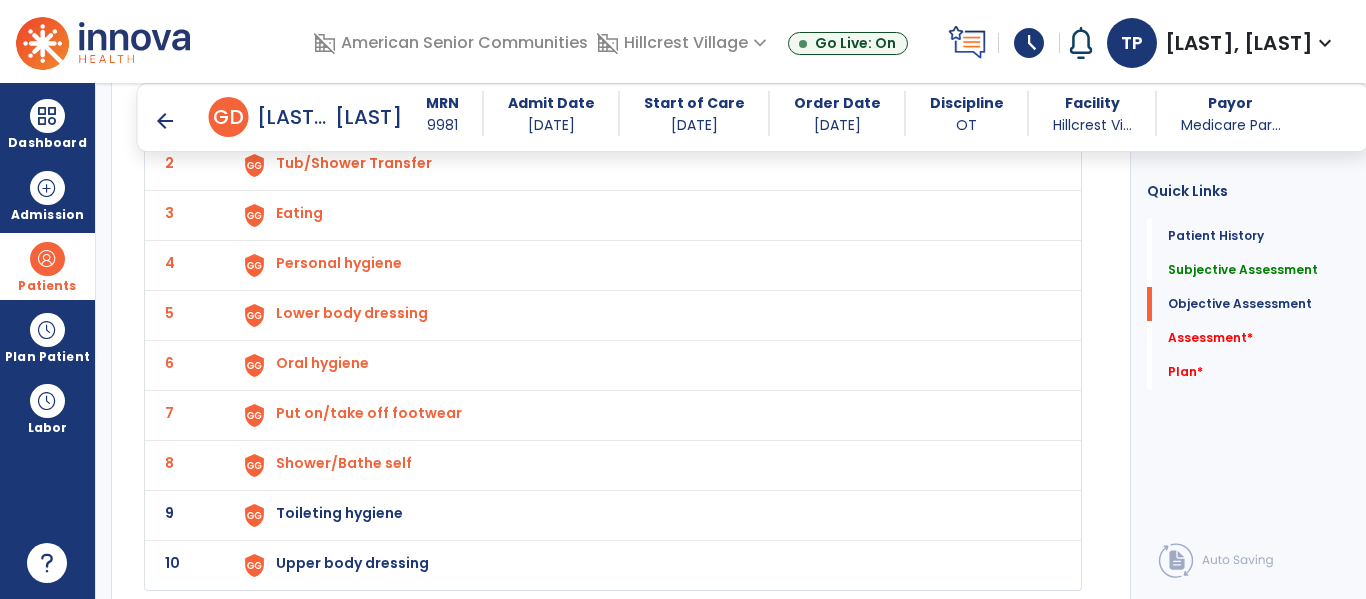 scroll, scrollTop: 2758, scrollLeft: 0, axis: vertical 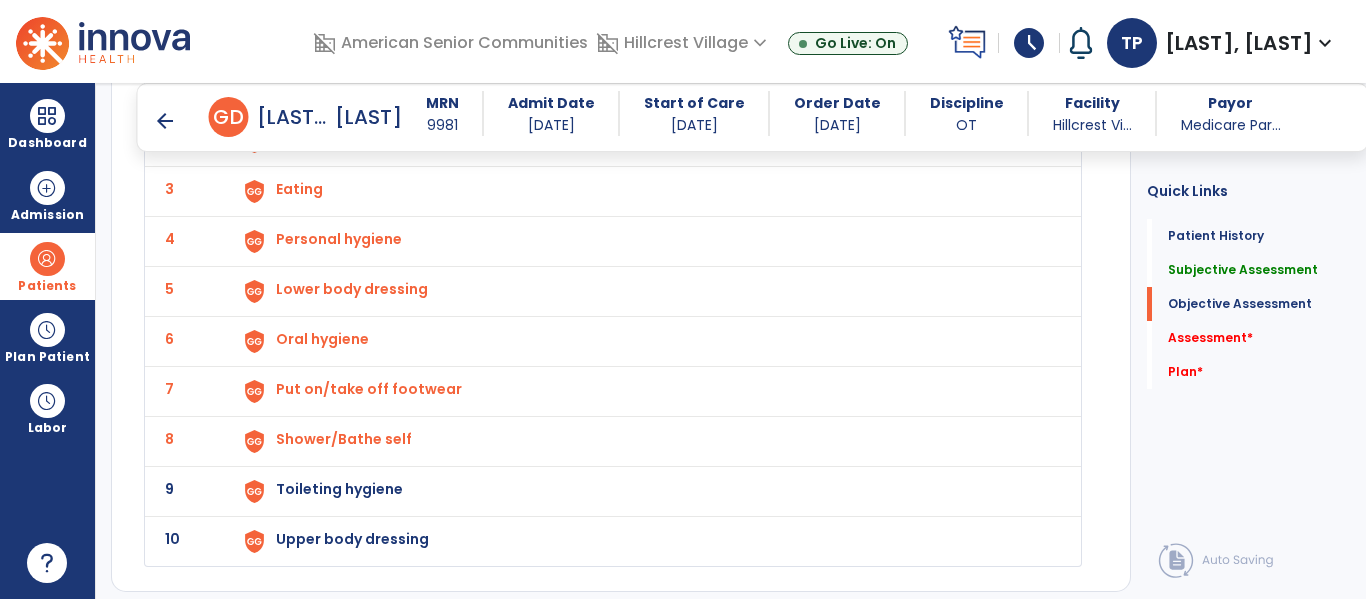 click on "Toileting hygiene" at bounding box center (329, 89) 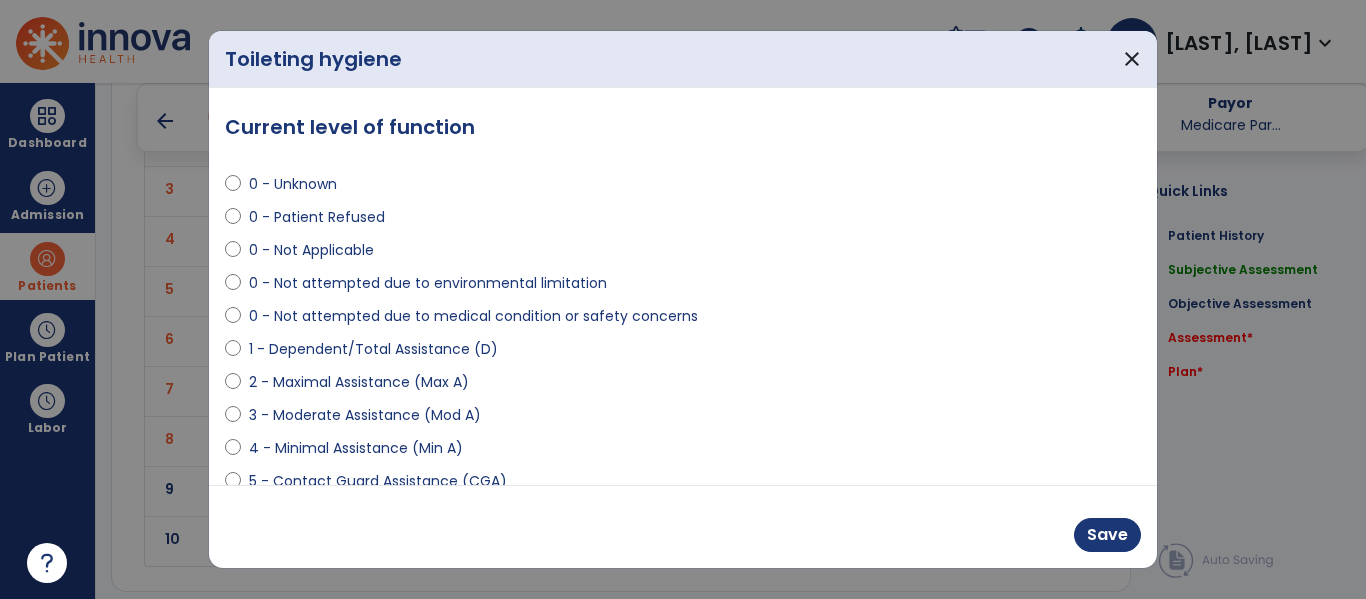 select on "**********" 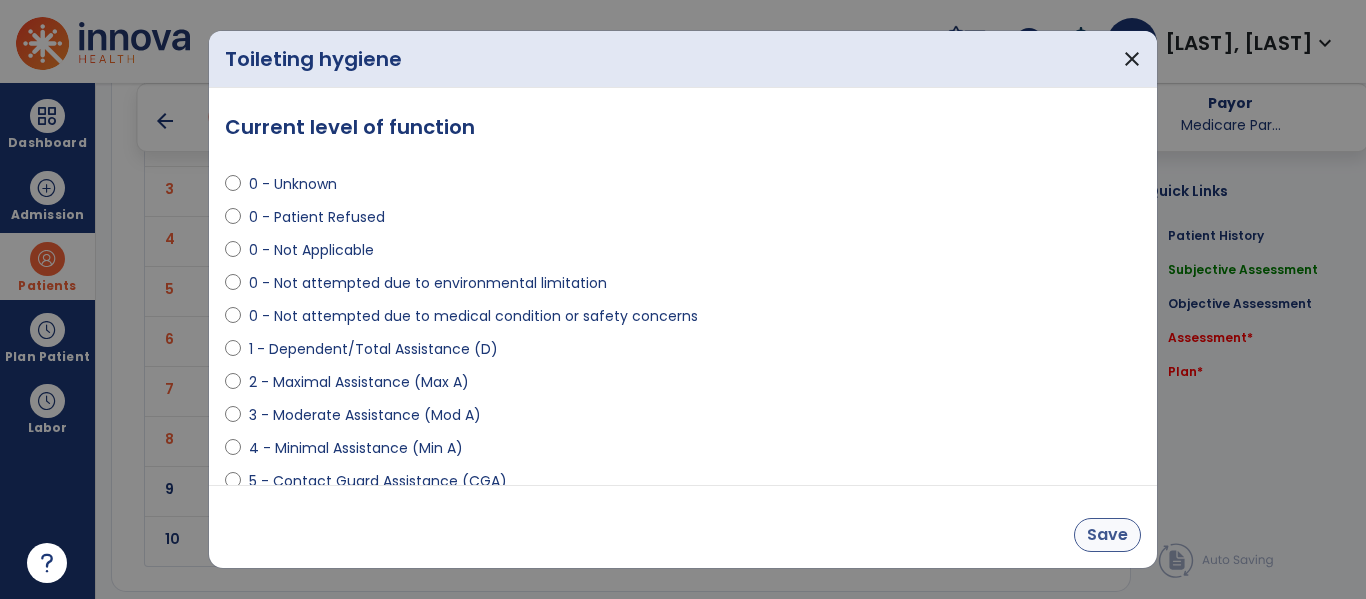 click on "Save" at bounding box center (1107, 535) 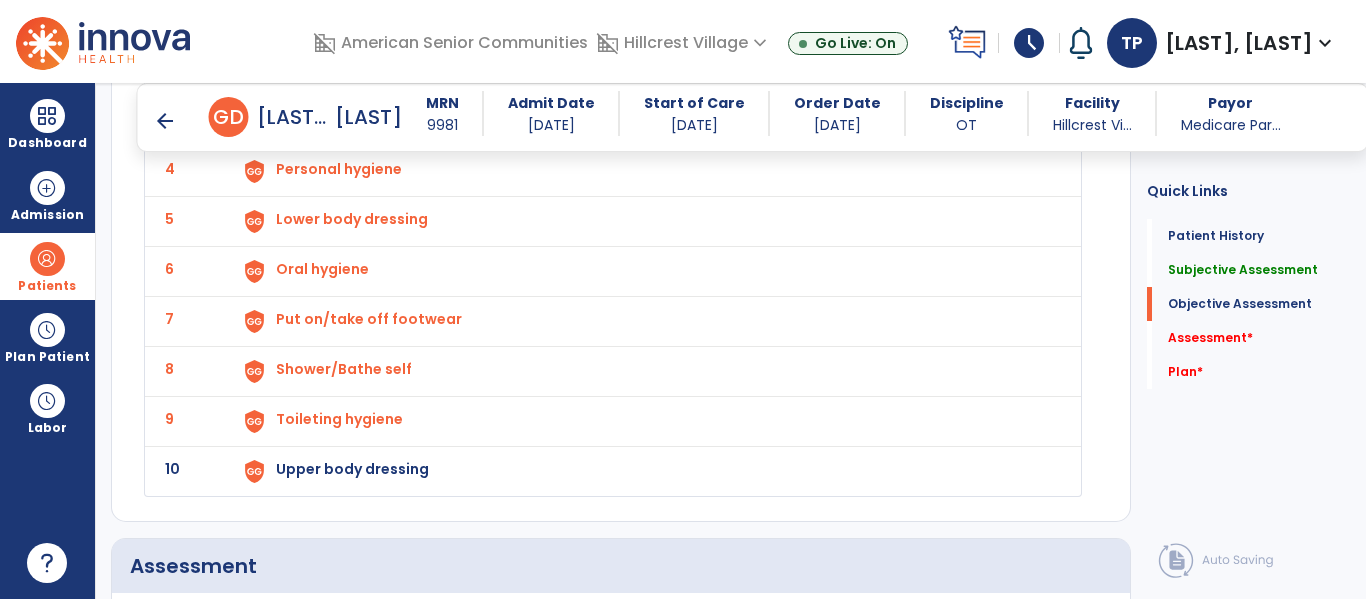 scroll, scrollTop: 2824, scrollLeft: 0, axis: vertical 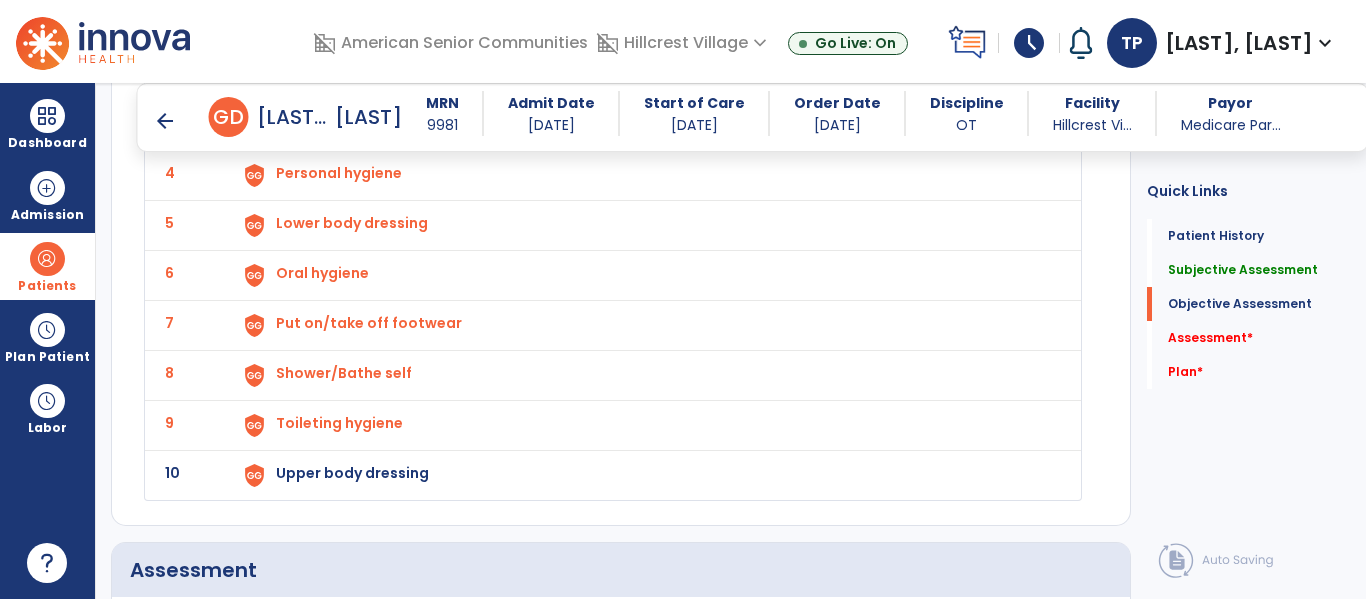 click on "Upper body dressing" at bounding box center (329, 23) 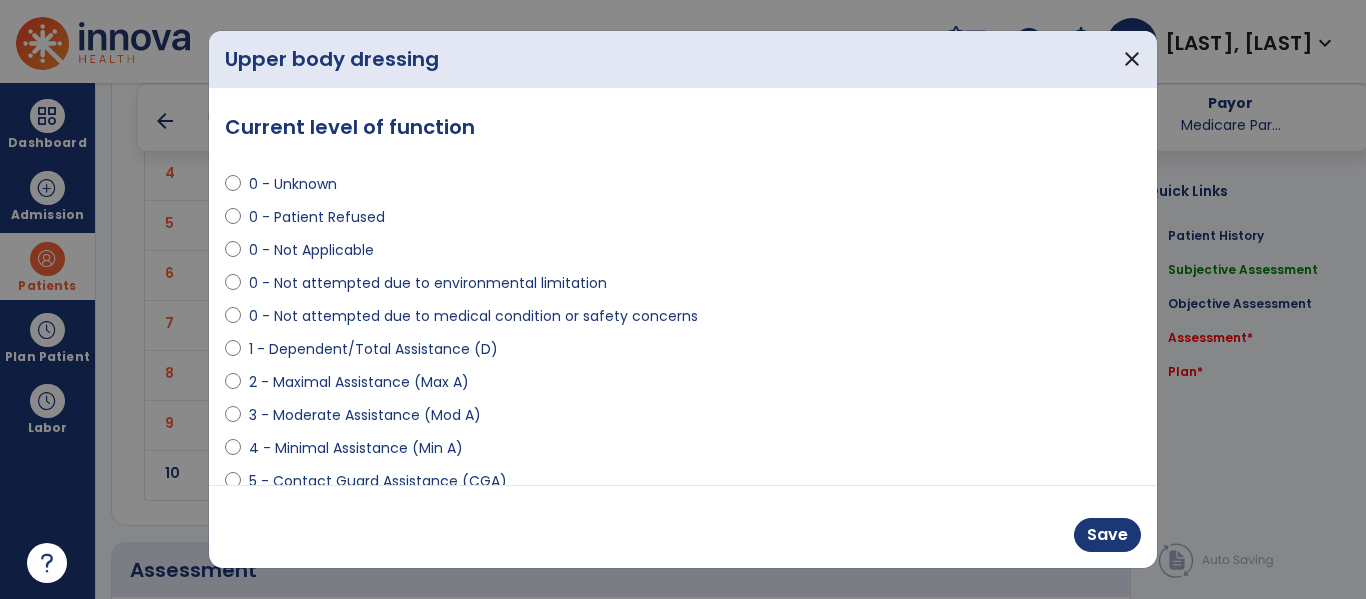 select on "**********" 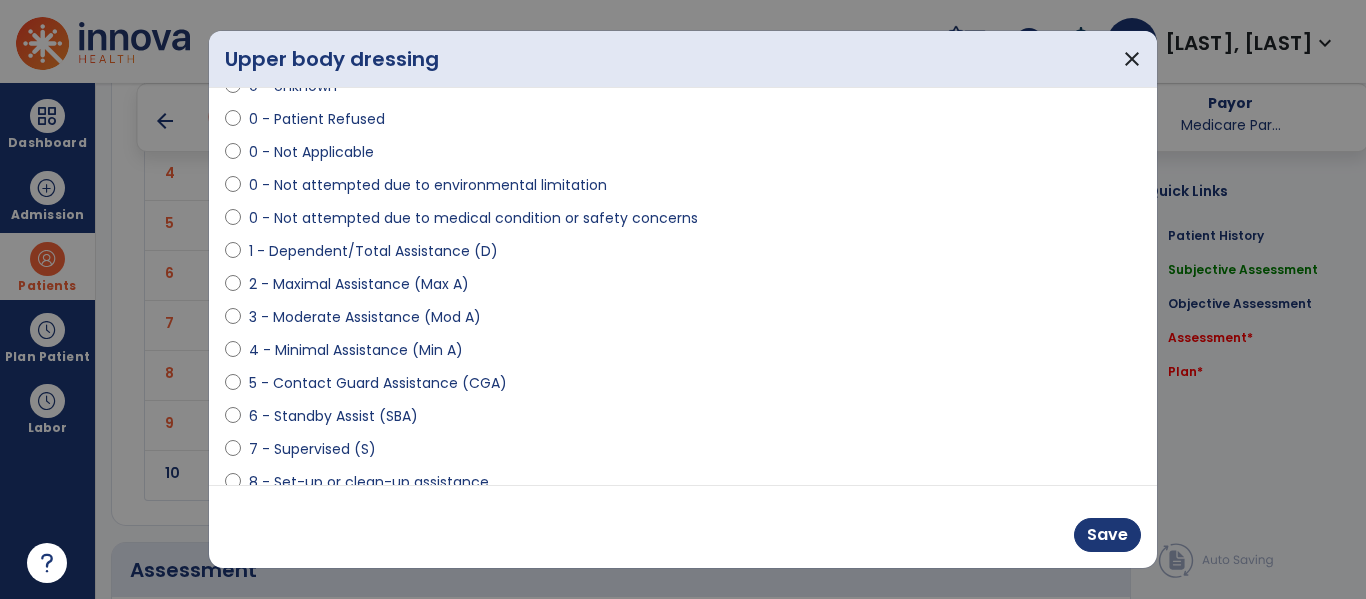 scroll, scrollTop: 101, scrollLeft: 0, axis: vertical 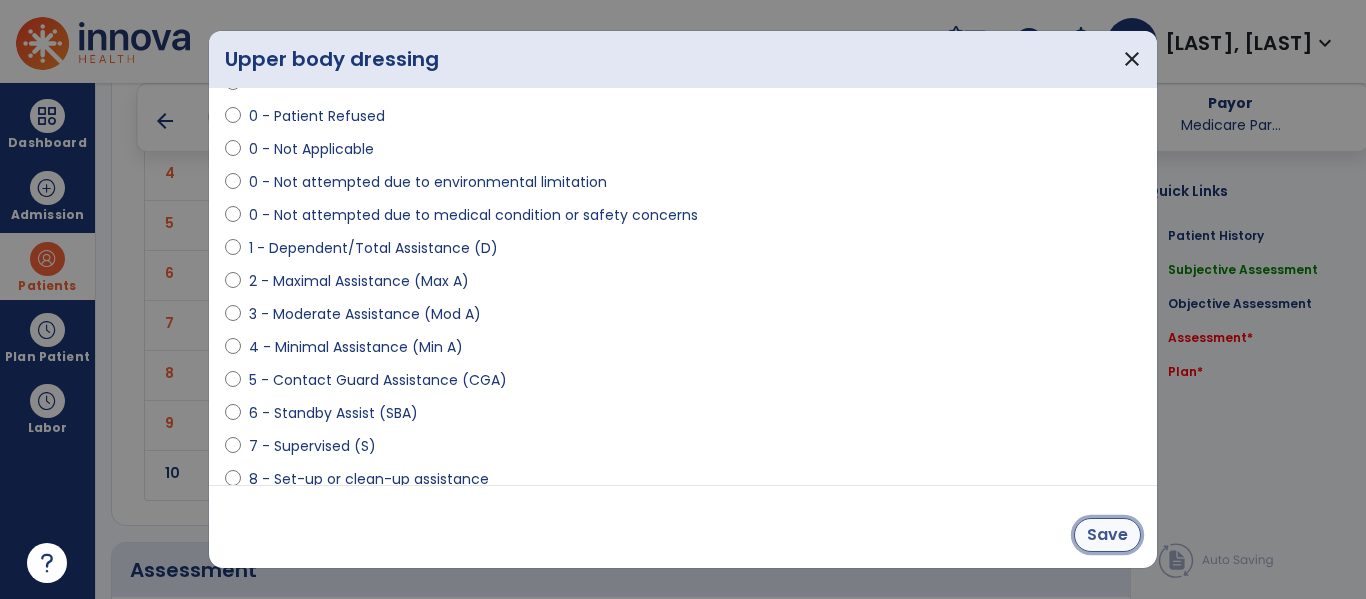 click on "Save" at bounding box center [1107, 535] 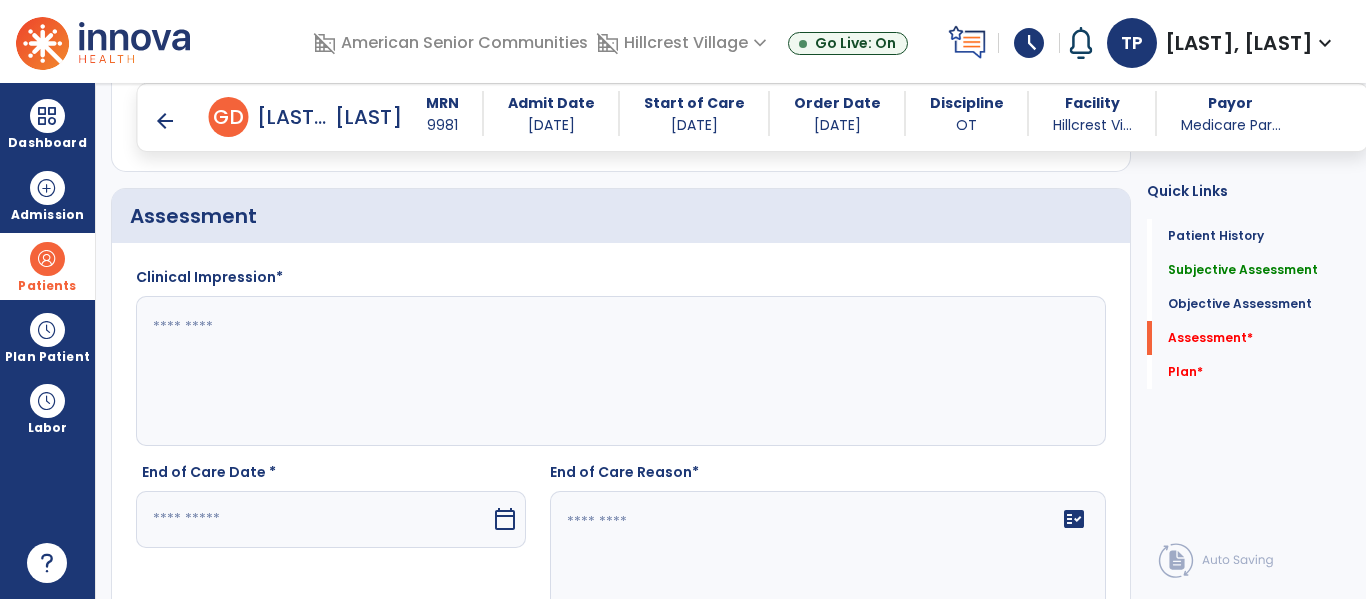 scroll, scrollTop: 3182, scrollLeft: 0, axis: vertical 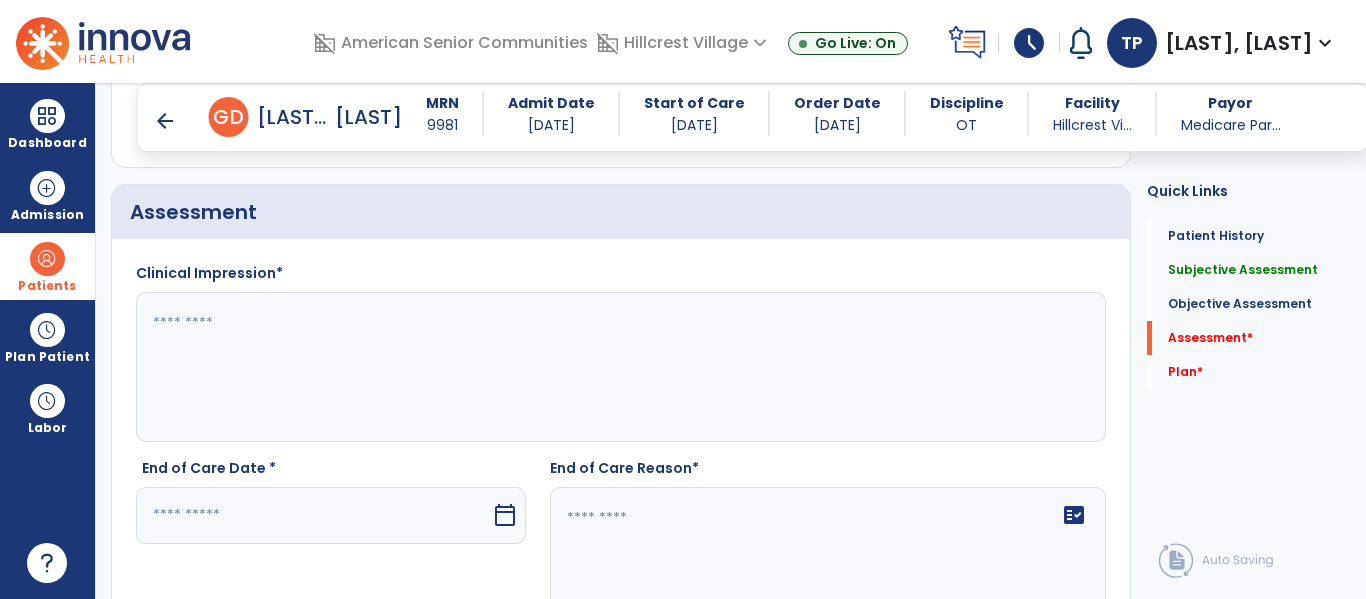 click 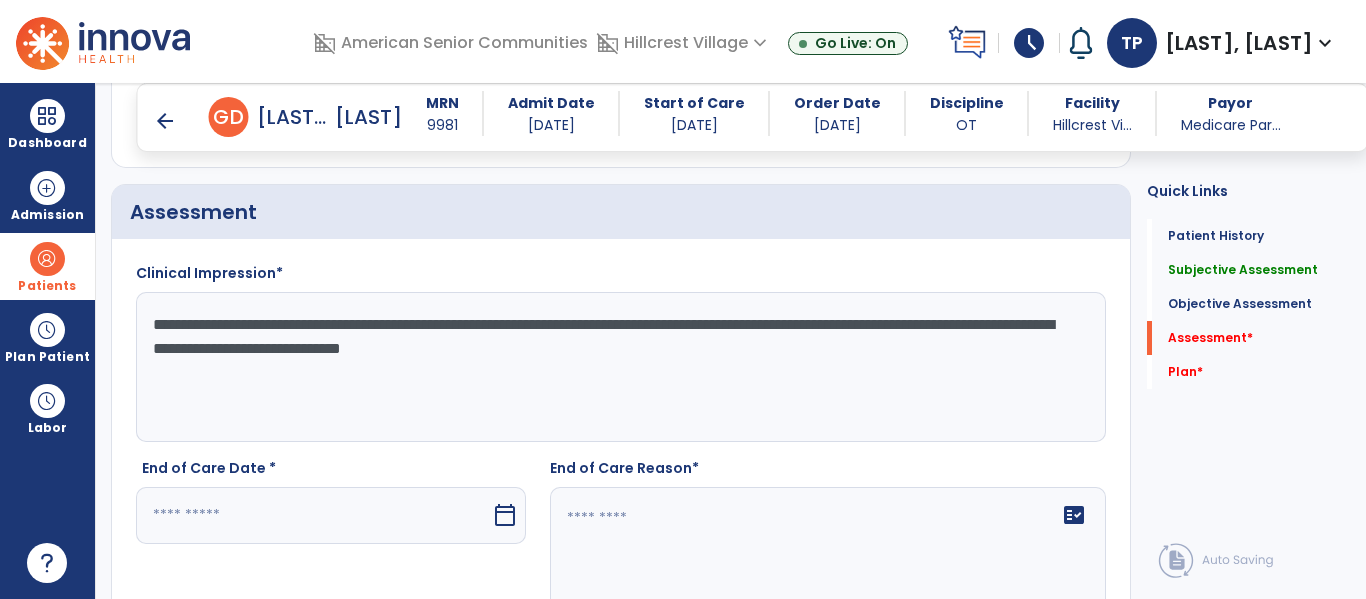type on "**********" 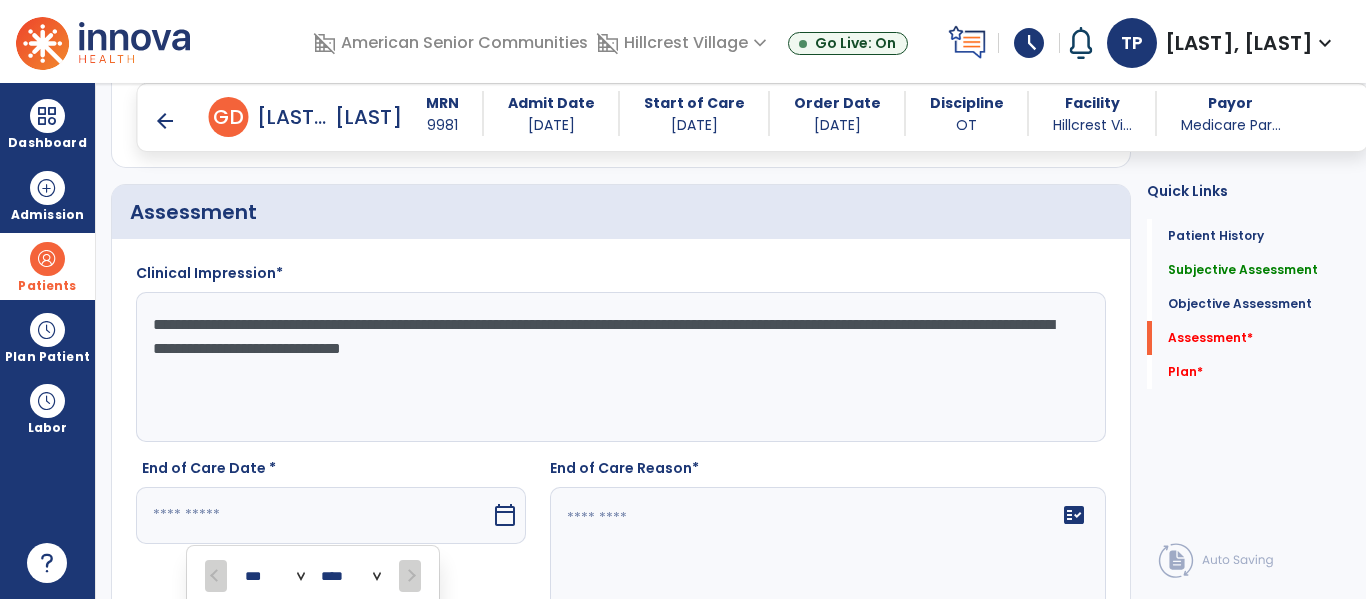 scroll, scrollTop: 3502, scrollLeft: 0, axis: vertical 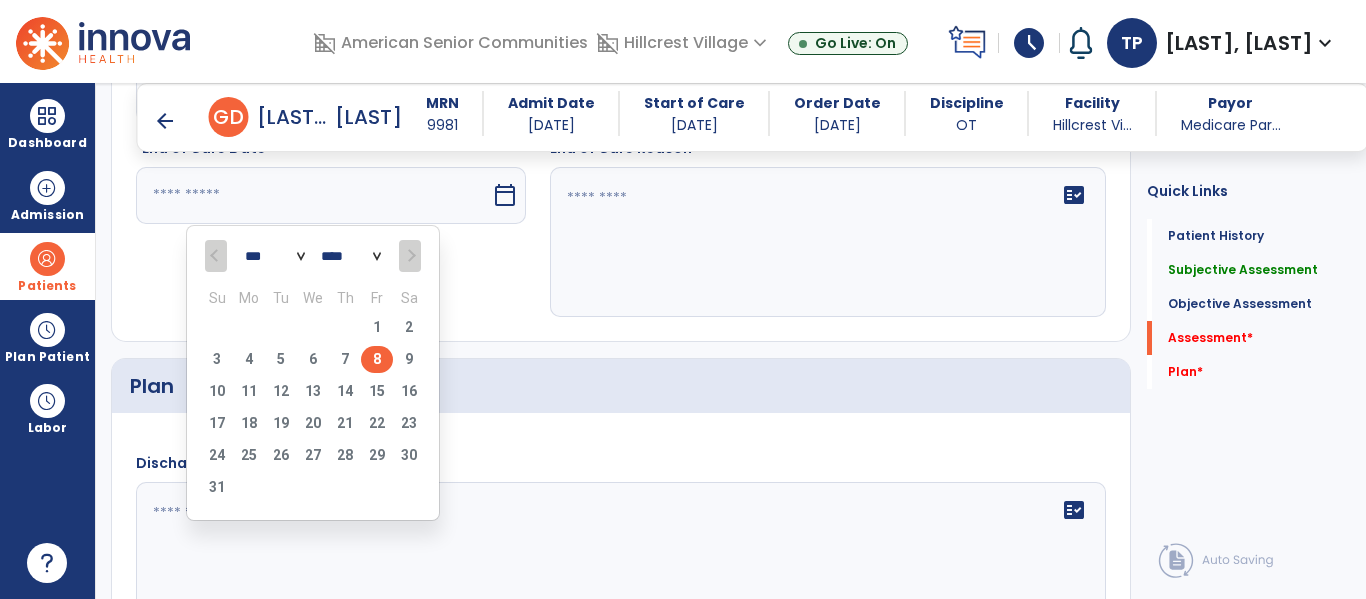 click on "8" at bounding box center (377, 359) 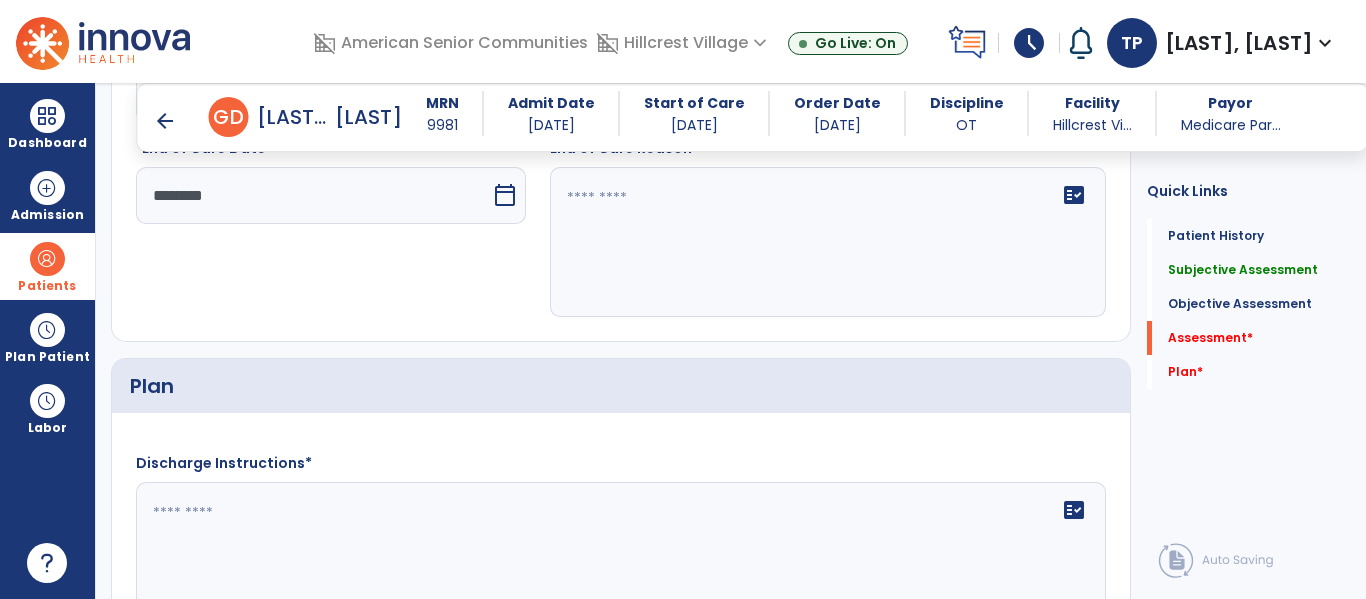 scroll, scrollTop: 3350, scrollLeft: 0, axis: vertical 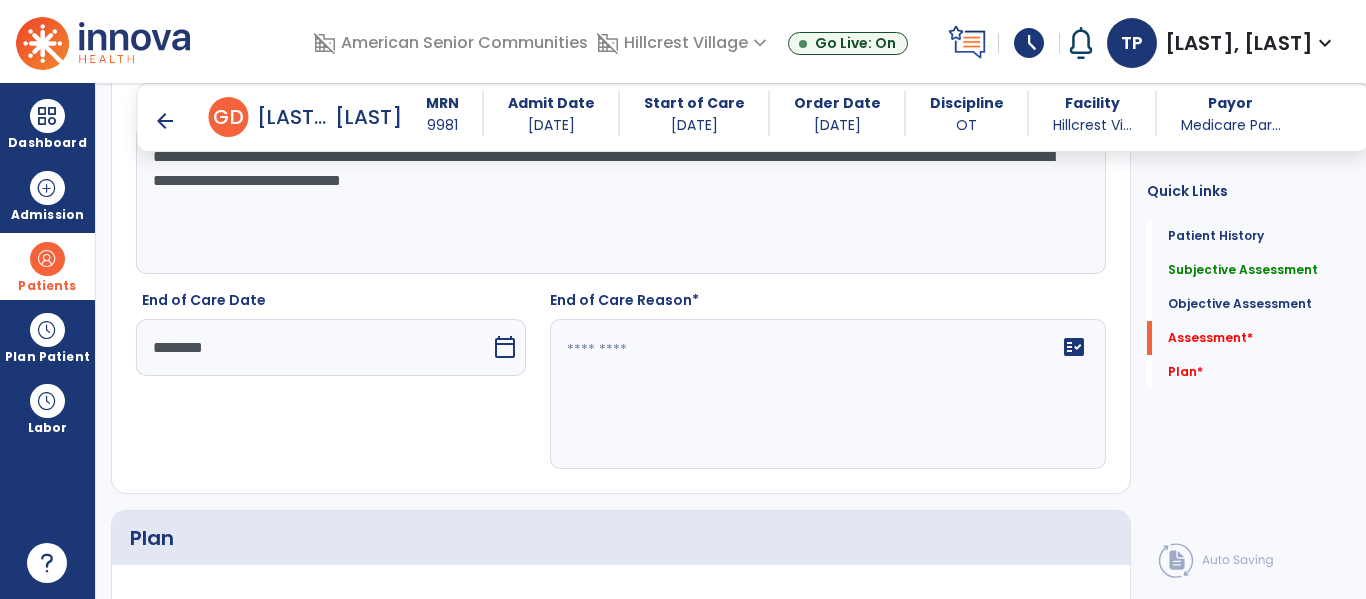 click 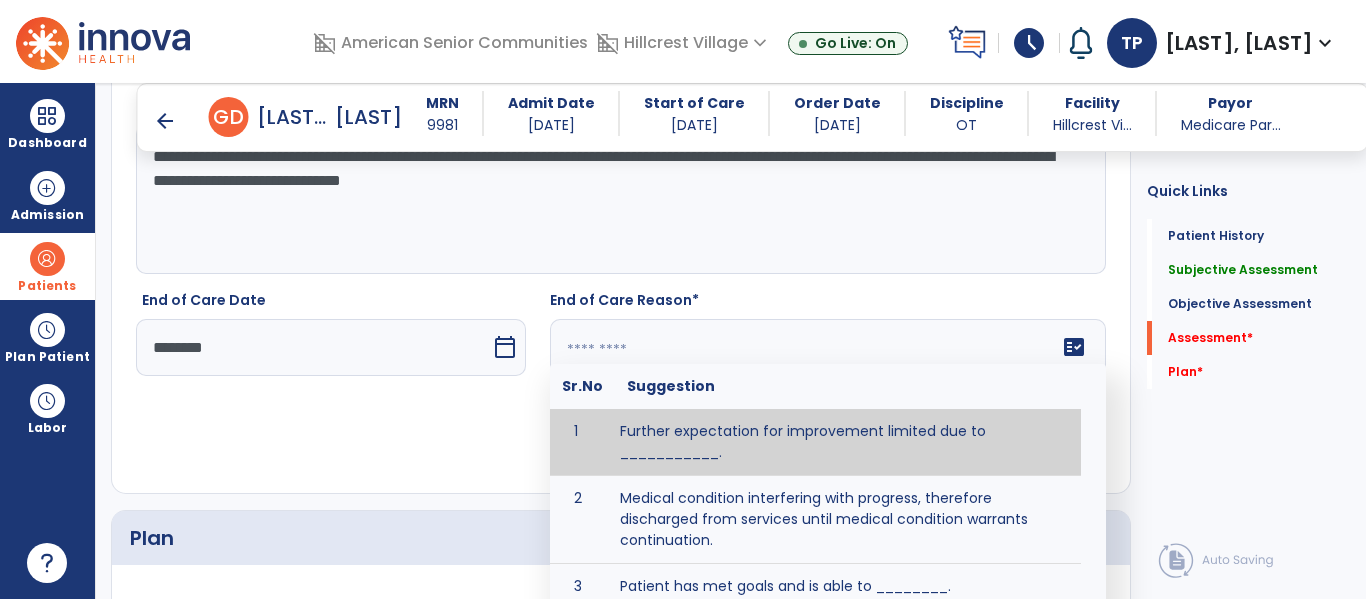 click 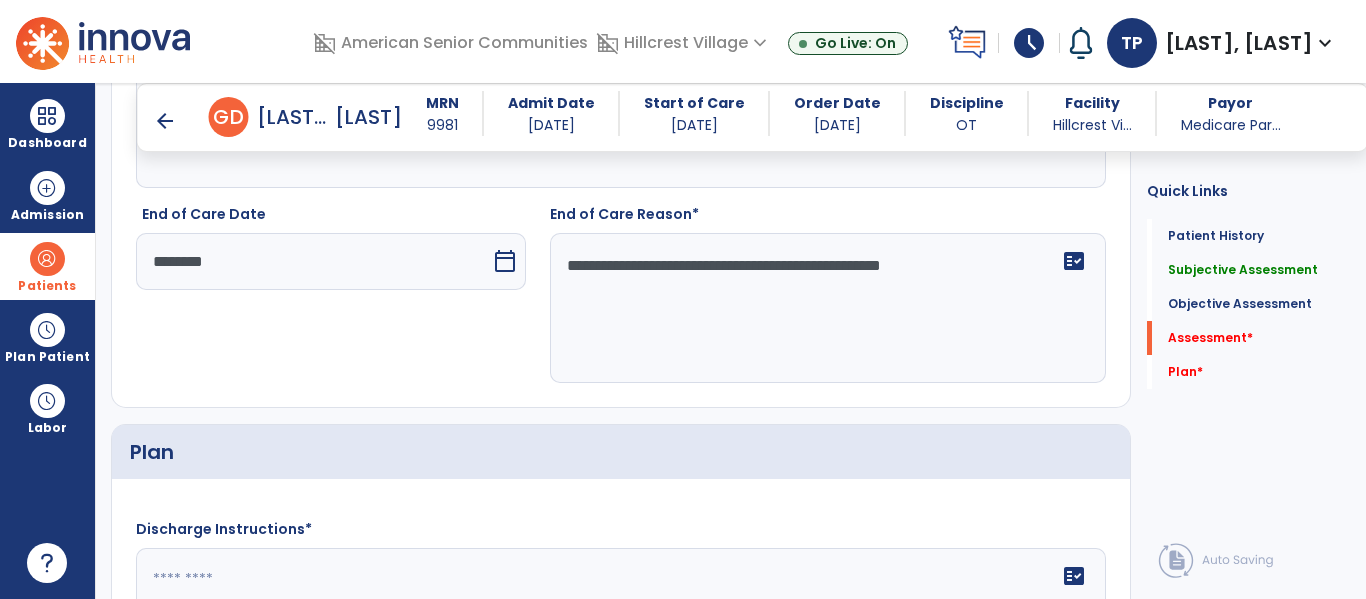 scroll, scrollTop: 3517, scrollLeft: 0, axis: vertical 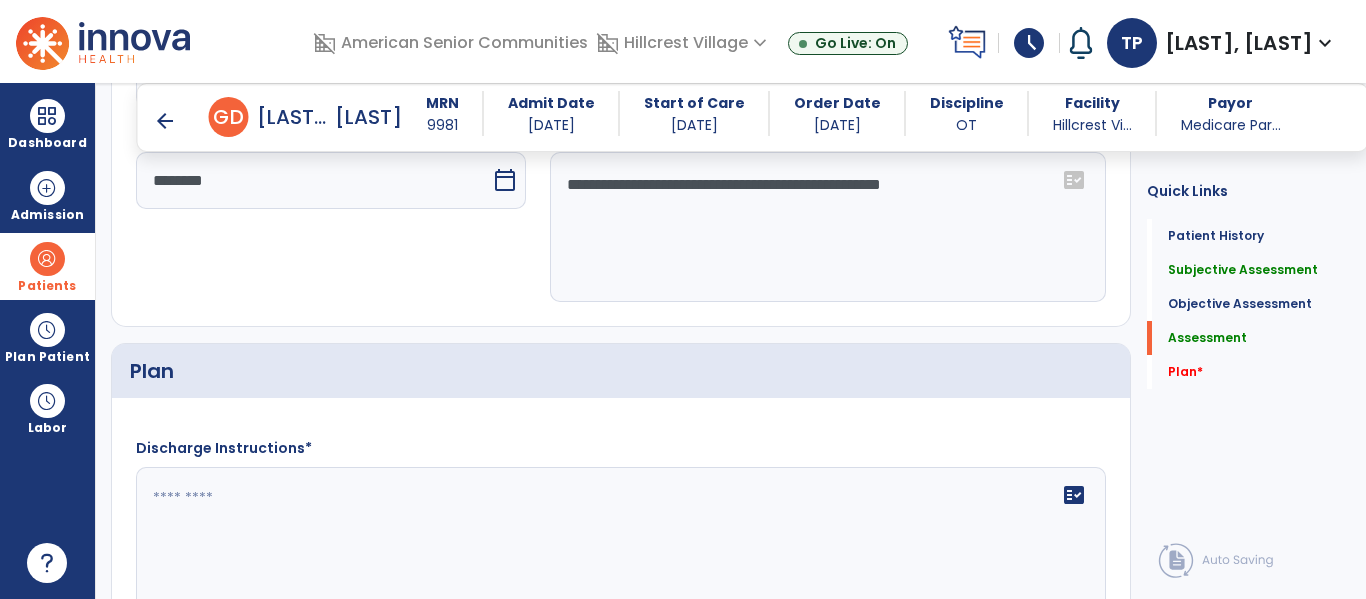 type on "**********" 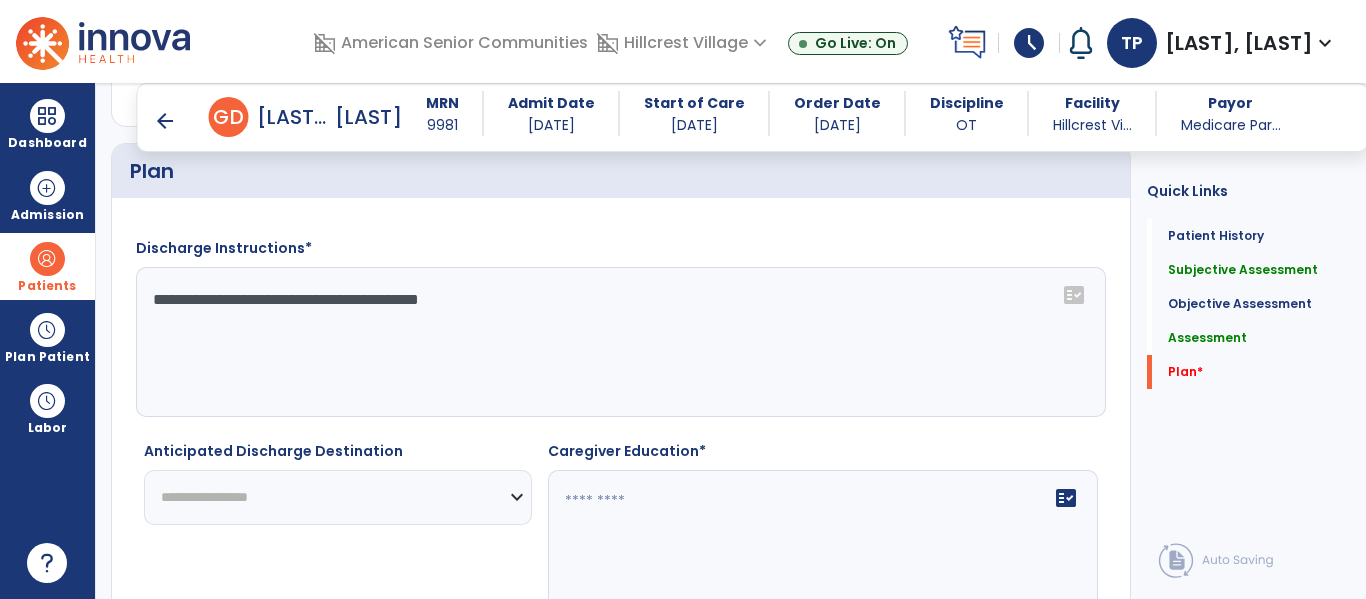 scroll, scrollTop: 3764, scrollLeft: 0, axis: vertical 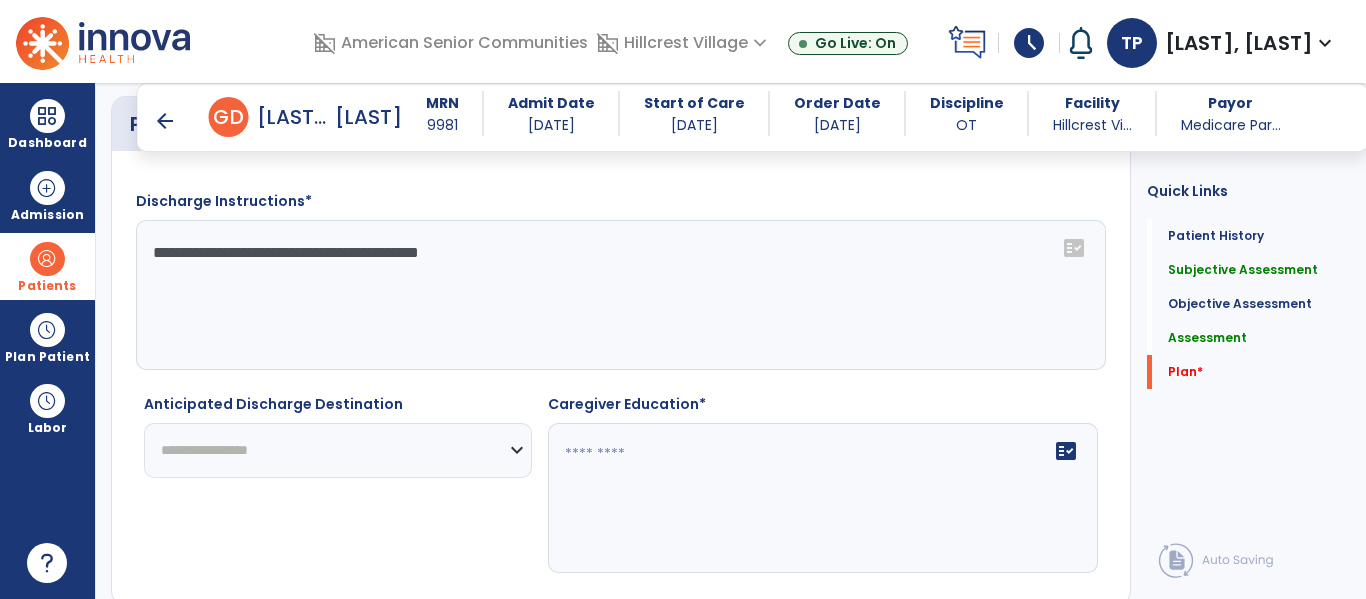 type on "**********" 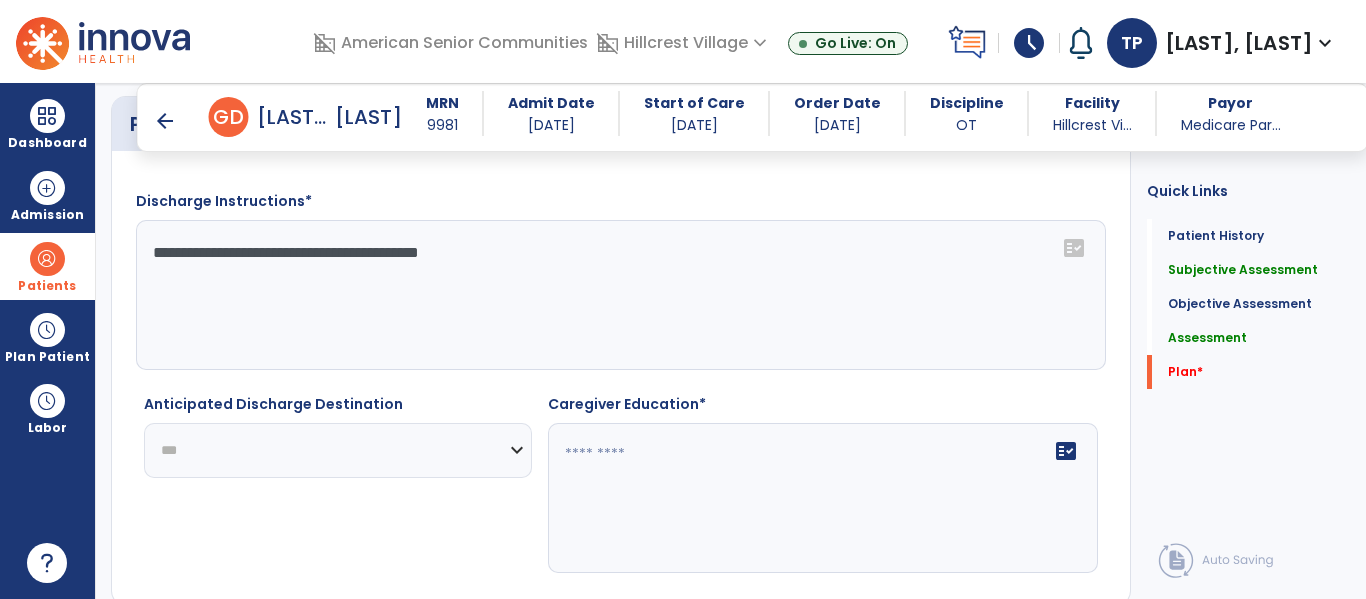 click on "**********" 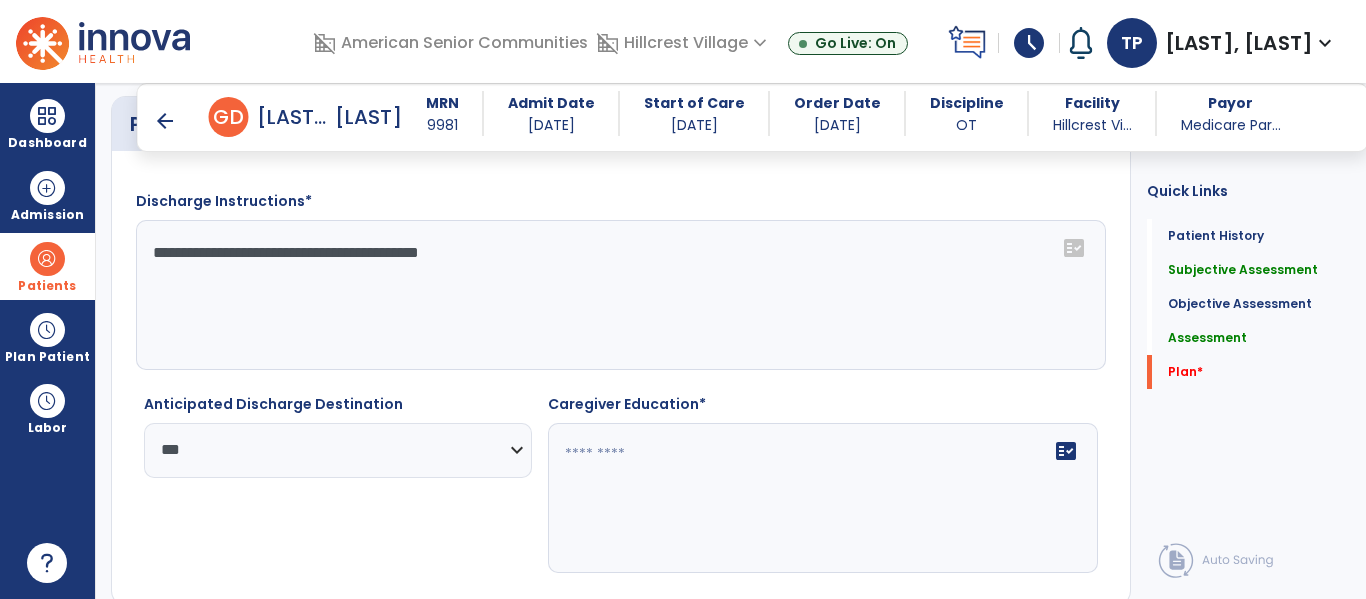 click 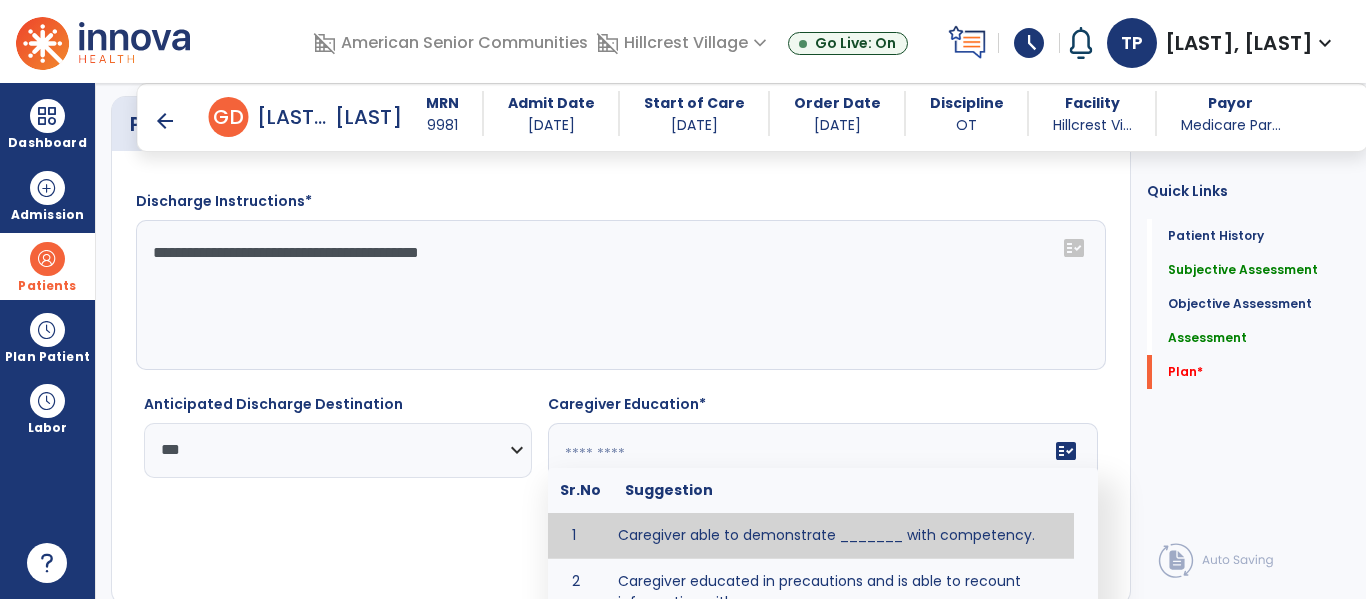 click 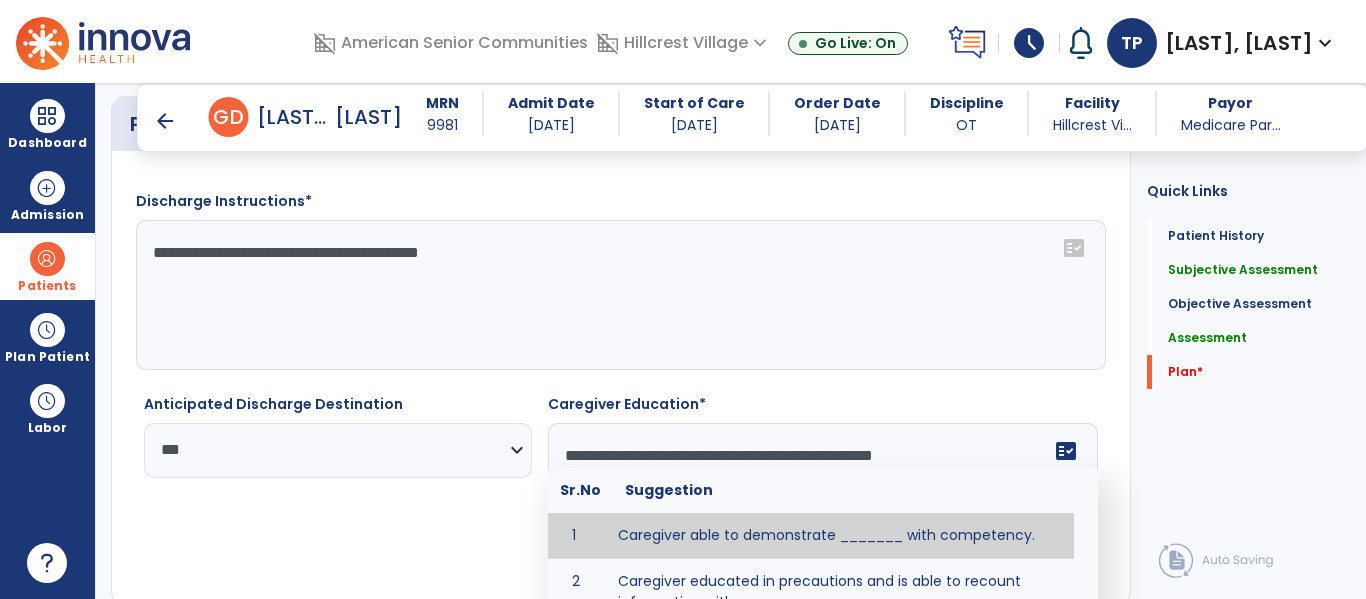 click on "**********" 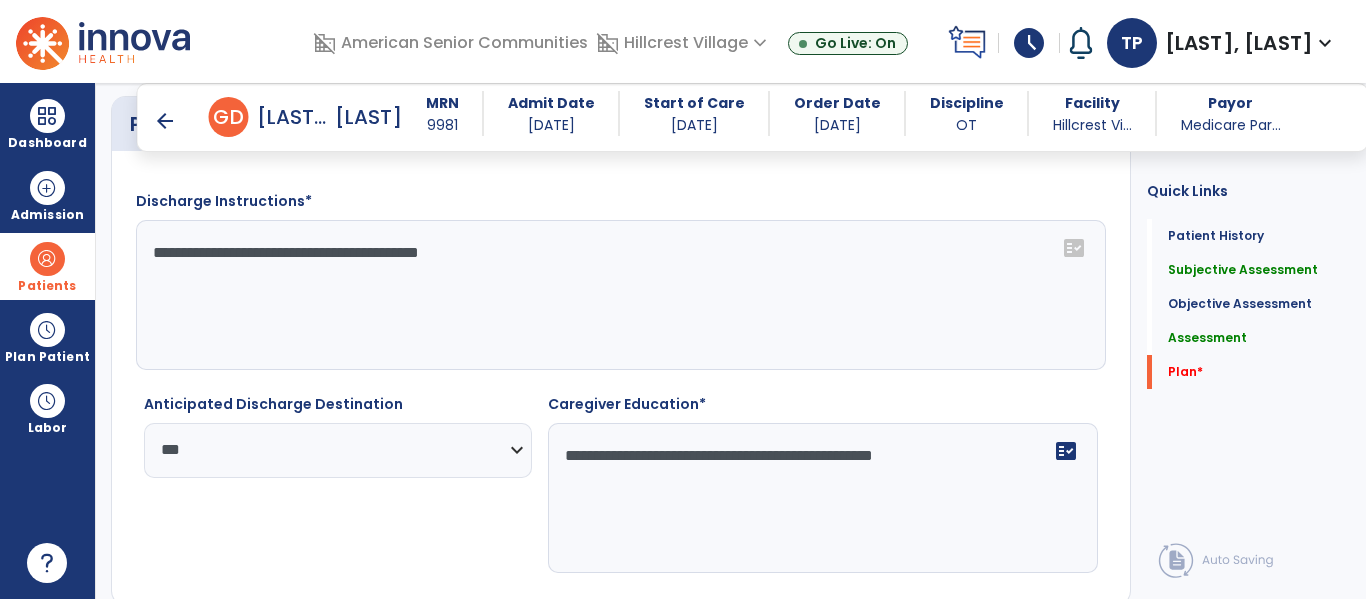 scroll, scrollTop: 3822, scrollLeft: 0, axis: vertical 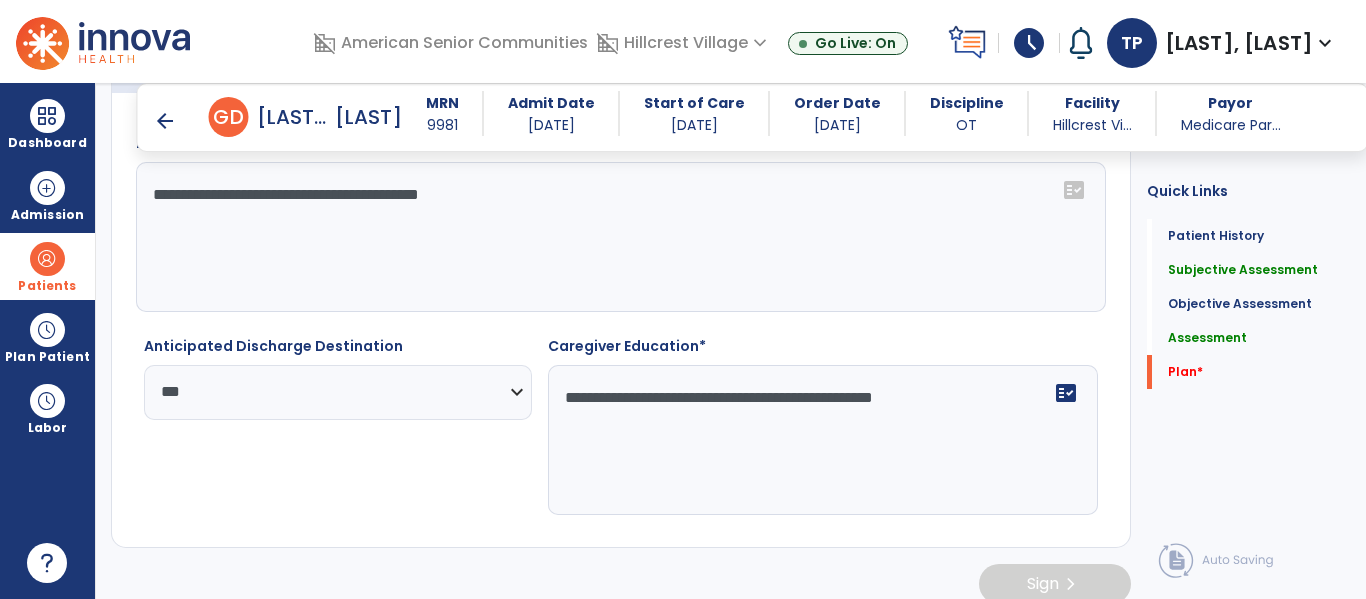 click on "**********" 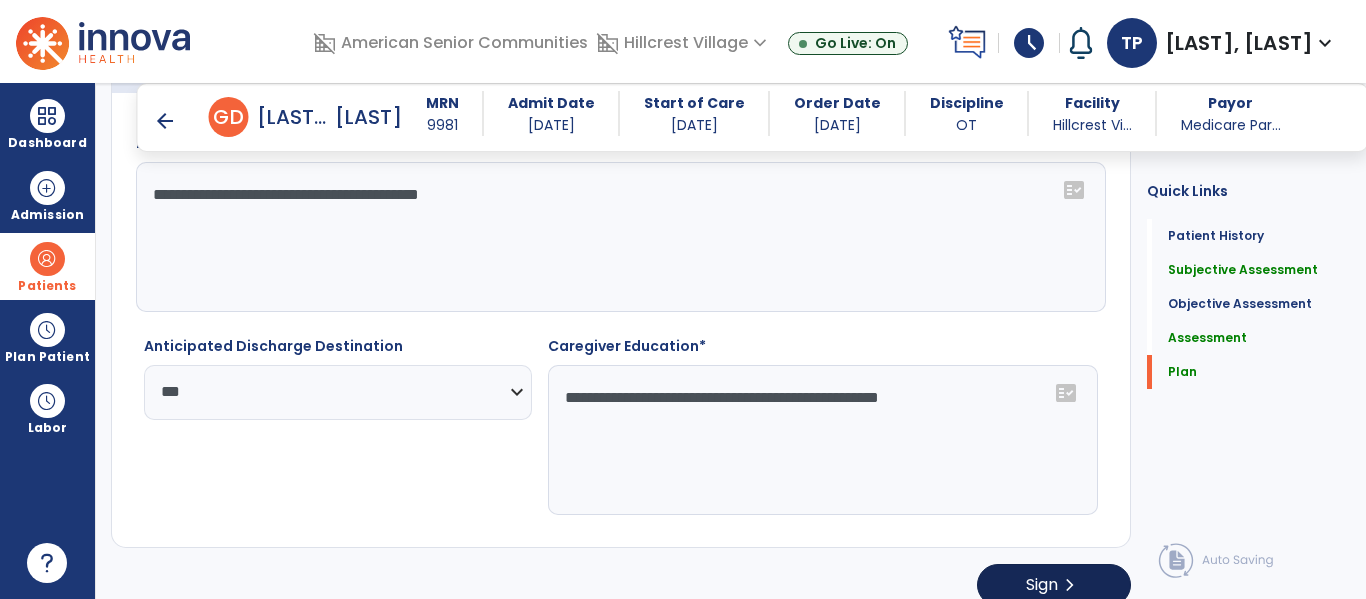 type on "**********" 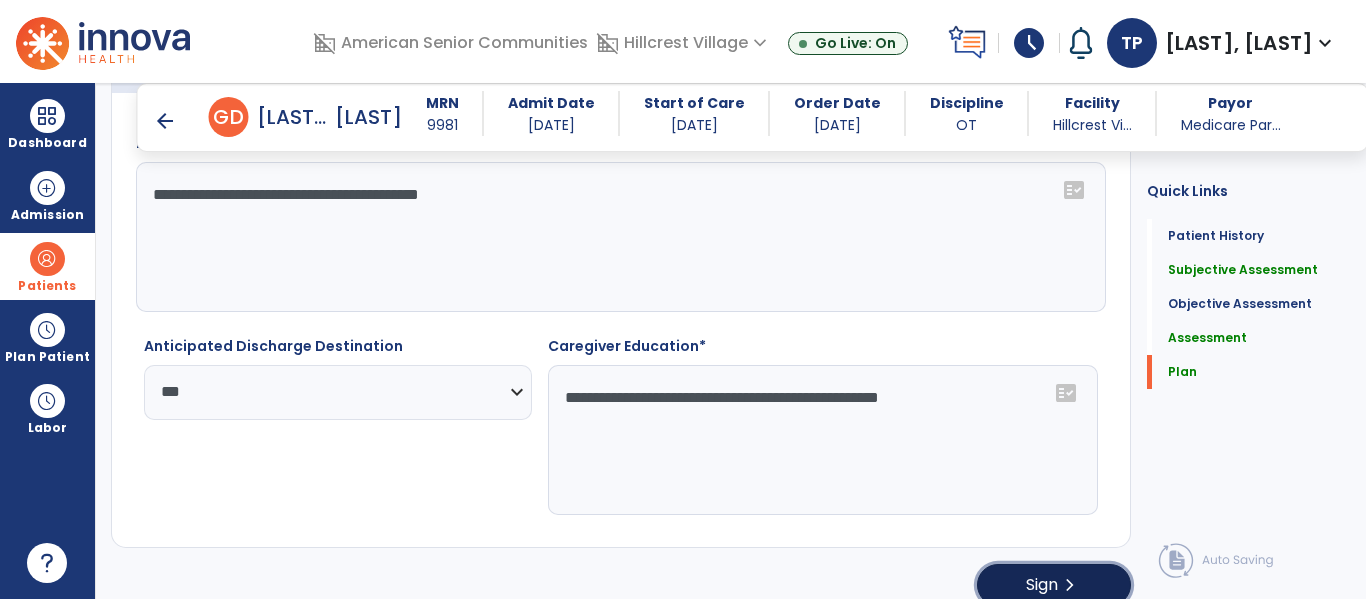 click on "Sign  chevron_right" 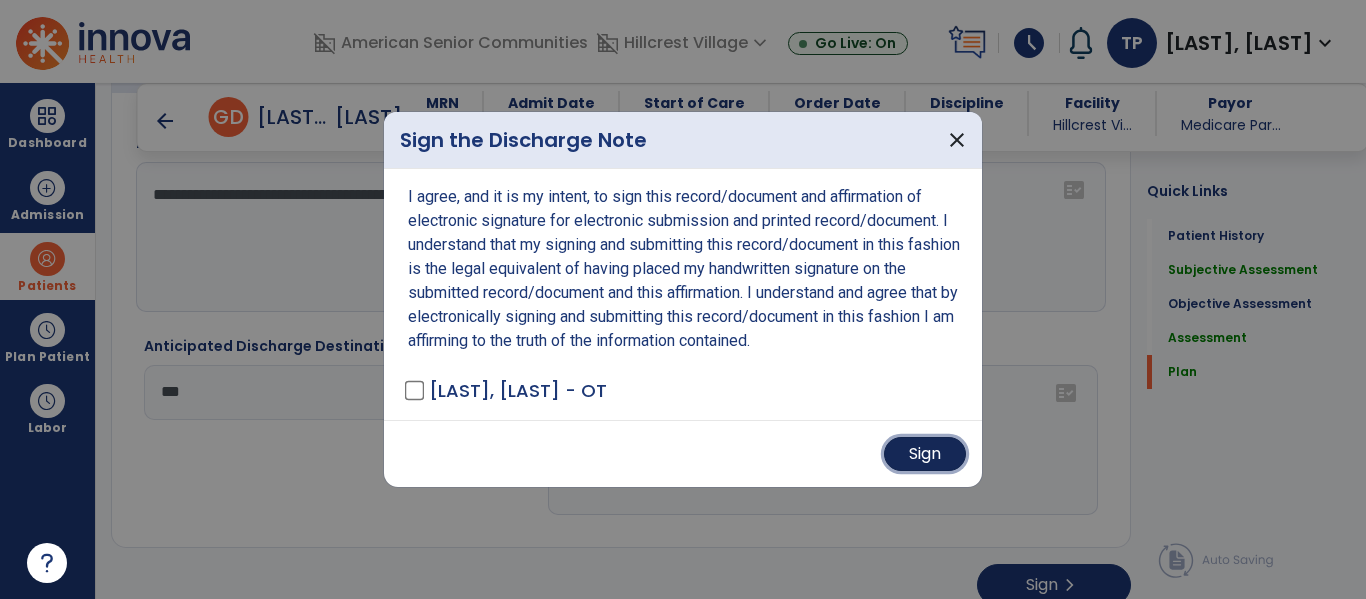click on "Sign" at bounding box center [925, 454] 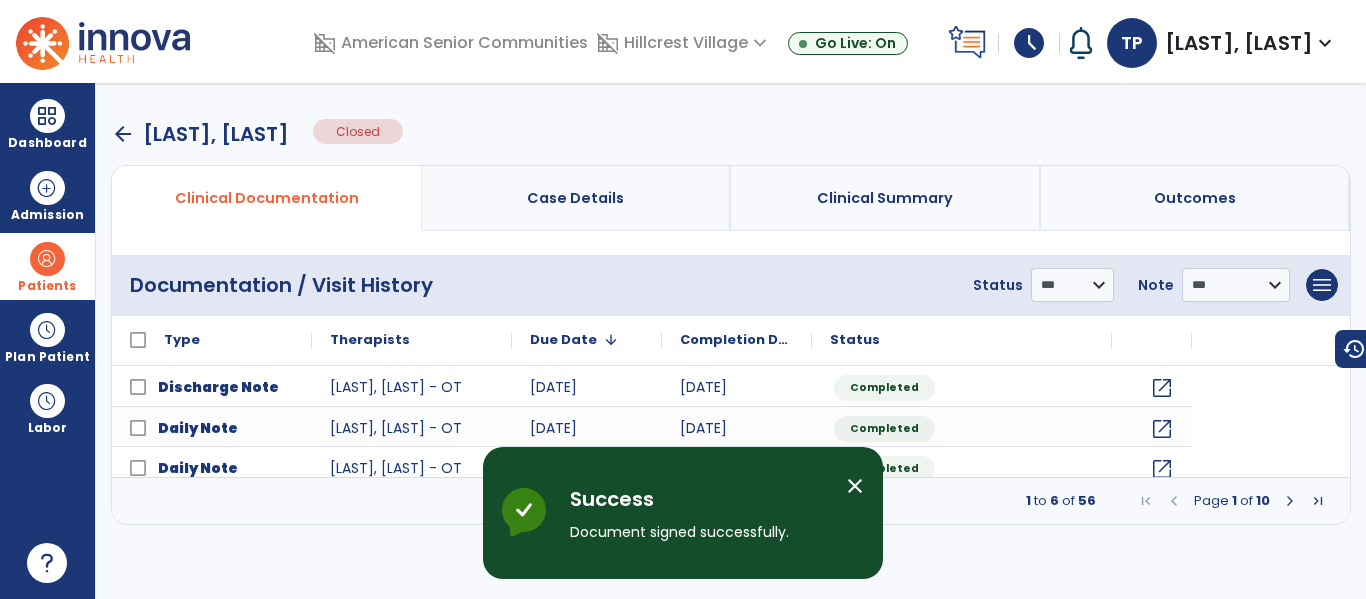 scroll, scrollTop: 0, scrollLeft: 0, axis: both 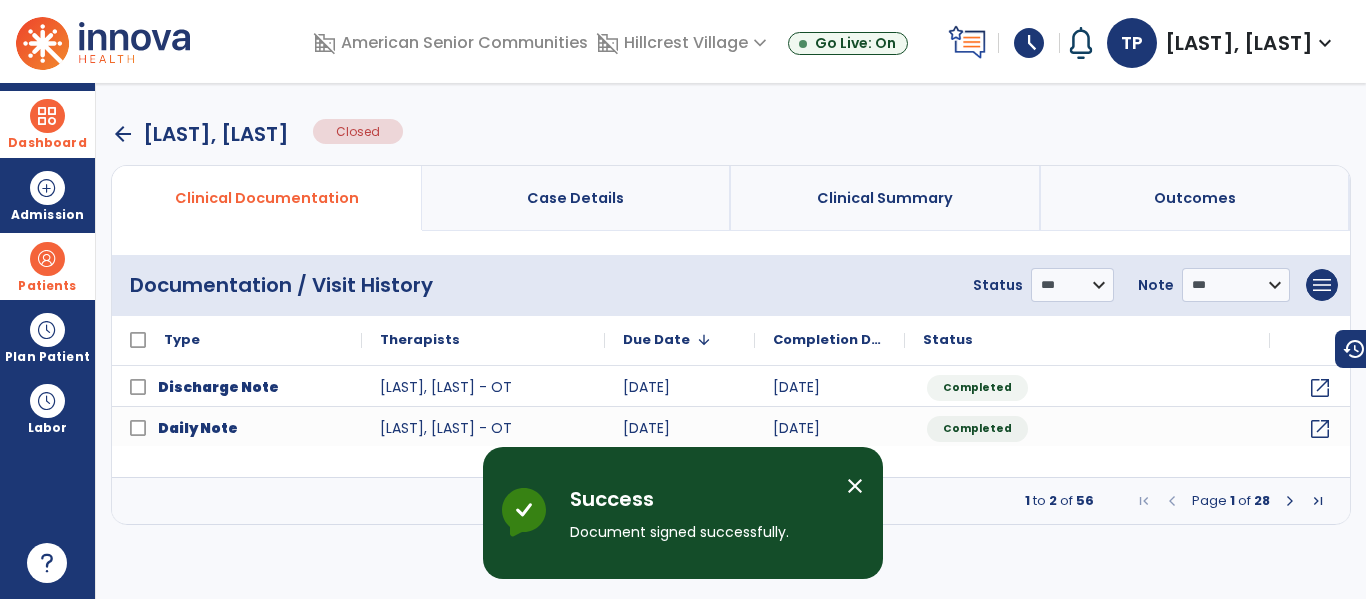 click at bounding box center (47, 116) 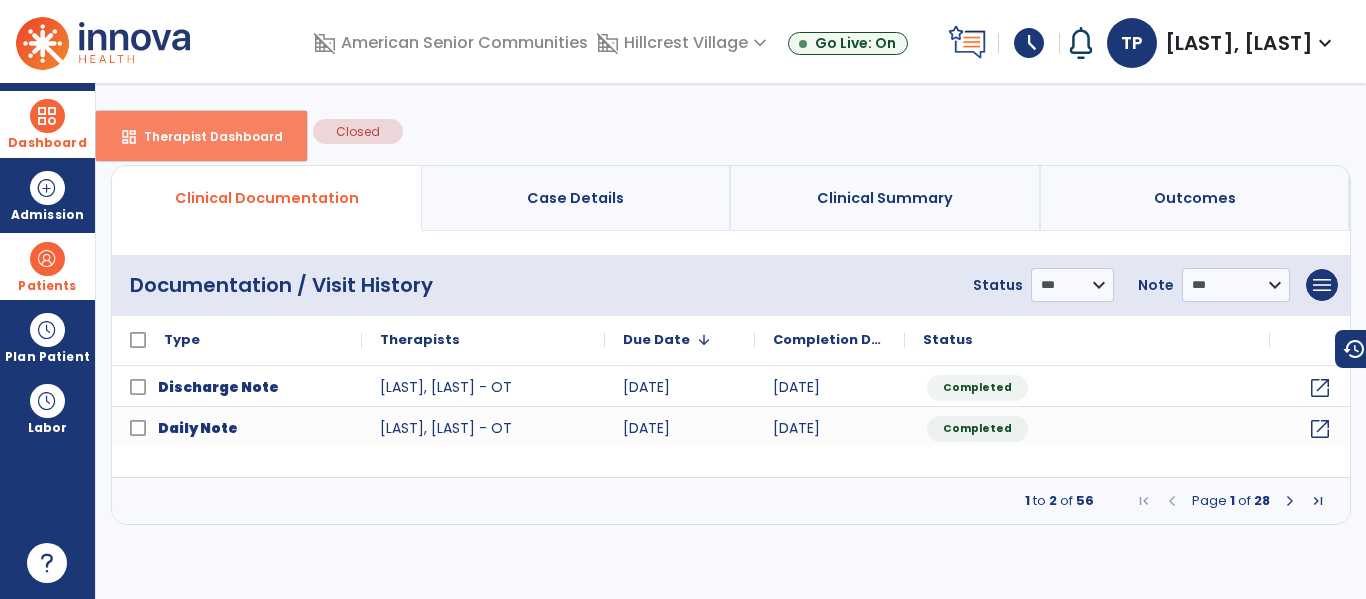 click on "dashboard  Therapist Dashboard" at bounding box center [201, 136] 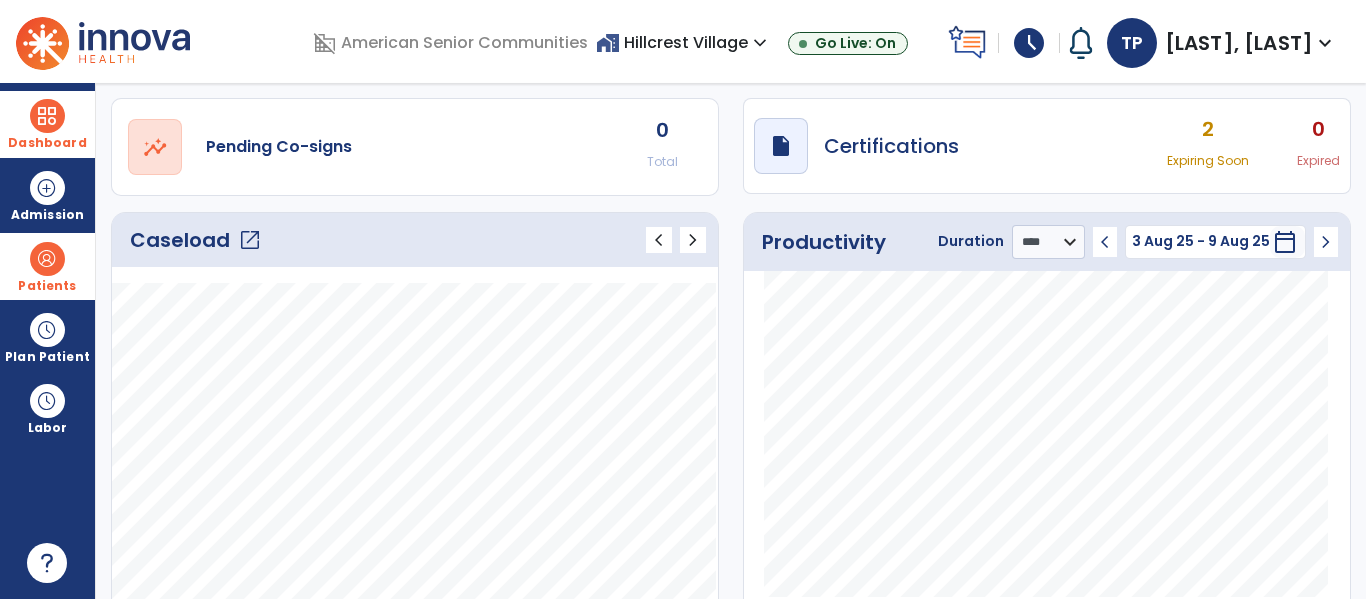 click on "open_in_new" 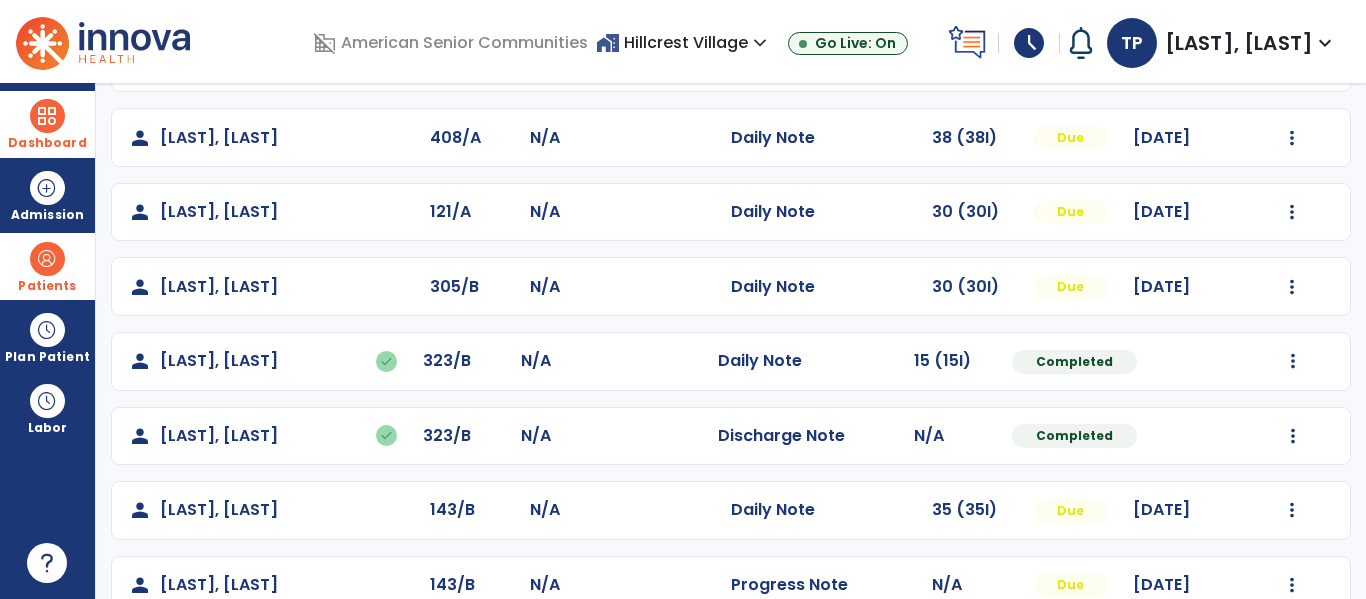scroll, scrollTop: 283, scrollLeft: 0, axis: vertical 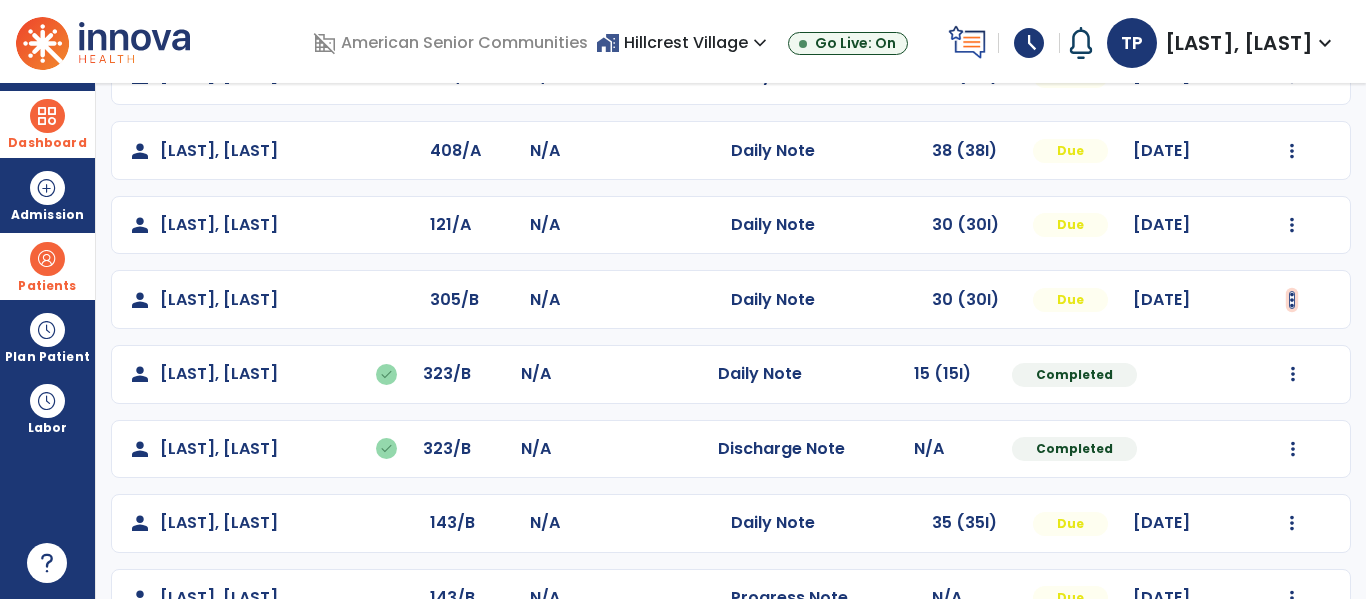 click at bounding box center (1292, 76) 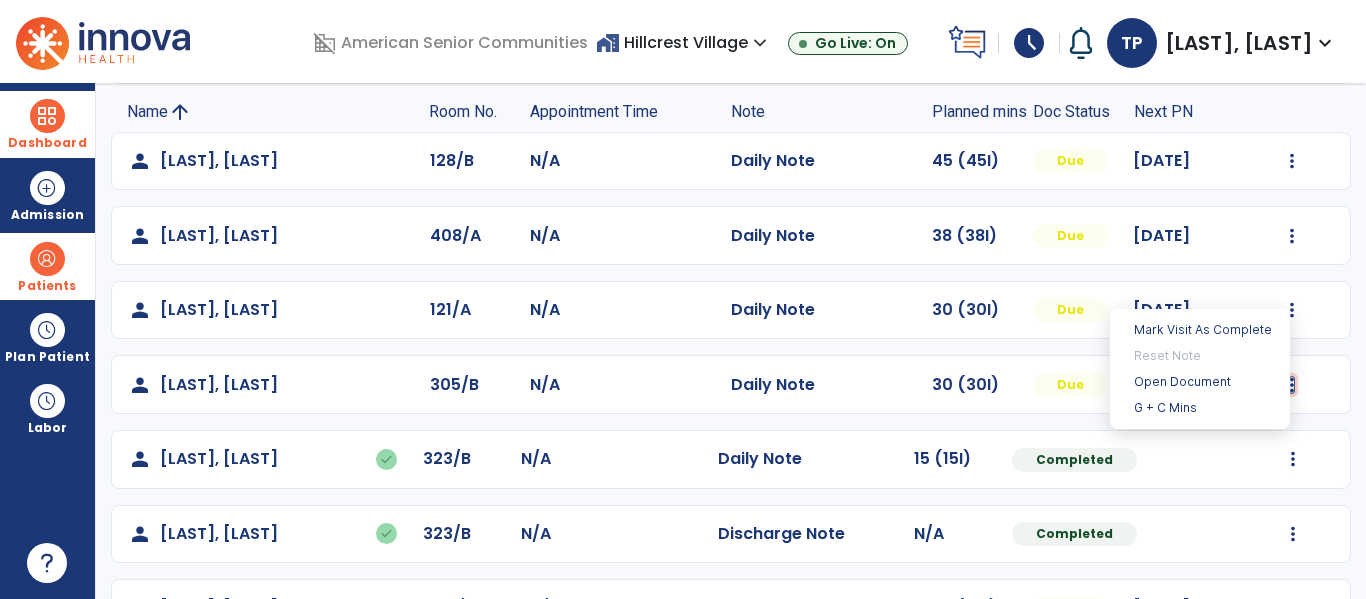 scroll, scrollTop: 197, scrollLeft: 0, axis: vertical 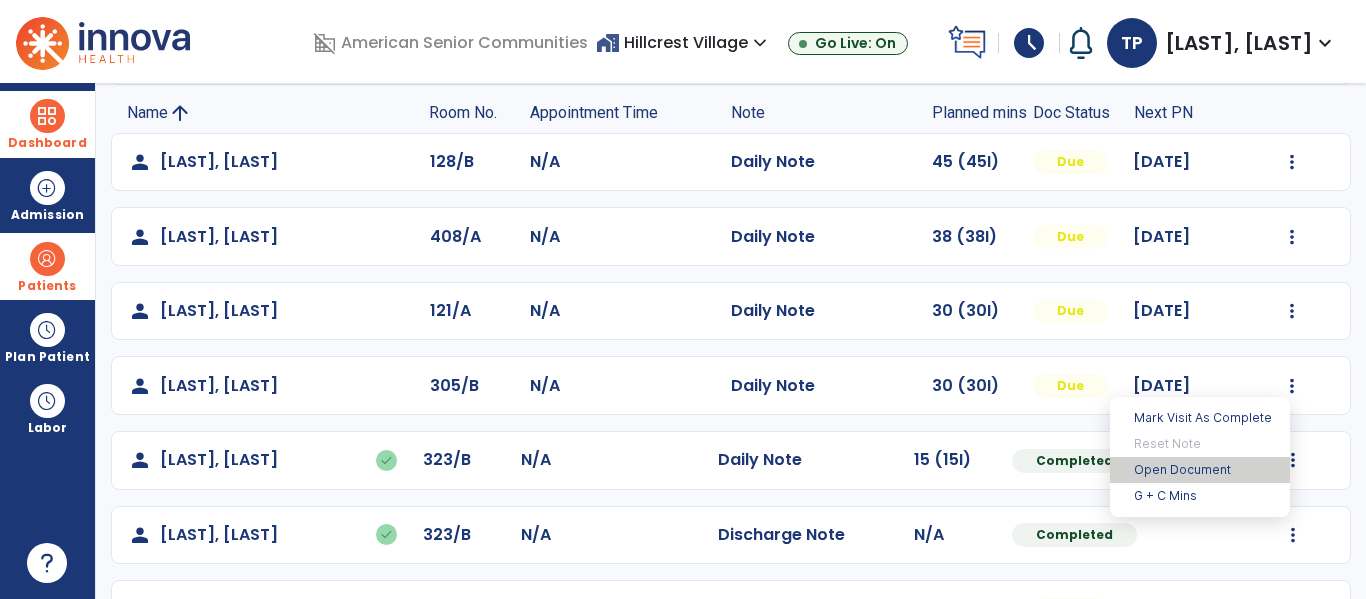 click on "Open Document" at bounding box center (1200, 470) 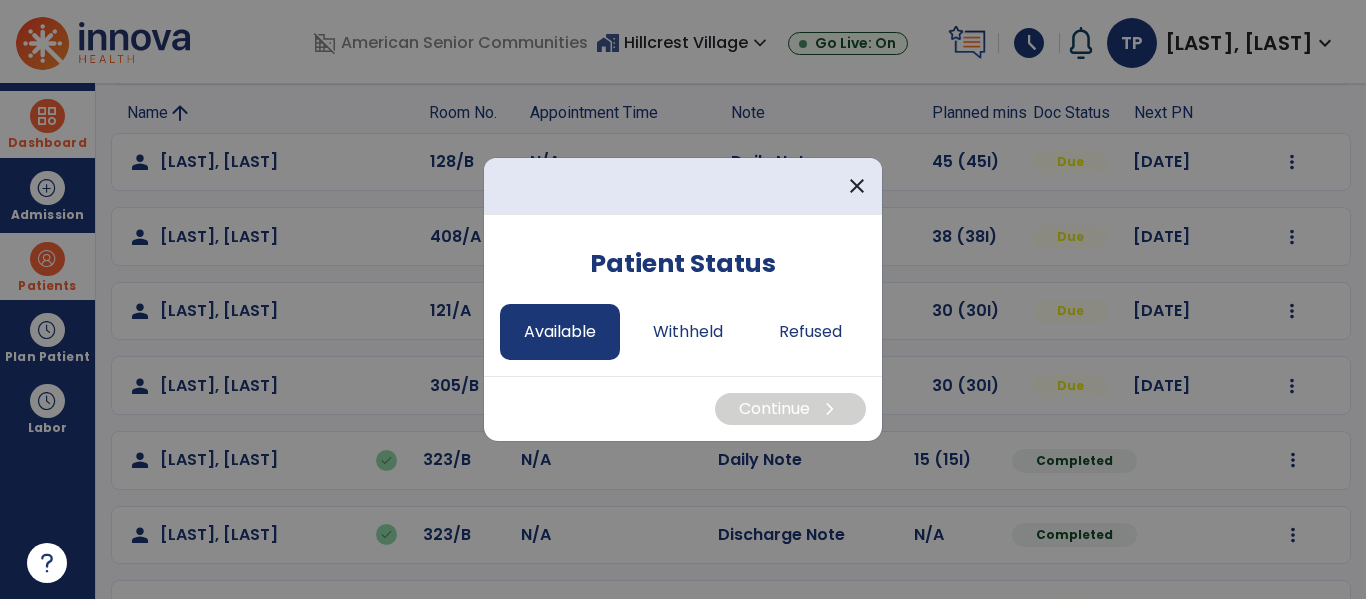 click on "Available" at bounding box center [560, 332] 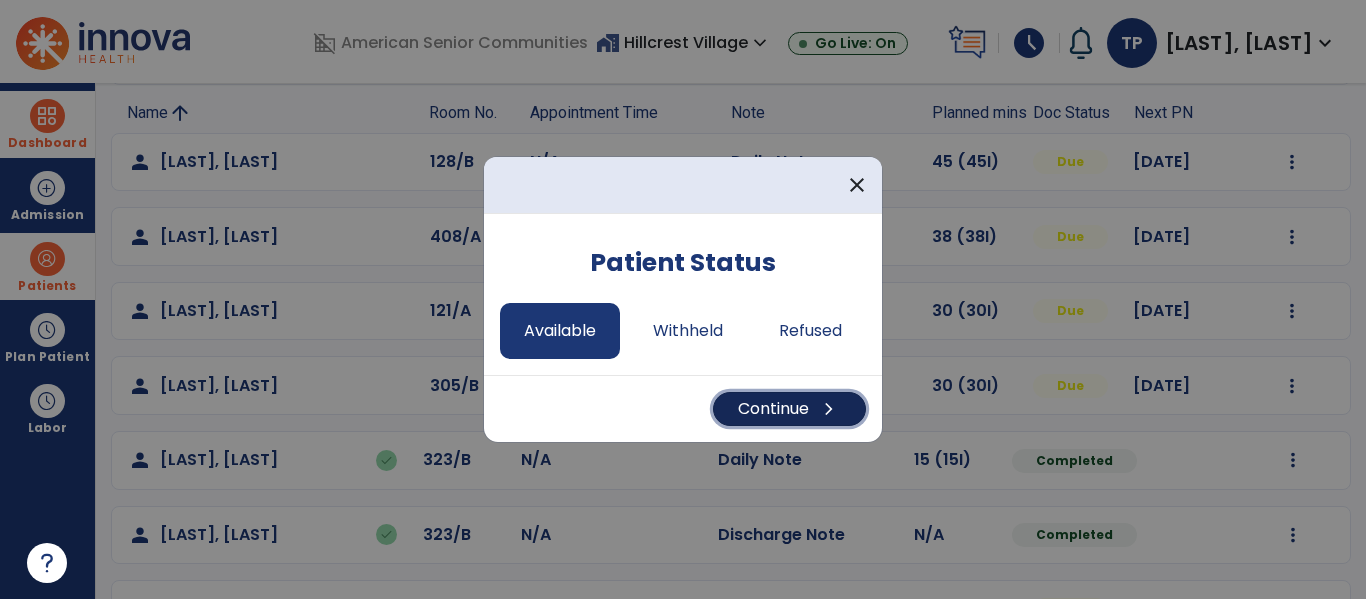 click on "Continue   chevron_right" at bounding box center [789, 409] 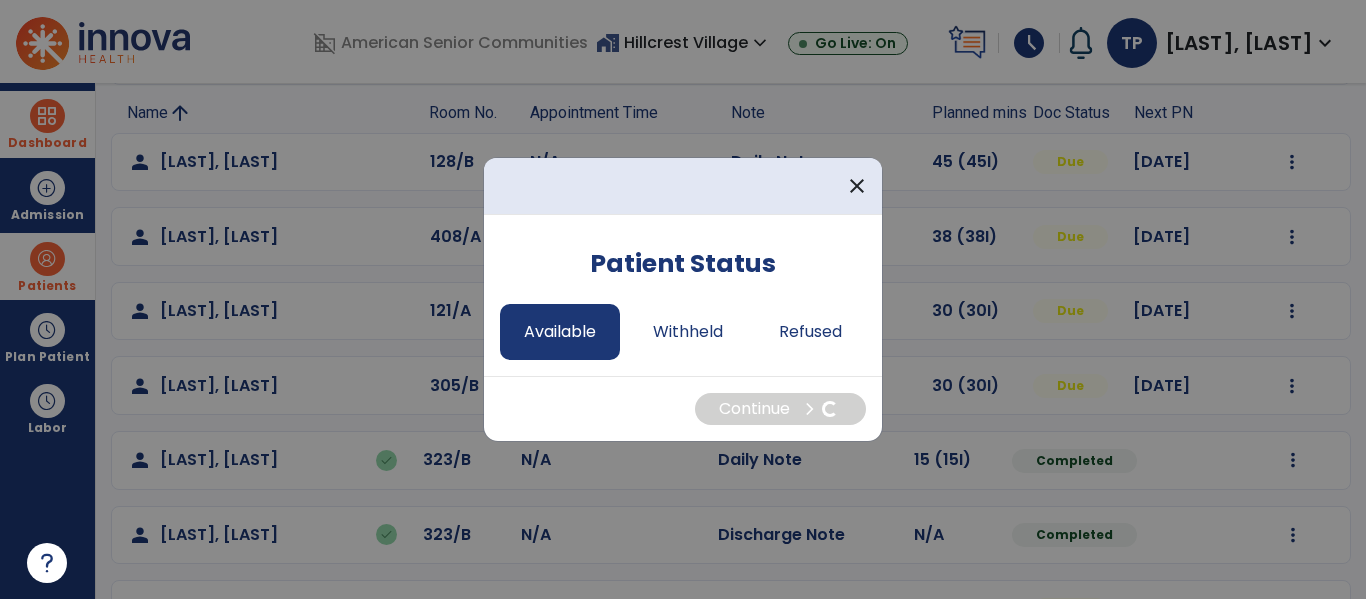 select on "*" 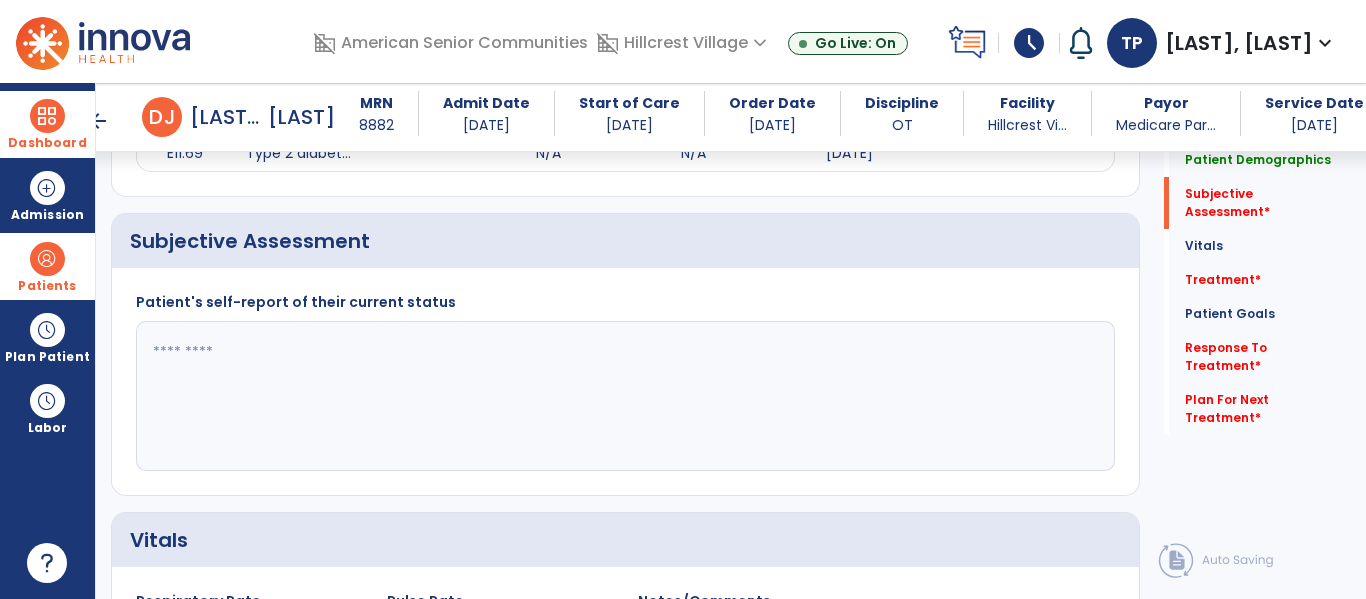 scroll, scrollTop: 481, scrollLeft: 0, axis: vertical 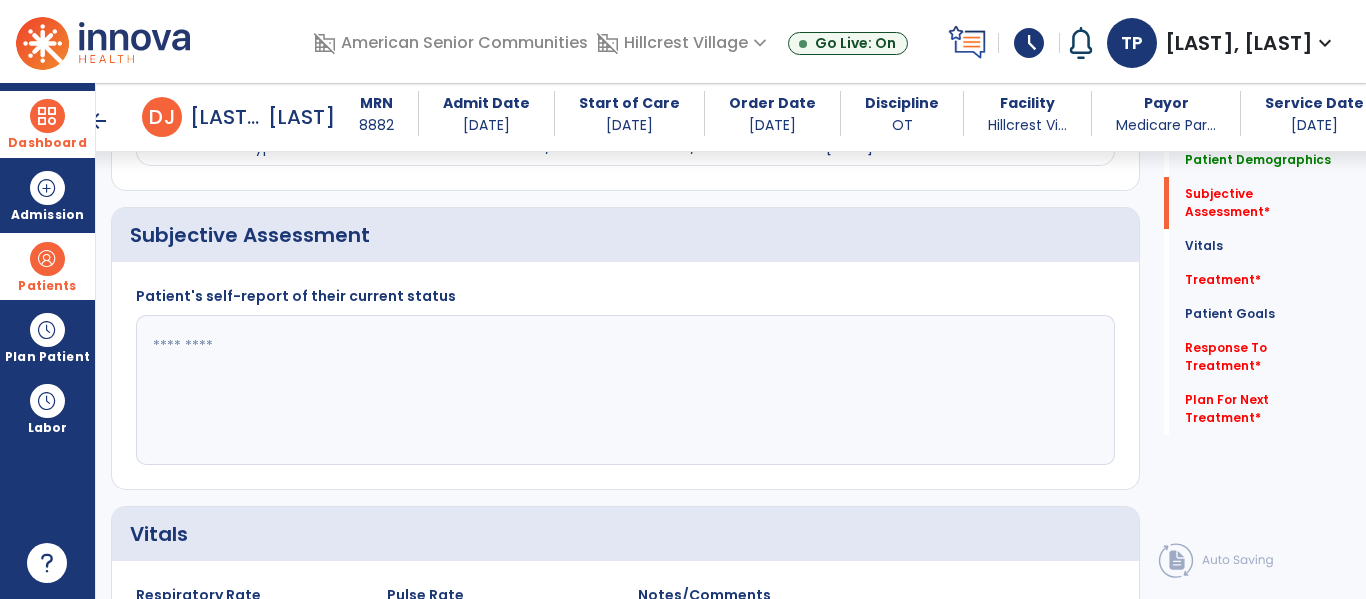 click 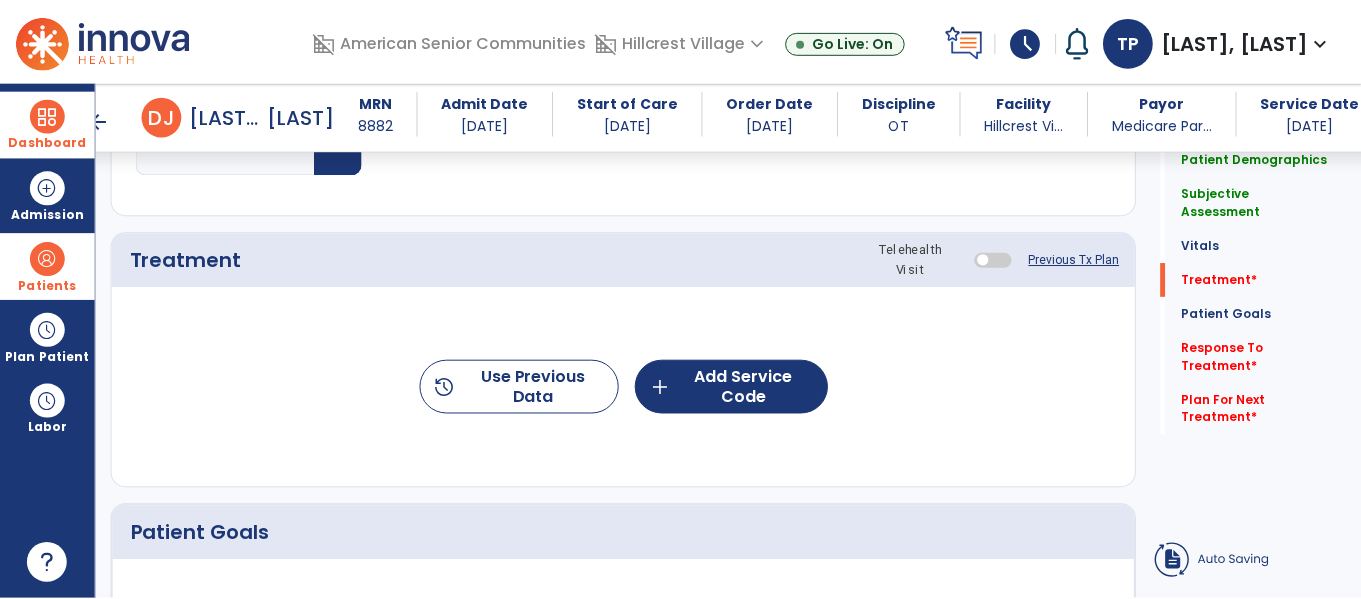 scroll, scrollTop: 1179, scrollLeft: 0, axis: vertical 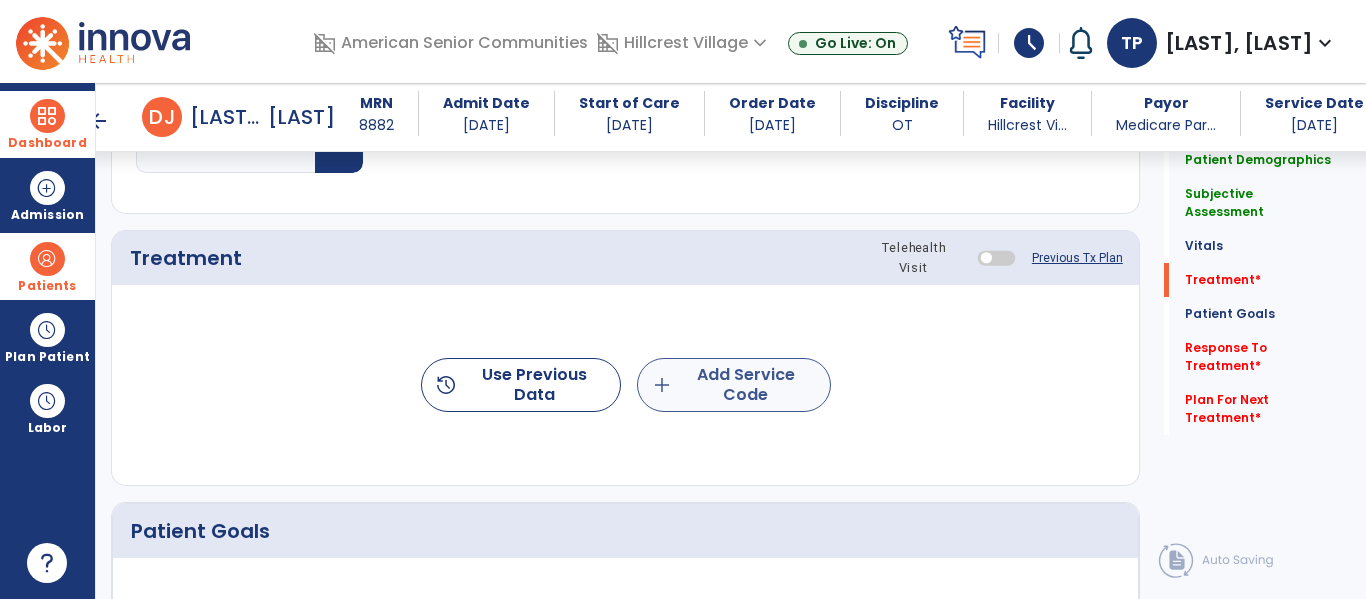 type on "**********" 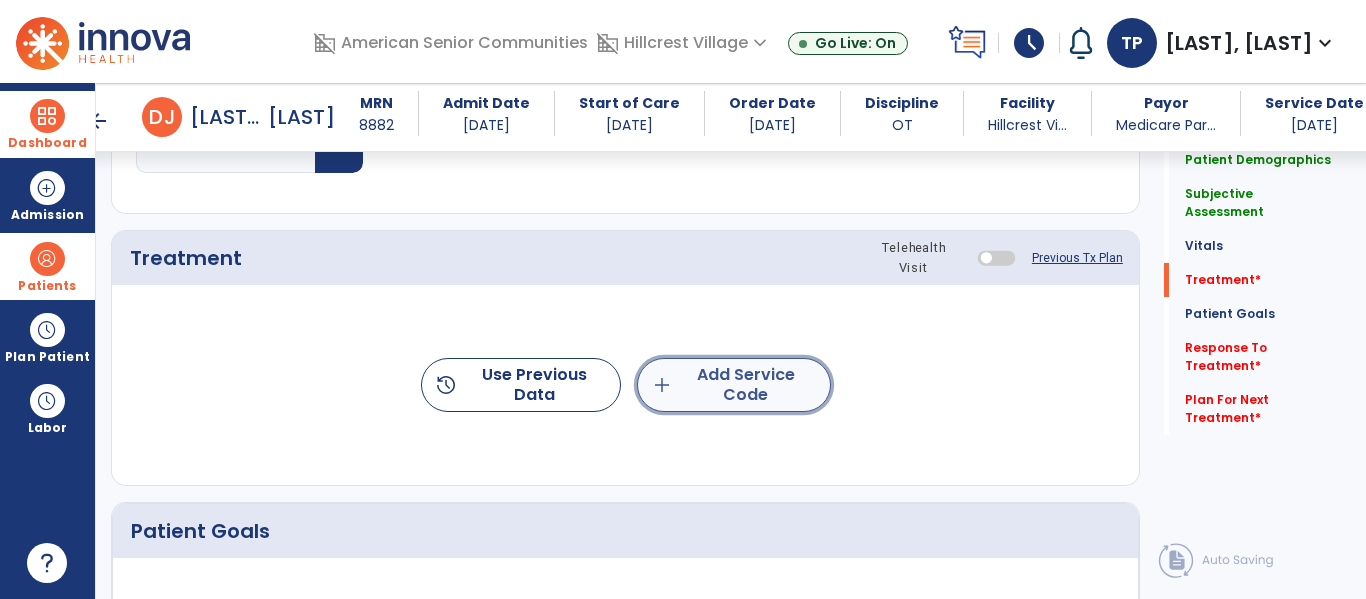 click on "add  Add Service Code" 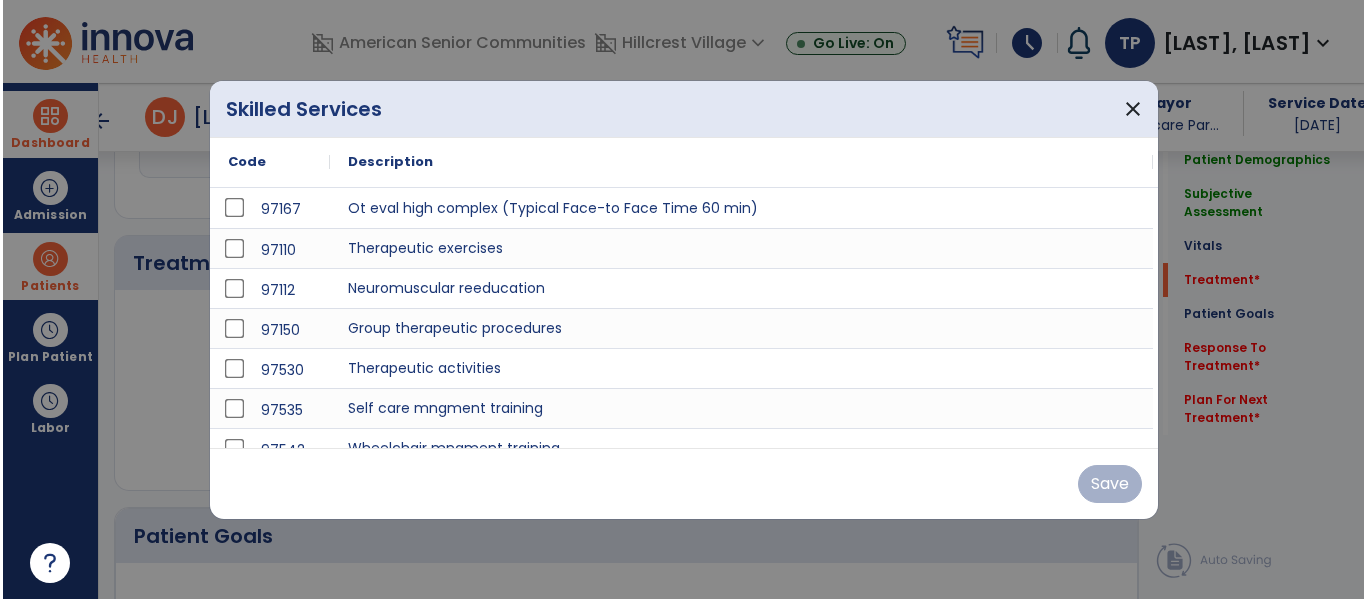 scroll, scrollTop: 1179, scrollLeft: 0, axis: vertical 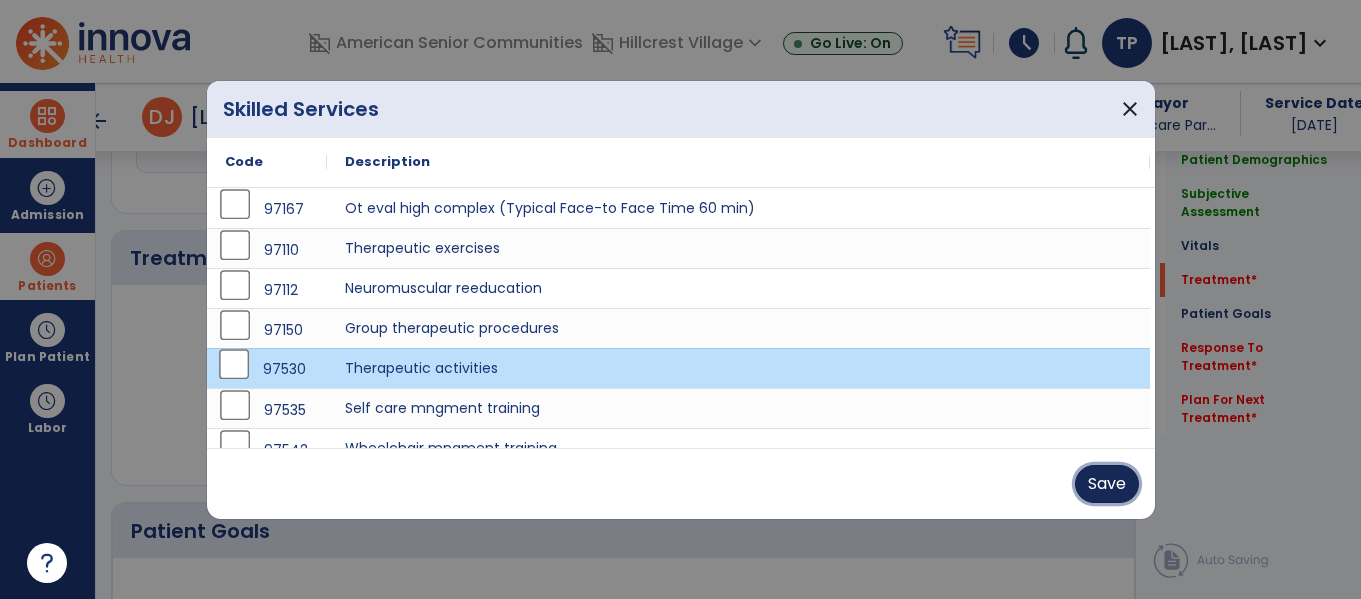 click on "Save" at bounding box center [1107, 484] 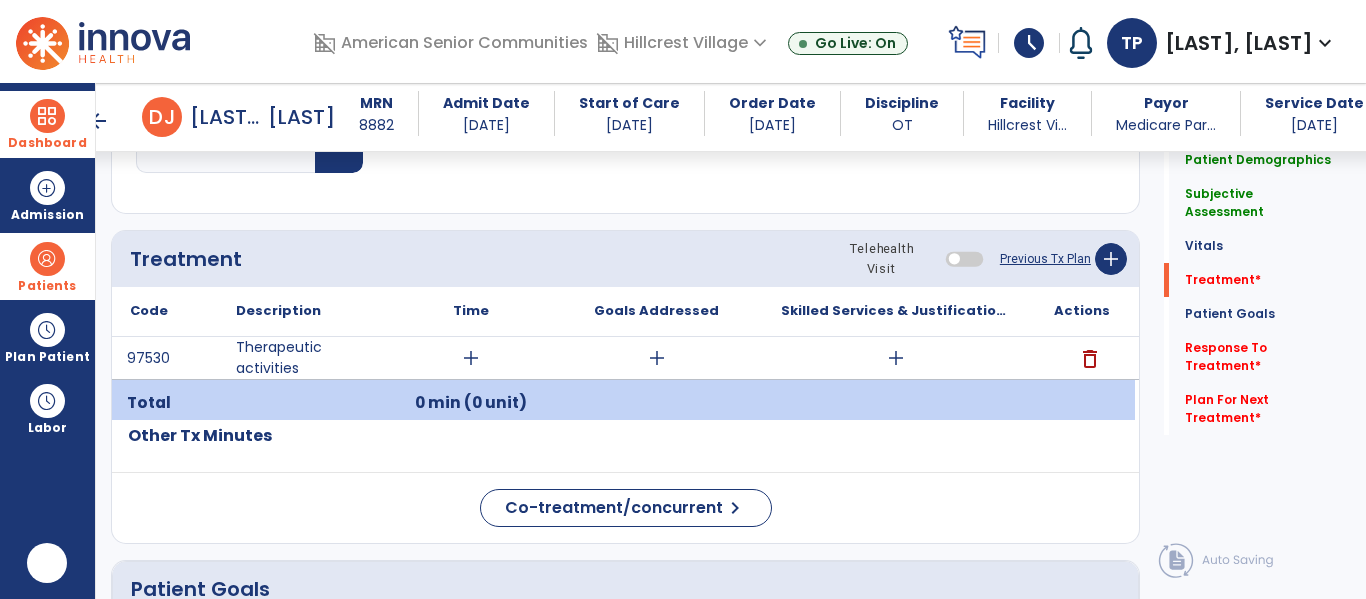scroll, scrollTop: 0, scrollLeft: 0, axis: both 